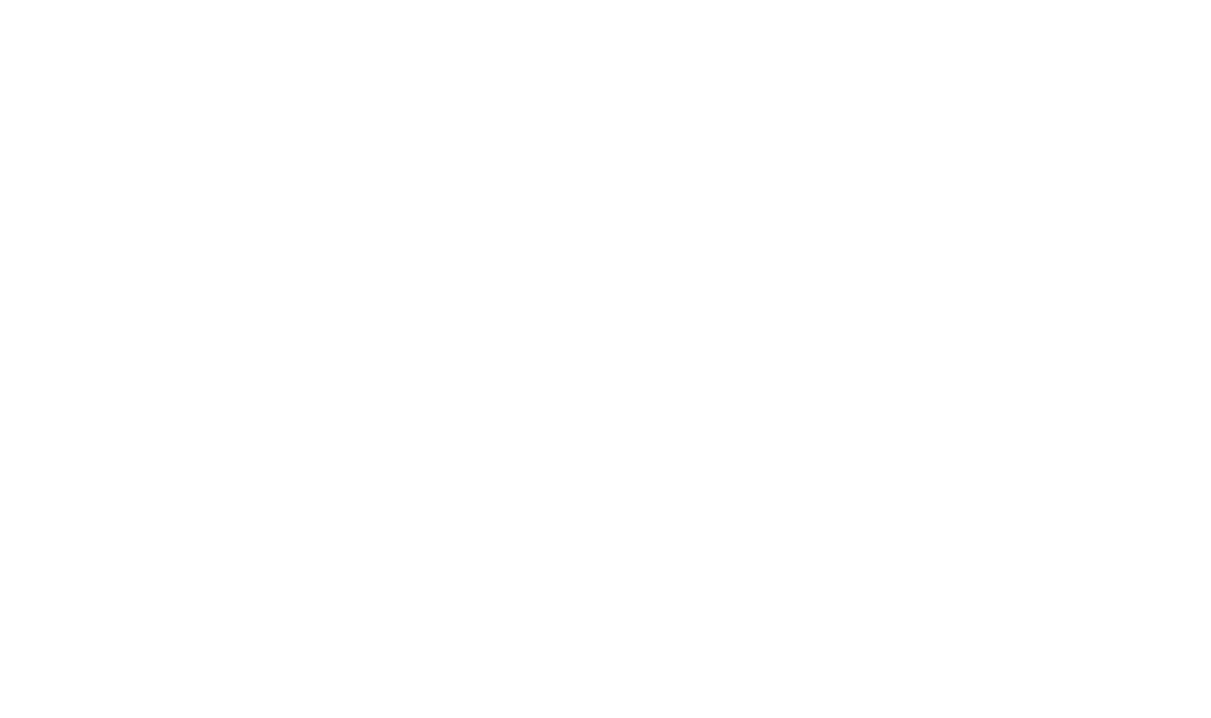 scroll, scrollTop: 0, scrollLeft: 0, axis: both 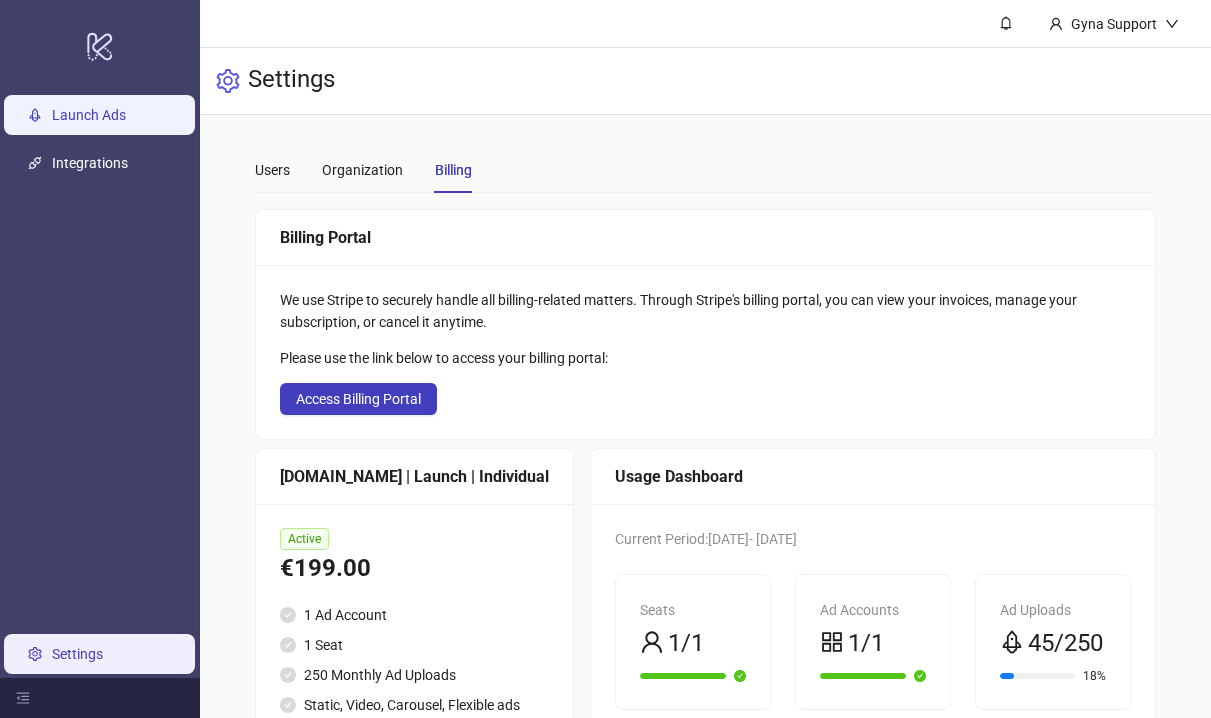 click on "Launch Ads" at bounding box center [89, 116] 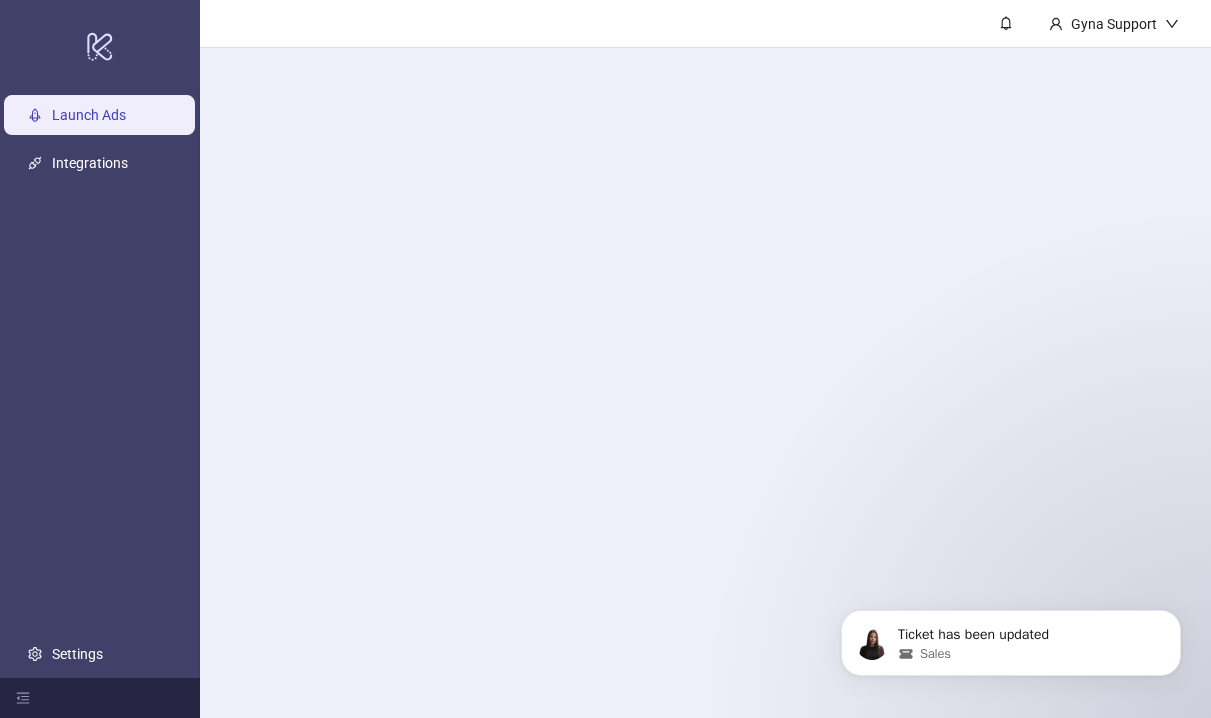 scroll, scrollTop: 0, scrollLeft: 0, axis: both 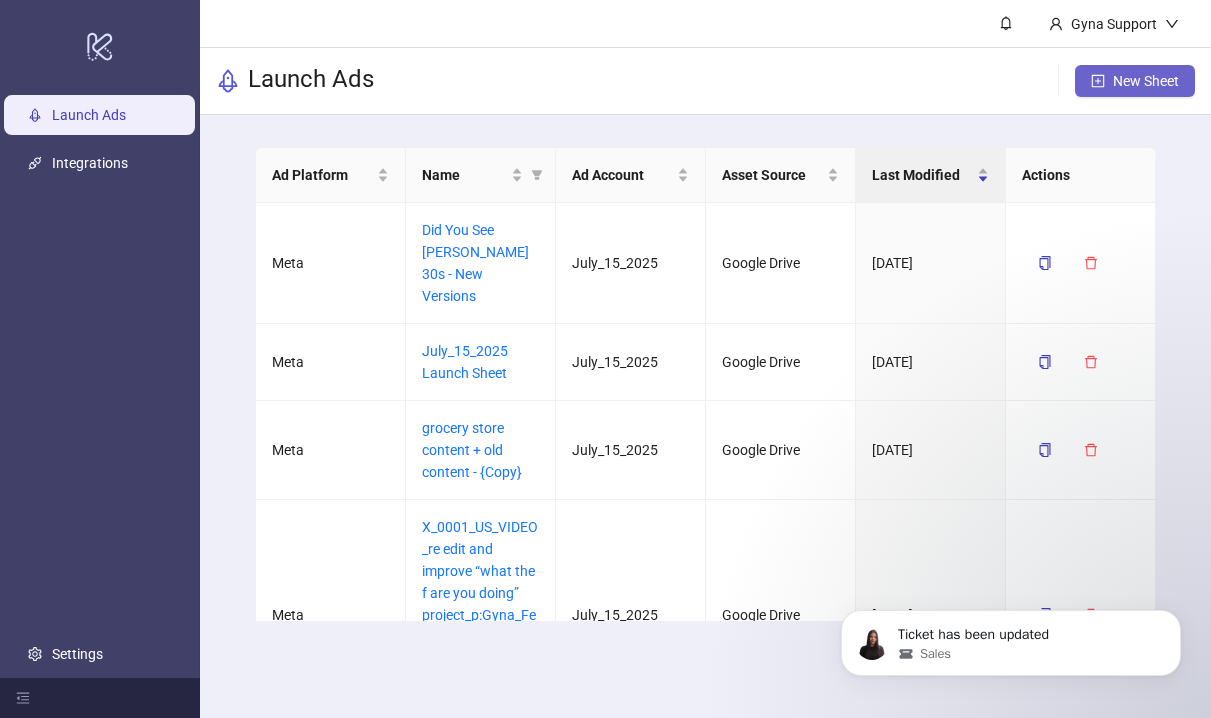 drag, startPoint x: 1170, startPoint y: 102, endPoint x: 1134, endPoint y: 80, distance: 42.190044 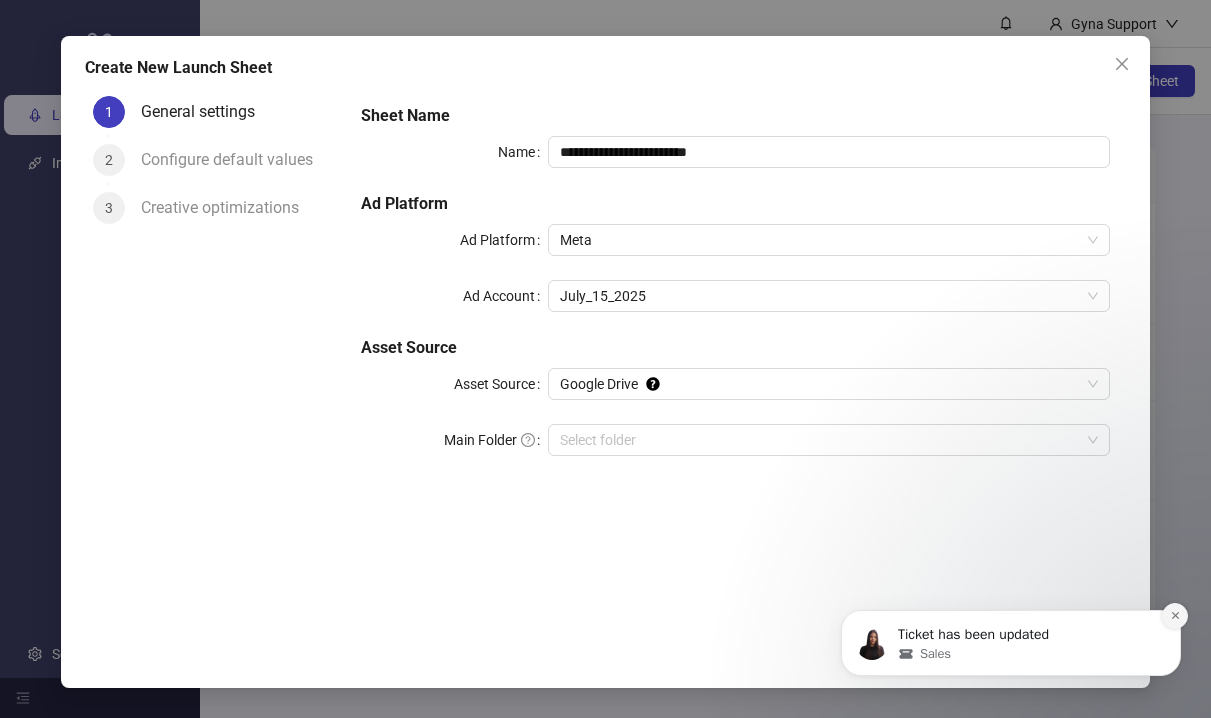 click at bounding box center [1175, 616] 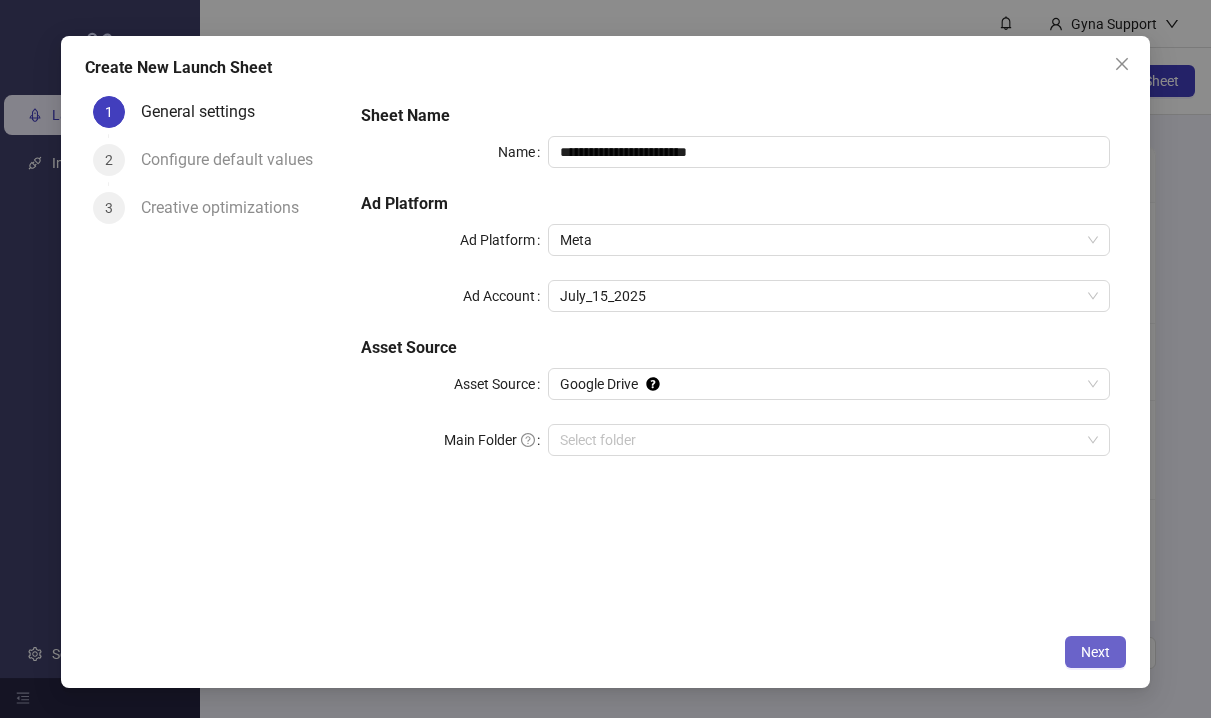 click on "Next" at bounding box center (1095, 652) 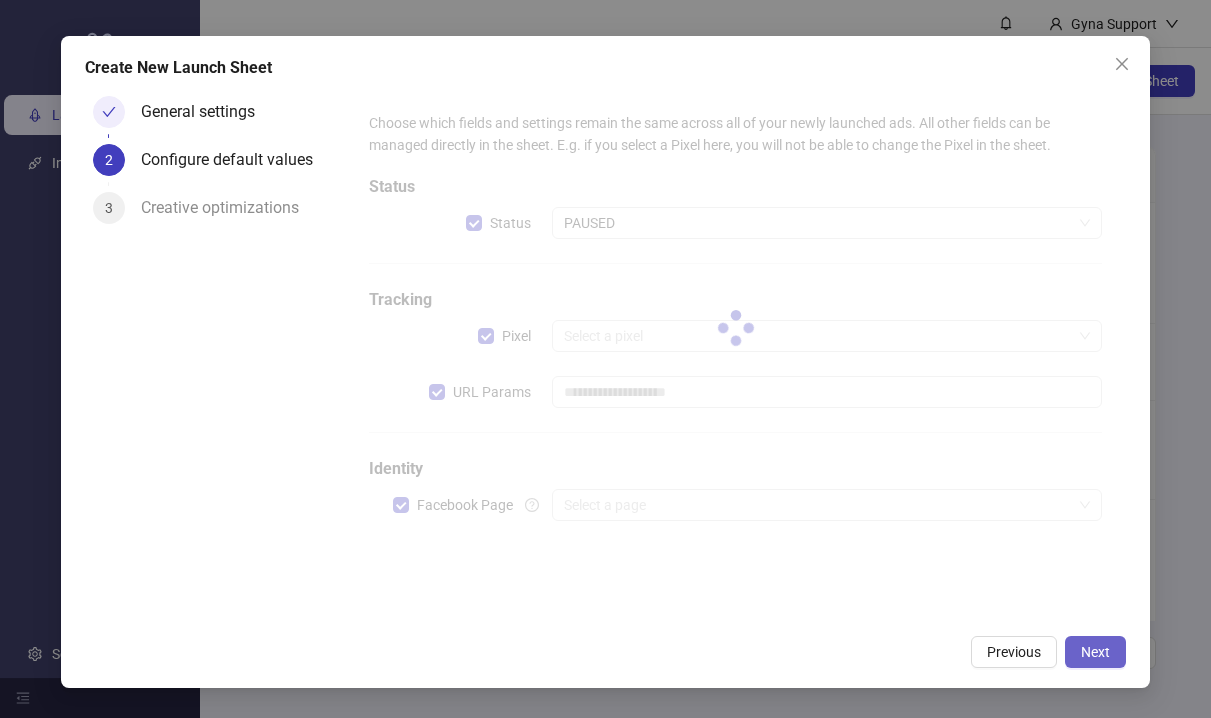 type on "**********" 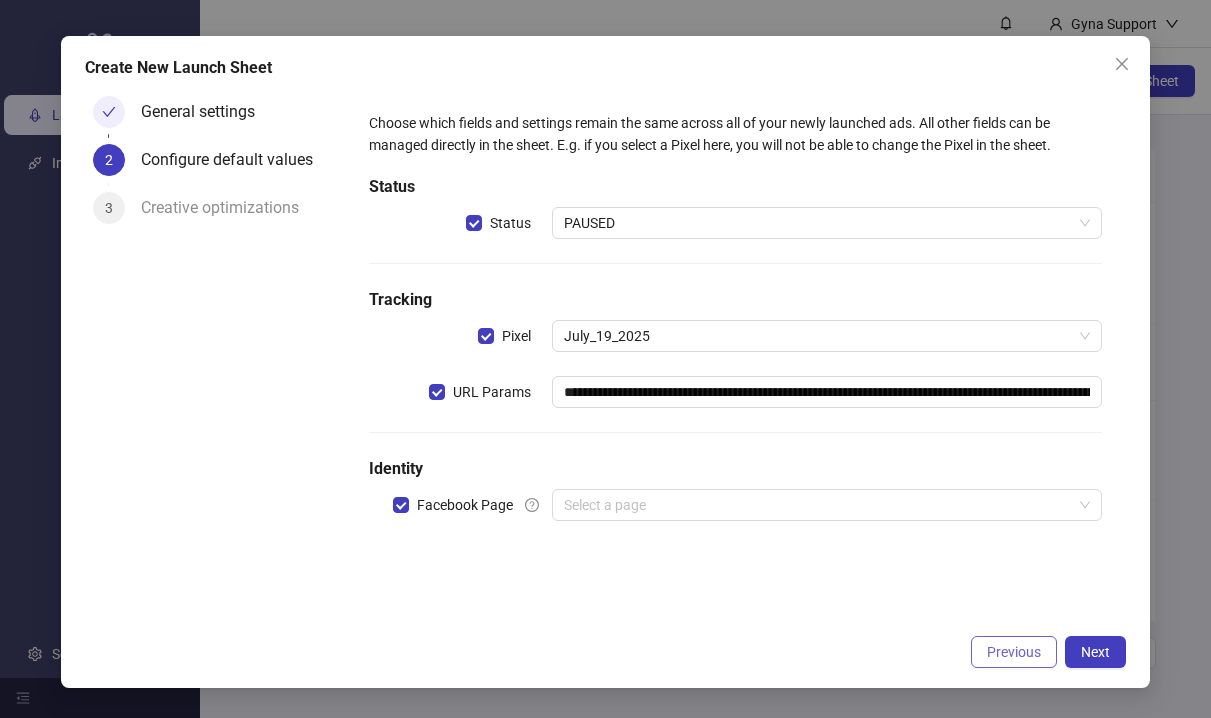 click on "Previous" at bounding box center (1014, 652) 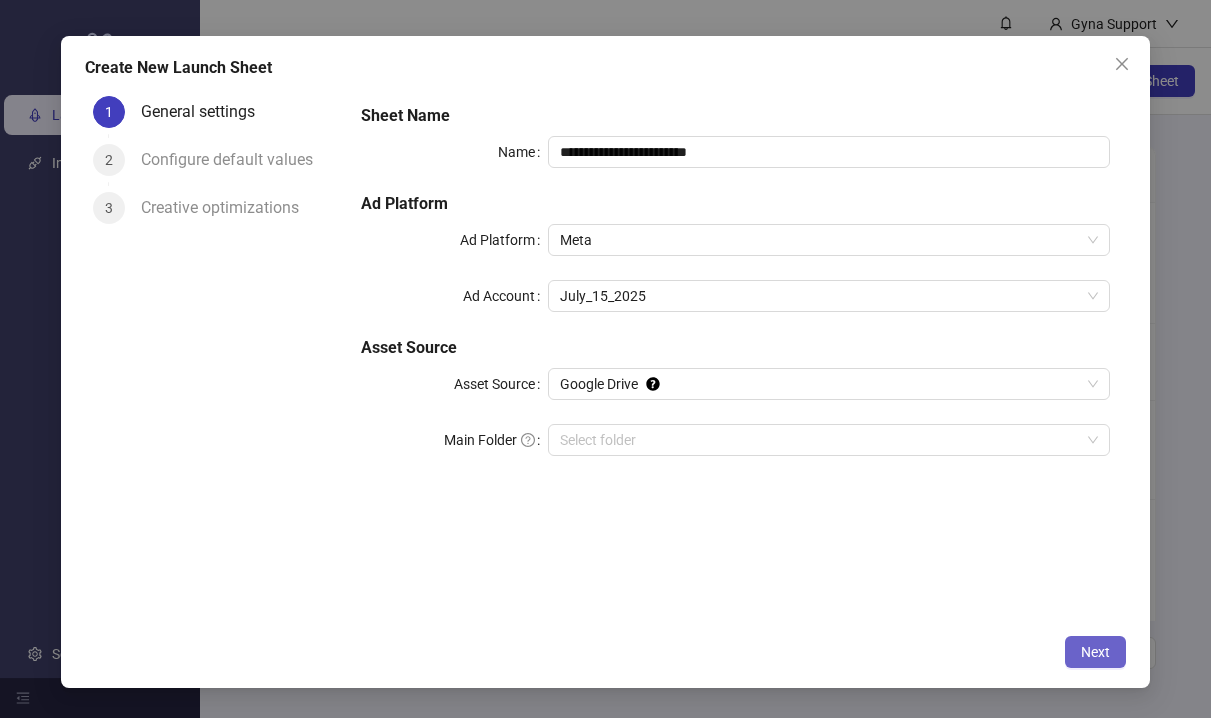 click on "Next" at bounding box center [1095, 652] 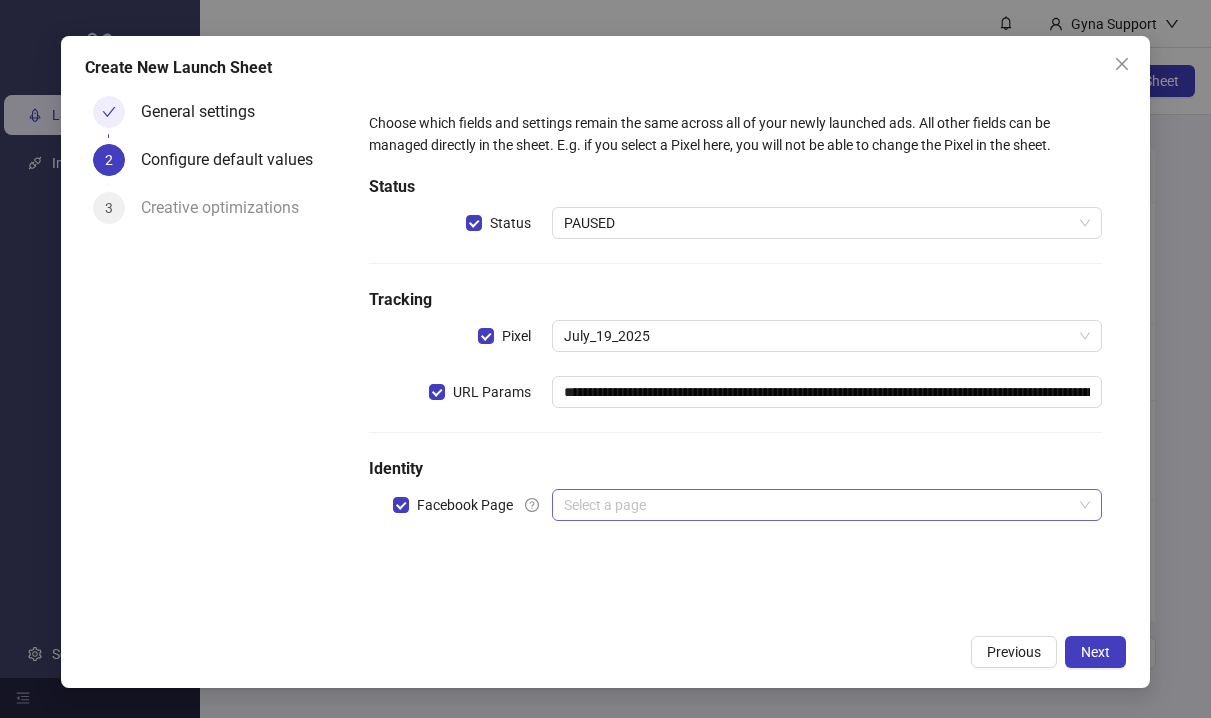 click at bounding box center [818, 505] 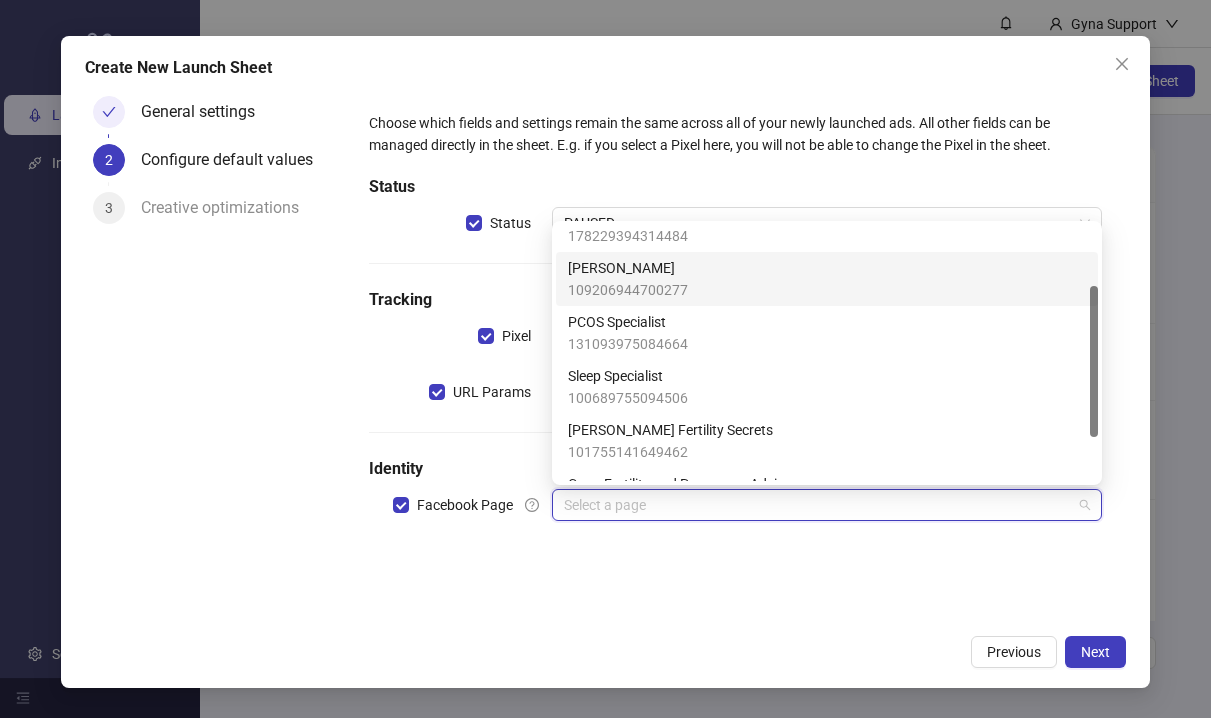 scroll, scrollTop: 176, scrollLeft: 0, axis: vertical 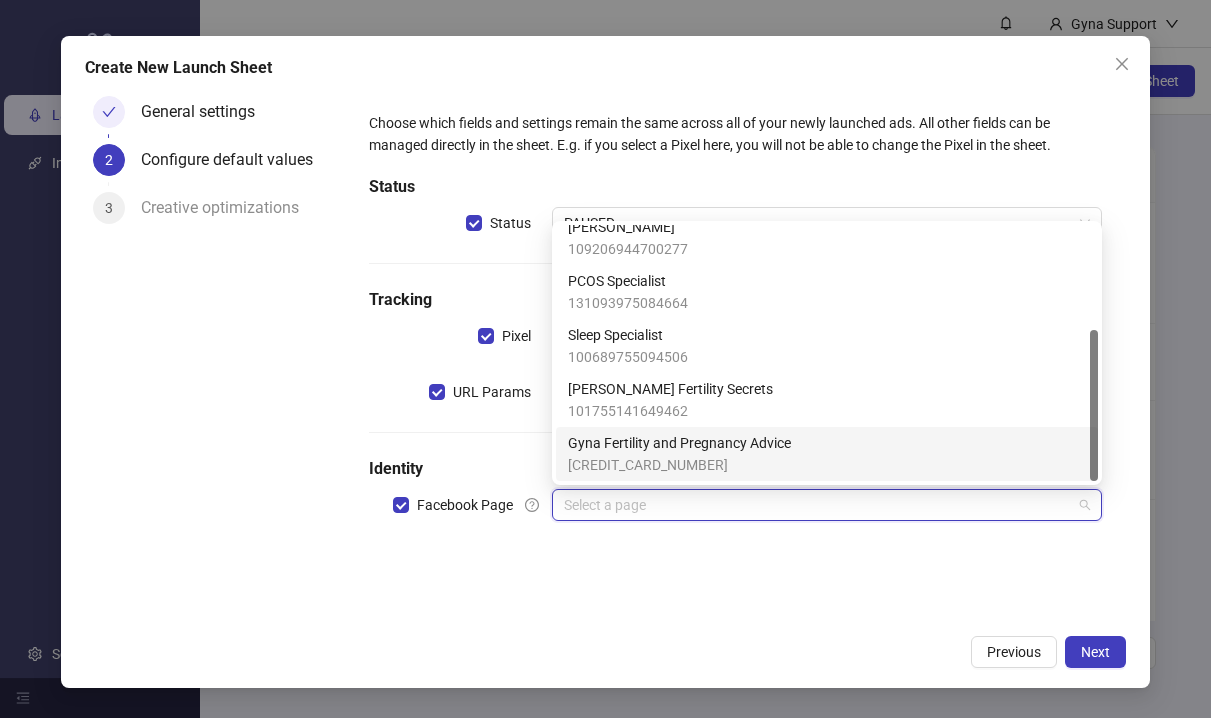 click on "[CREDIT_CARD_NUMBER]" at bounding box center [679, 465] 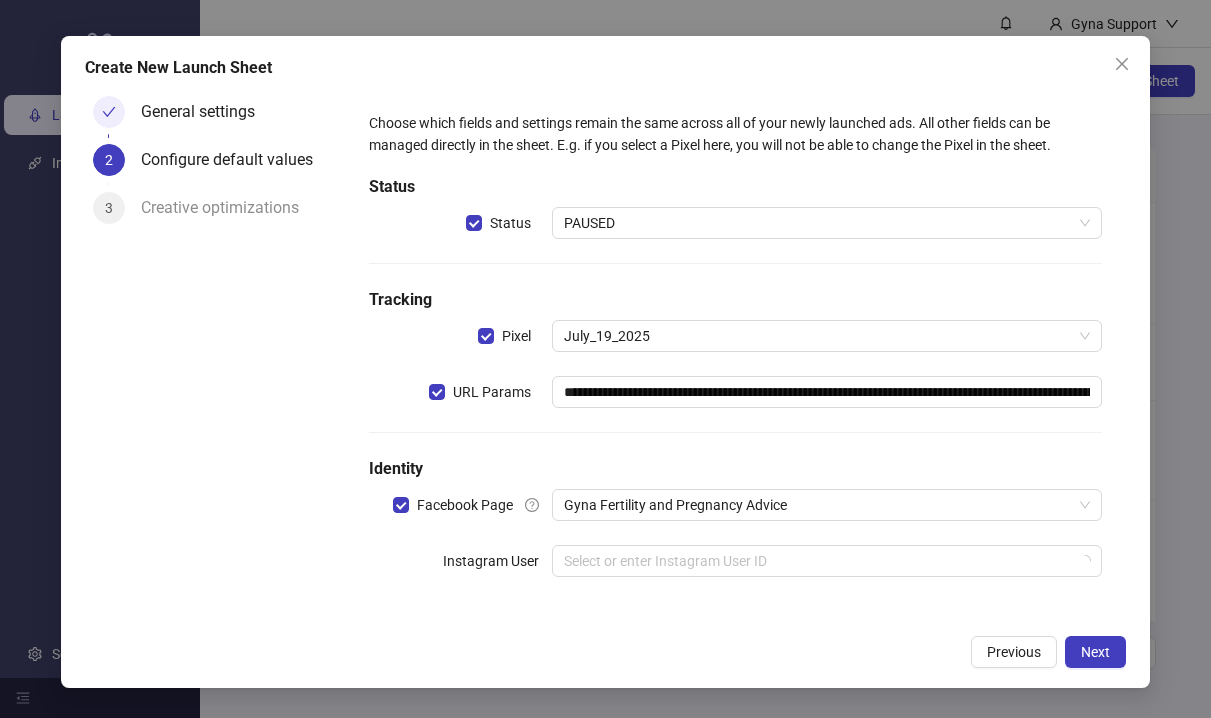 click on "**********" at bounding box center (606, 362) 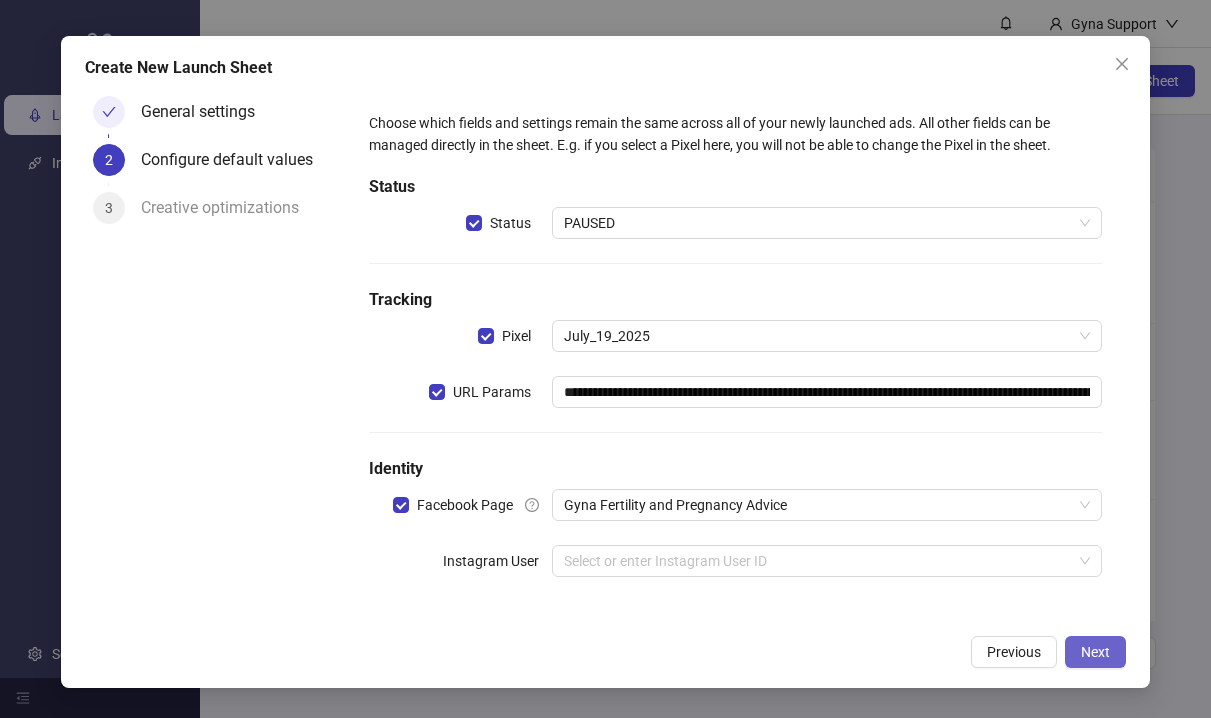 click on "Next" at bounding box center [1095, 652] 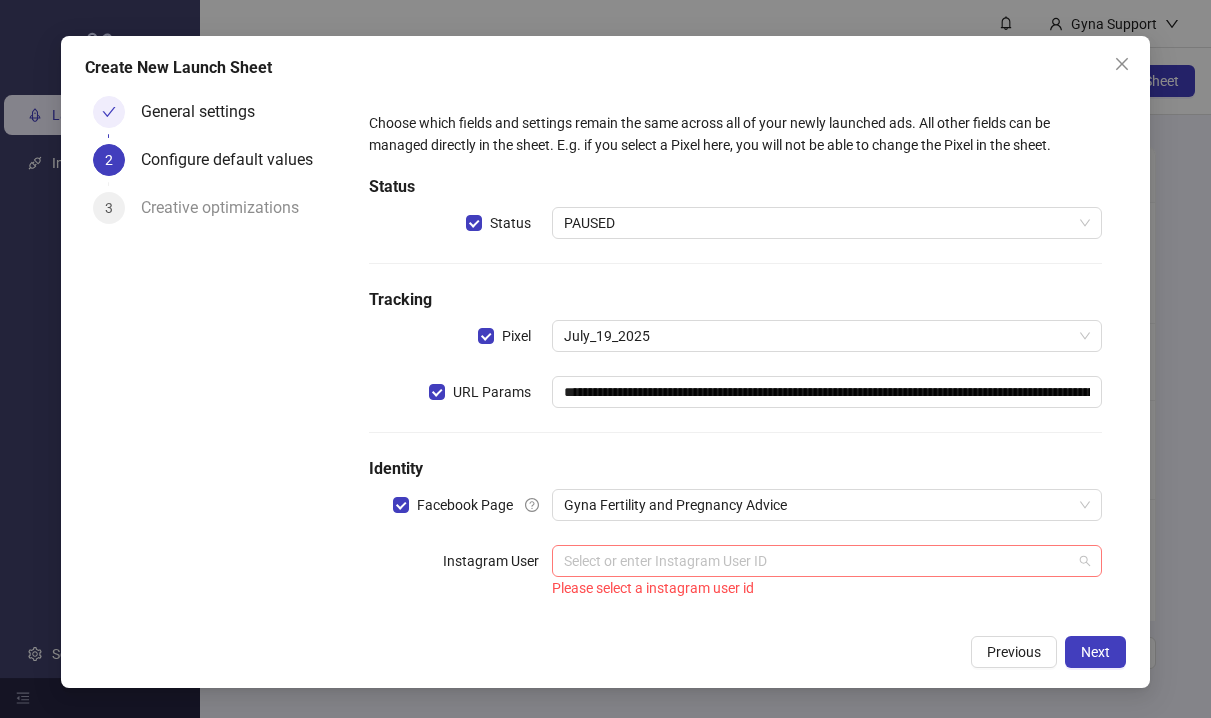 click at bounding box center [818, 561] 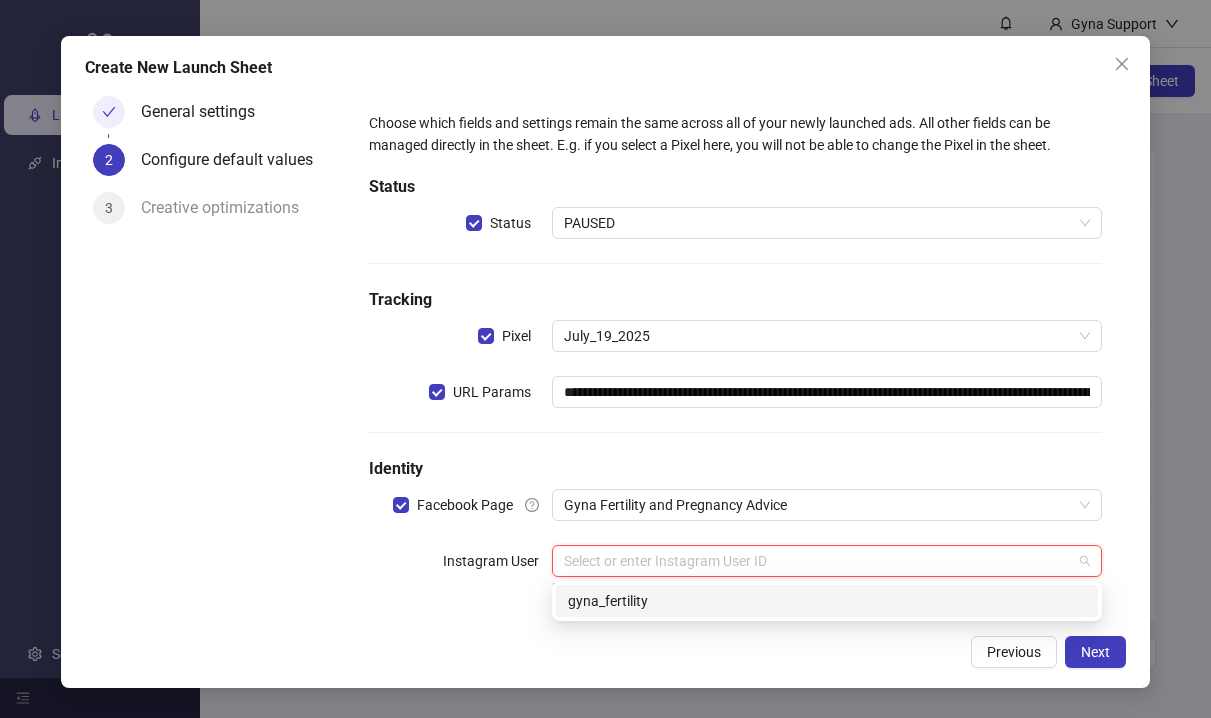 click on "gyna_fertility" at bounding box center (827, 601) 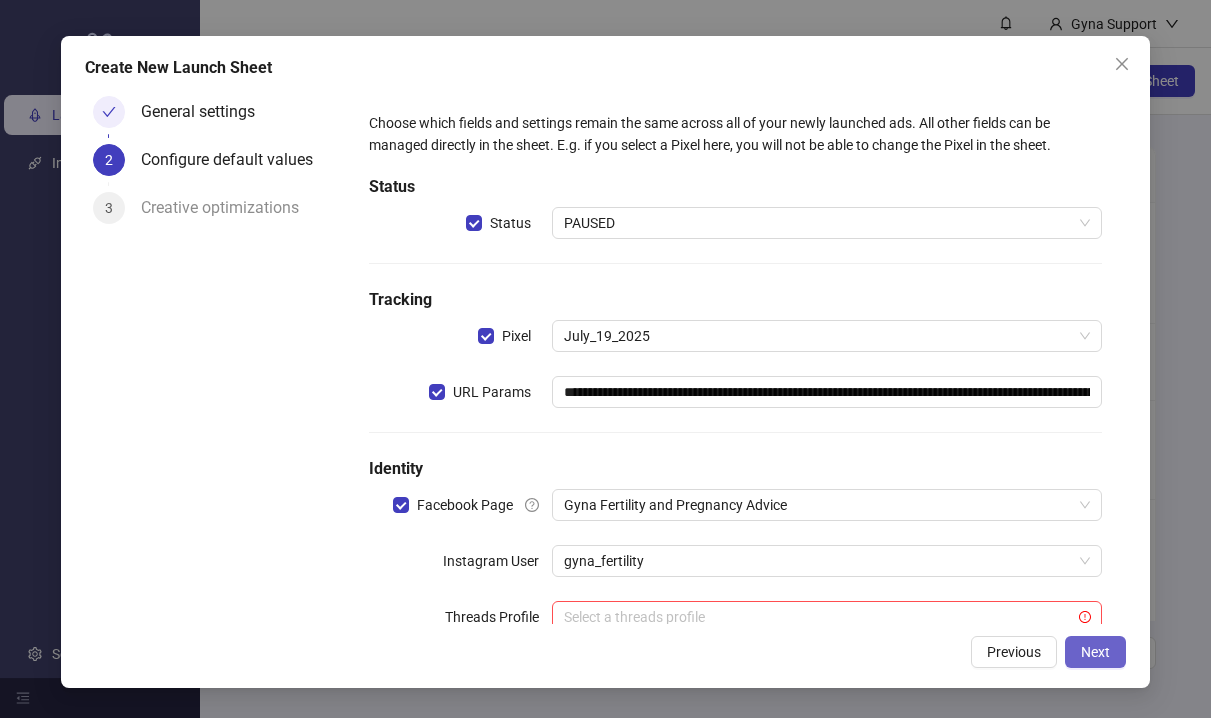 click on "Next" at bounding box center [1095, 652] 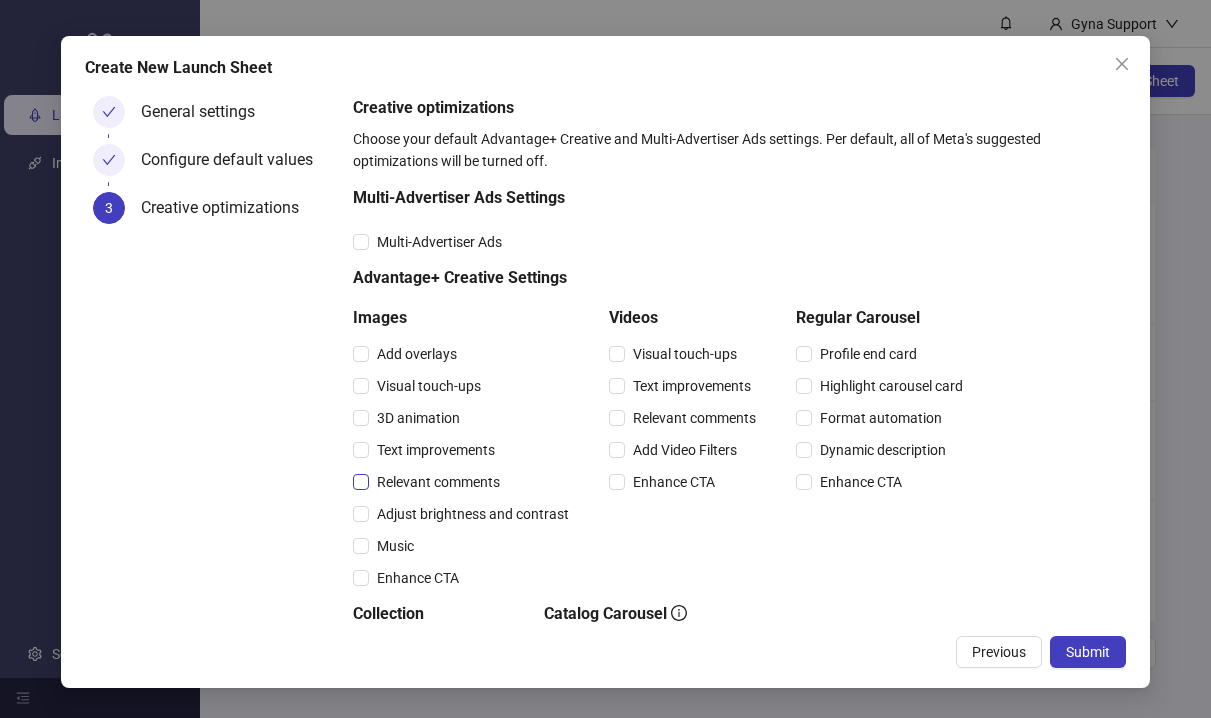 click on "Relevant comments" at bounding box center [438, 482] 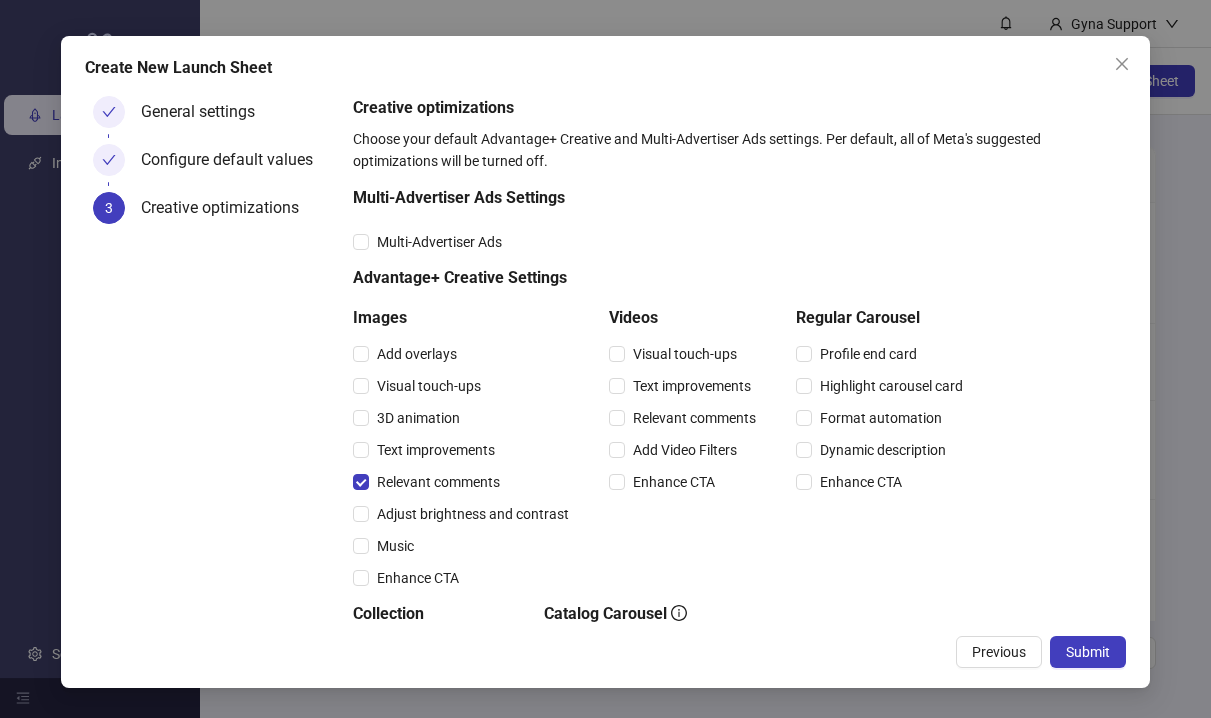 scroll, scrollTop: 314, scrollLeft: 0, axis: vertical 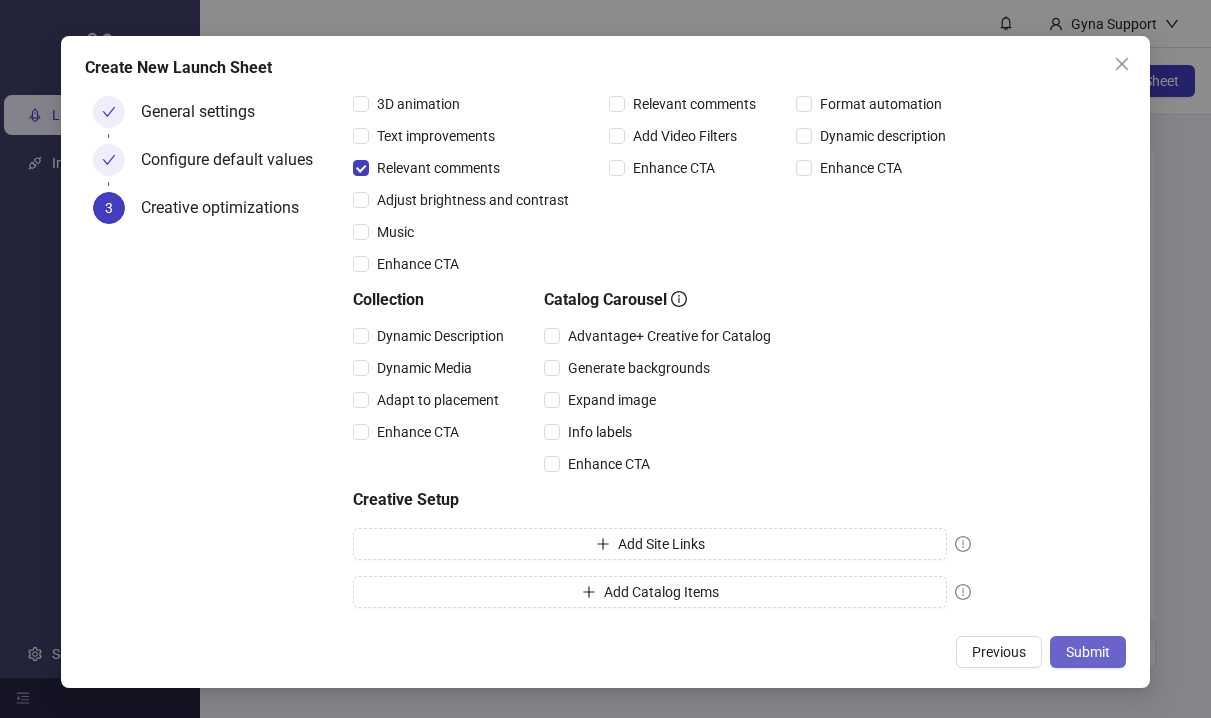 click on "Submit" at bounding box center [1088, 652] 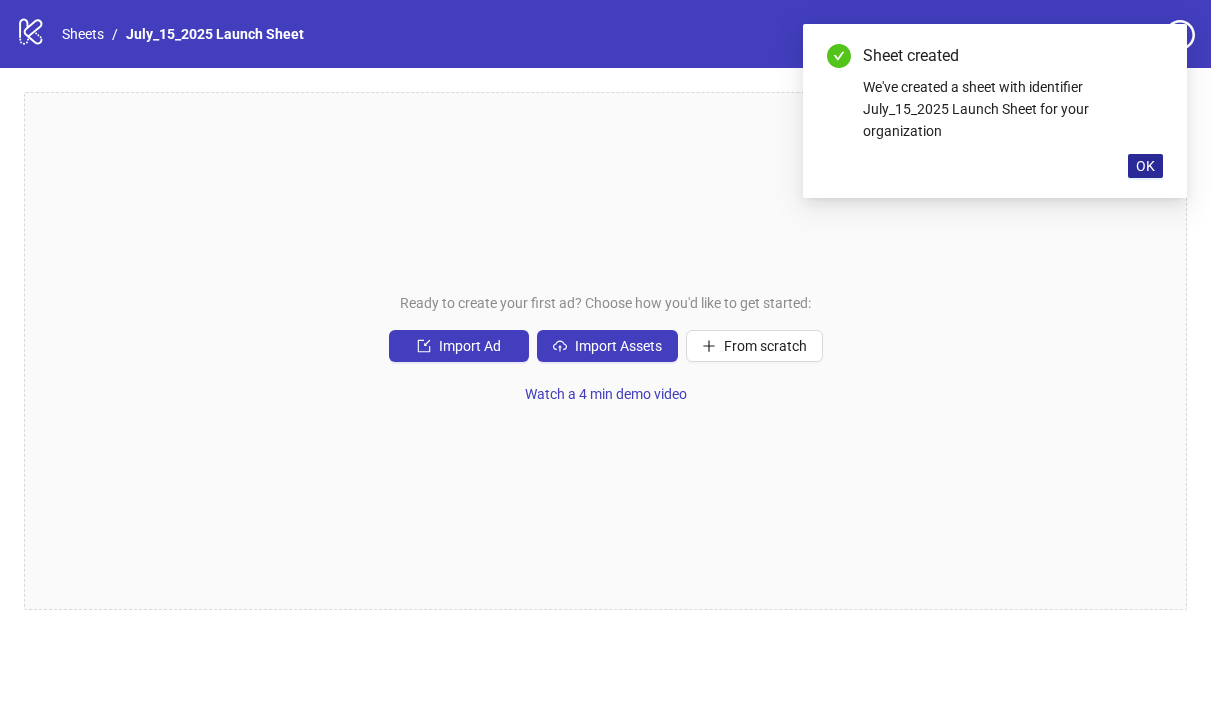 click on "OK" at bounding box center [1145, 166] 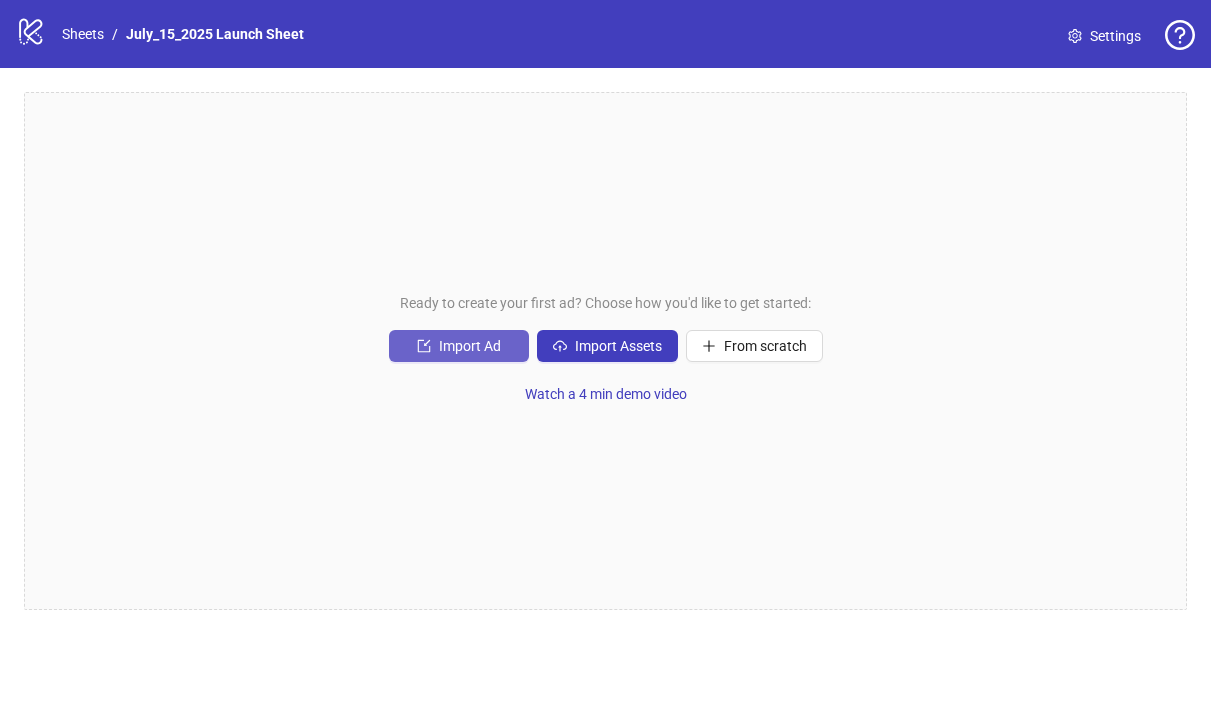 click on "Import Ad" at bounding box center [470, 346] 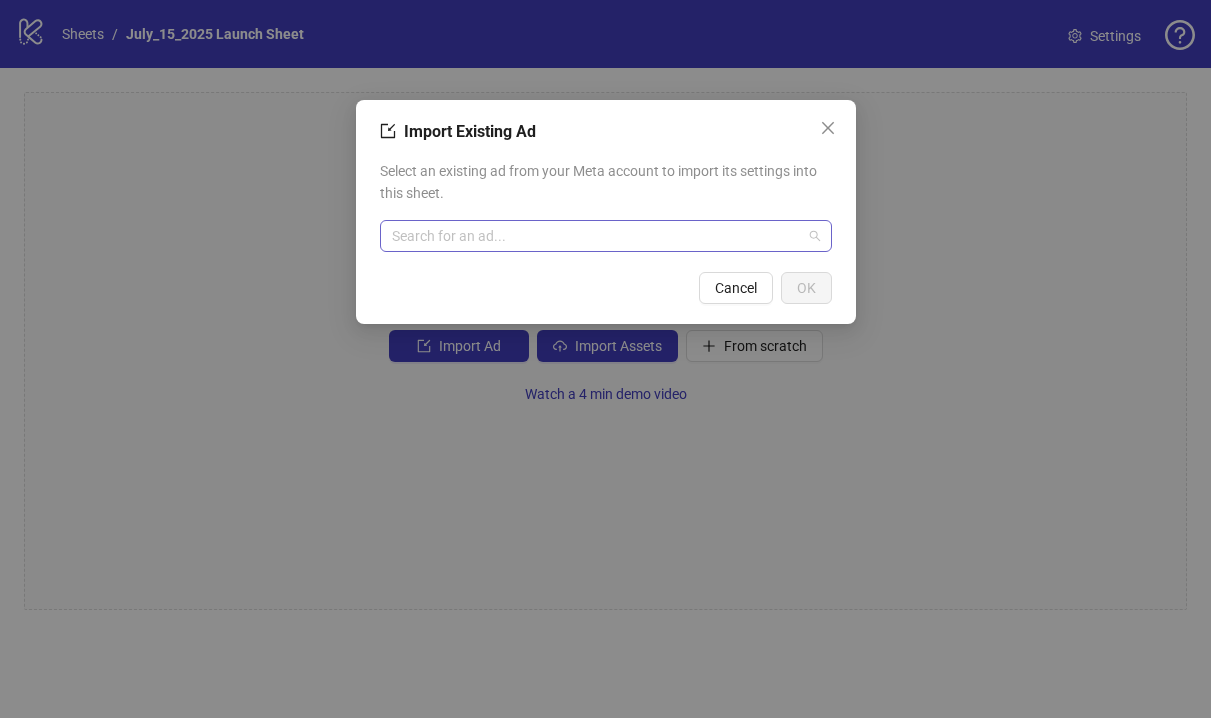 click at bounding box center [597, 236] 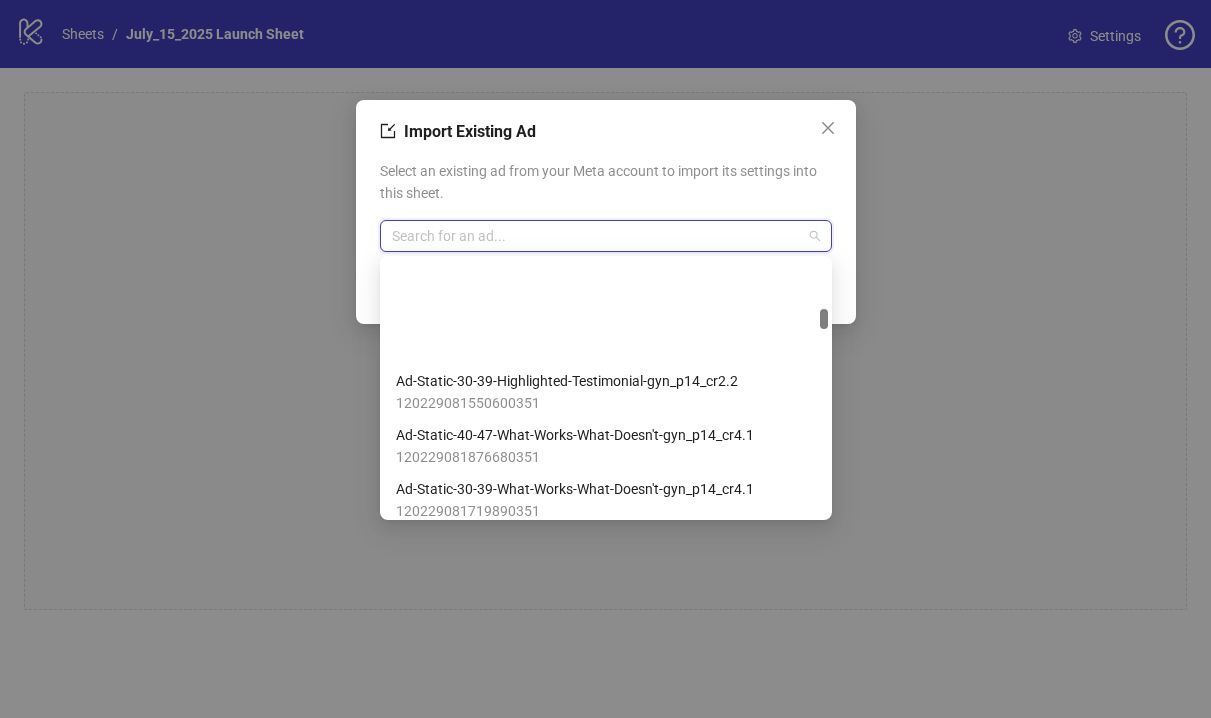 scroll, scrollTop: 1088, scrollLeft: 0, axis: vertical 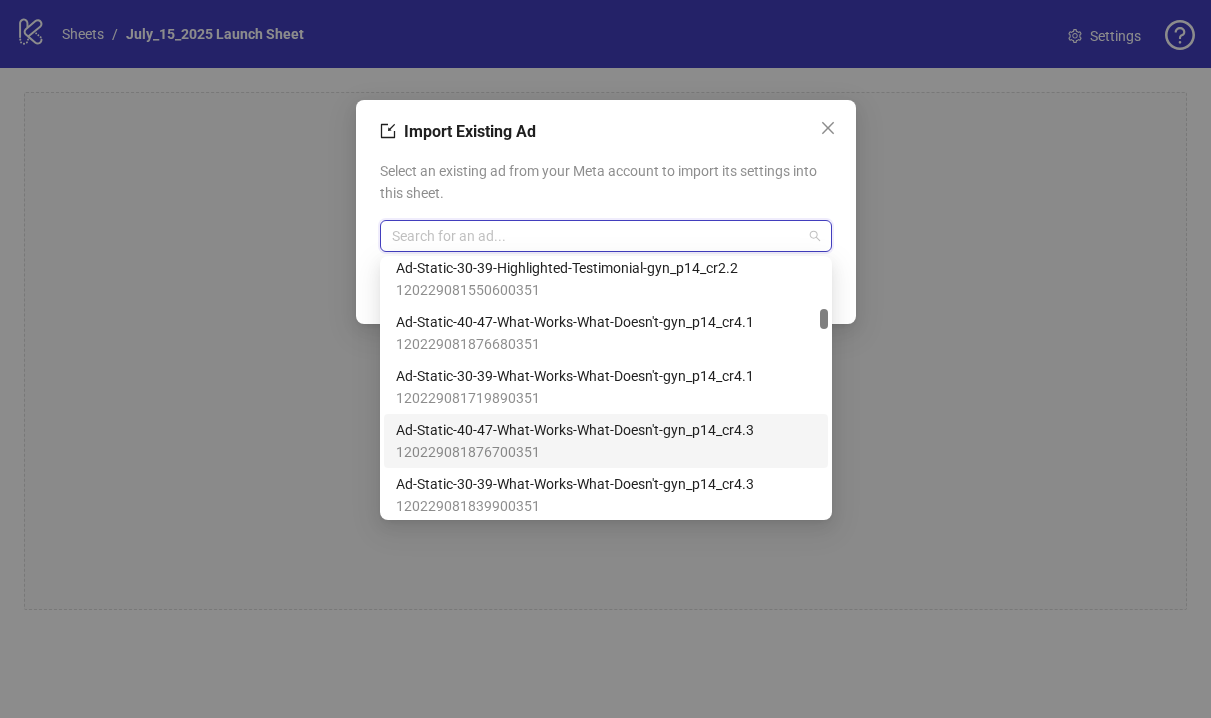 click on "Import Existing Ad Select an existing ad from your Meta account to import its settings into this sheet. Search for an ad... Cancel OK" at bounding box center (605, 359) 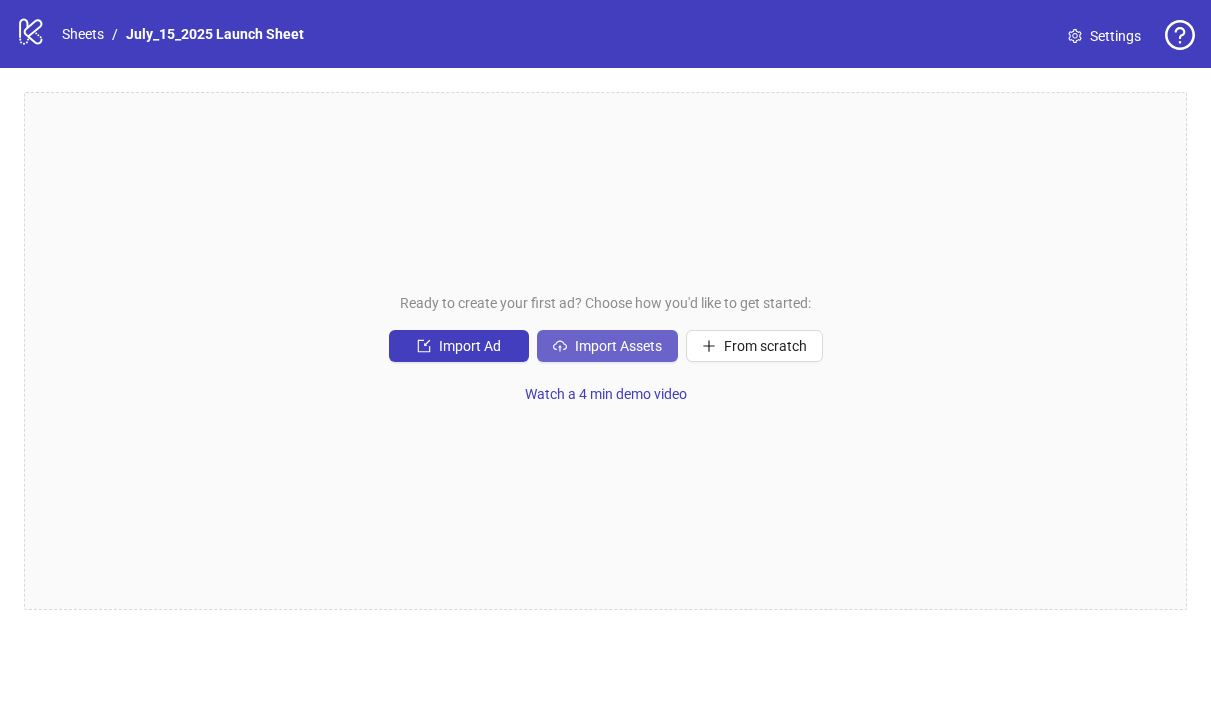 click on "Import Assets" at bounding box center [618, 346] 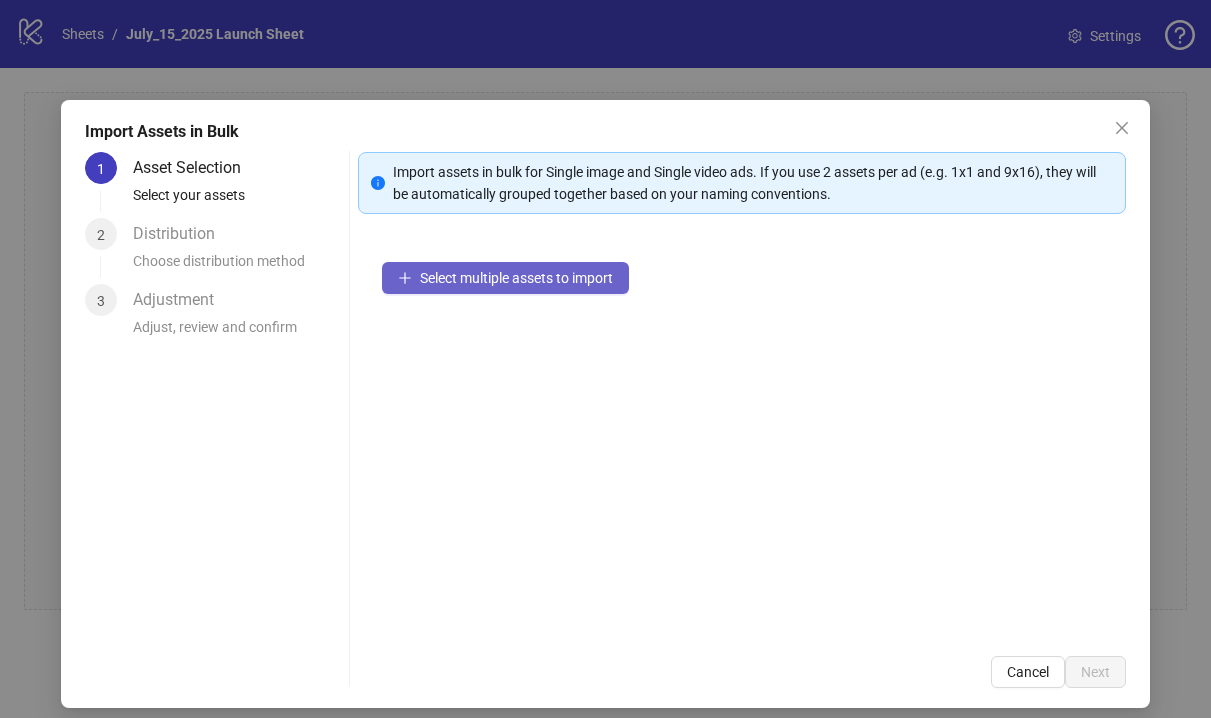 click on "Select multiple assets to import" at bounding box center (516, 278) 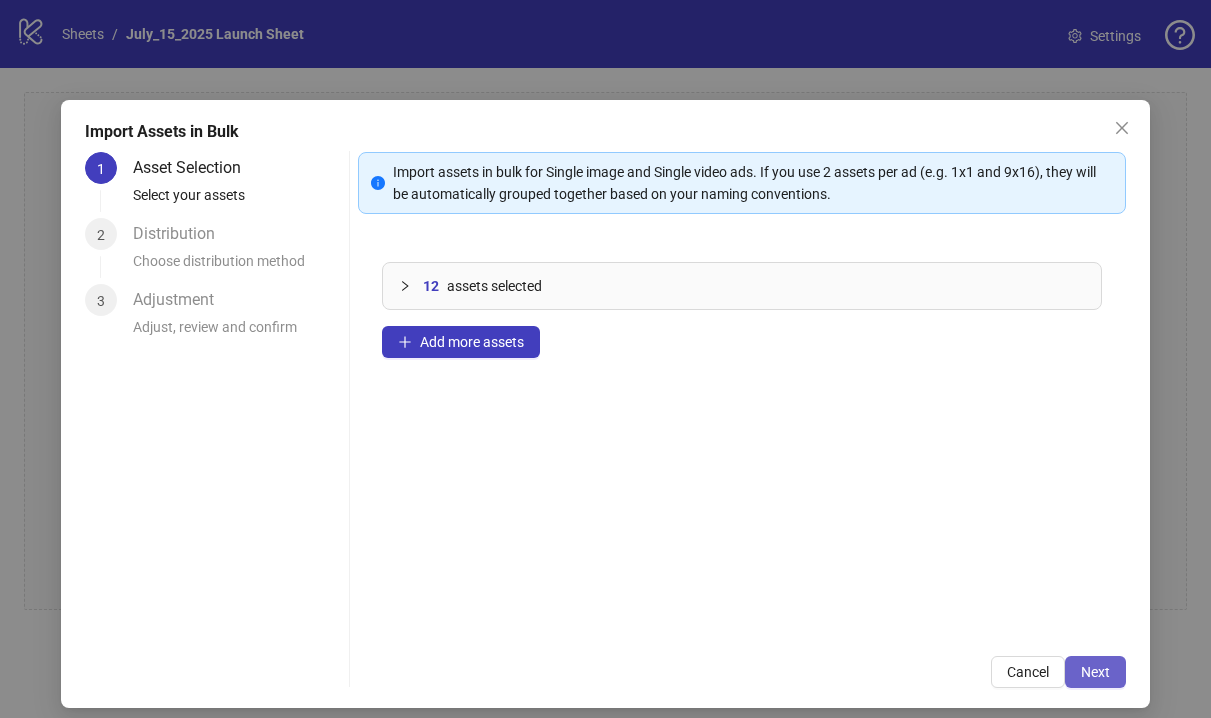 click on "Next" at bounding box center (1095, 672) 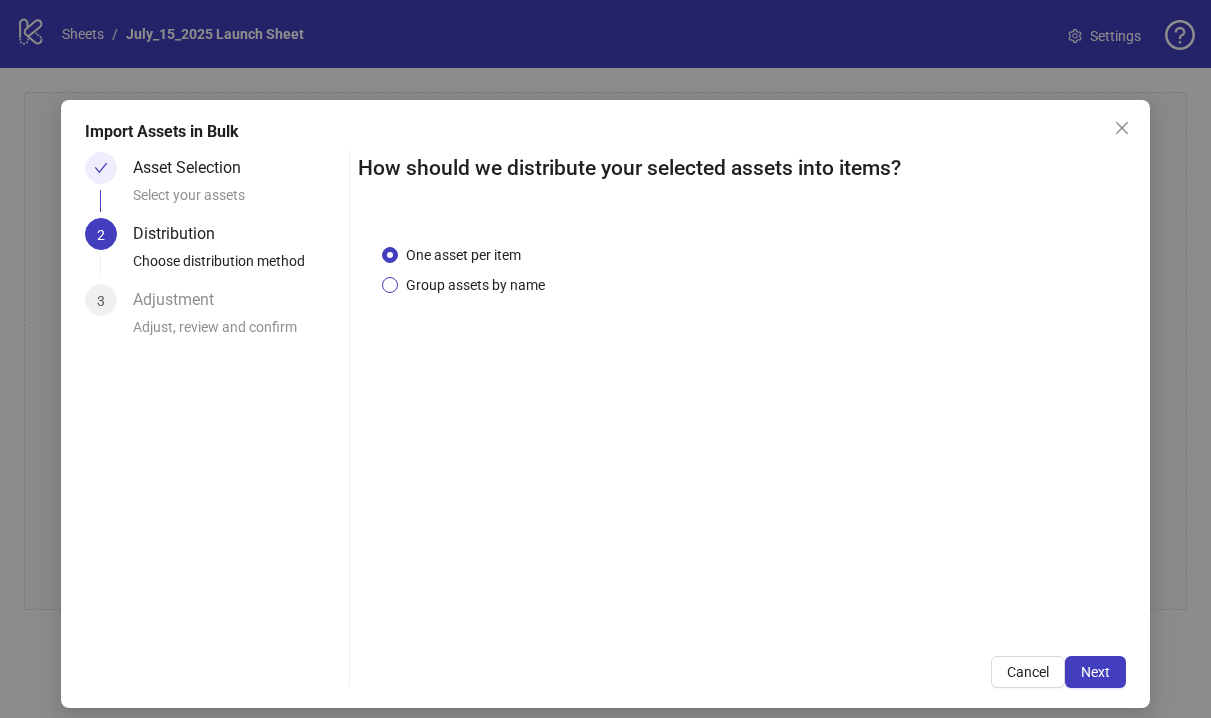 click on "One asset per item Group assets by name" at bounding box center [742, 426] 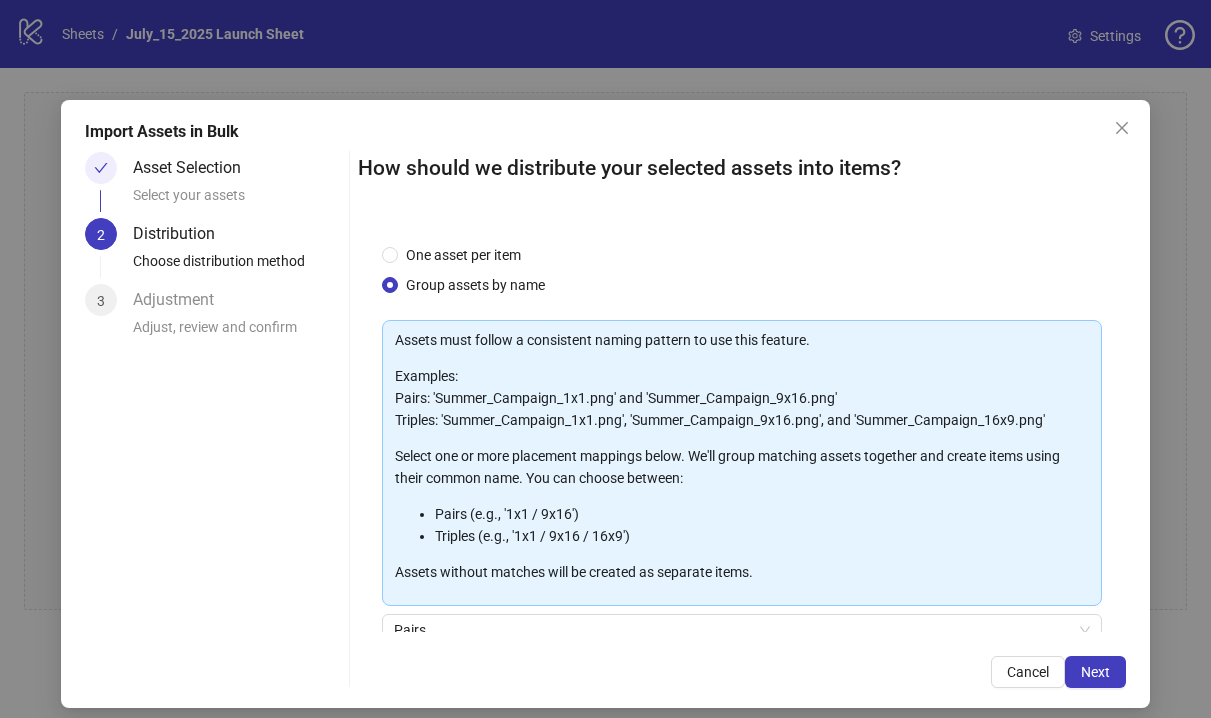 scroll, scrollTop: 173, scrollLeft: 0, axis: vertical 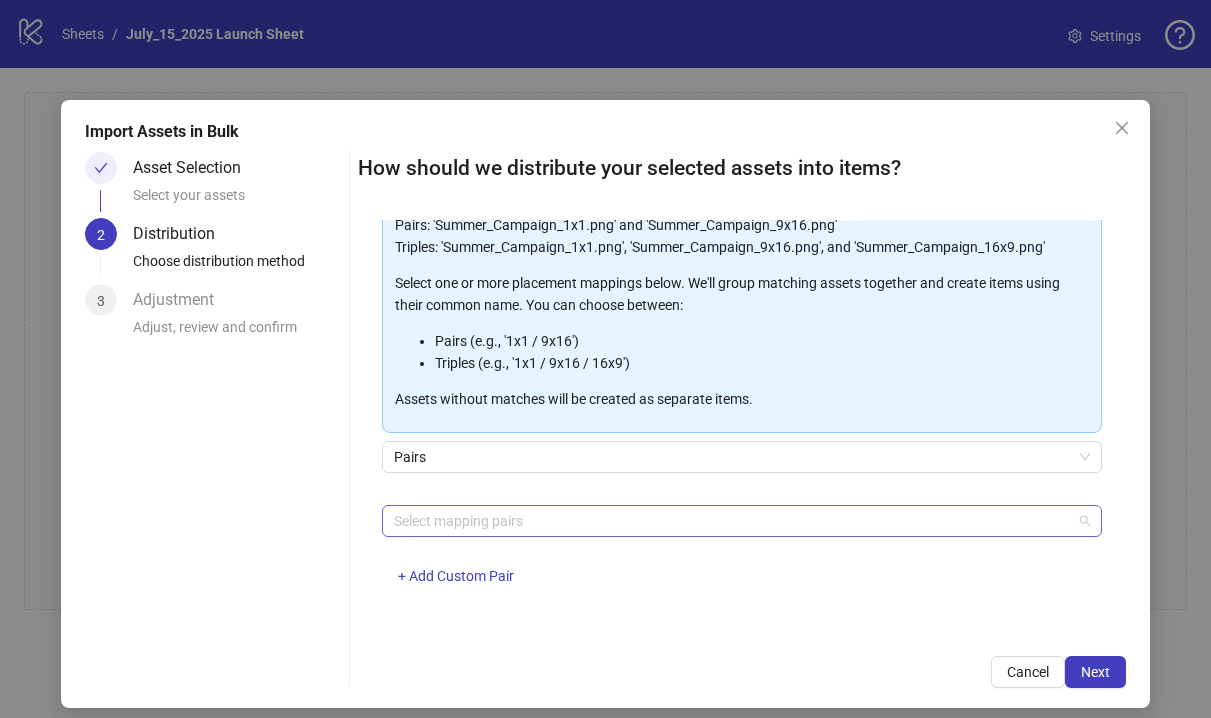 click on "Select mapping pairs" at bounding box center (742, 521) 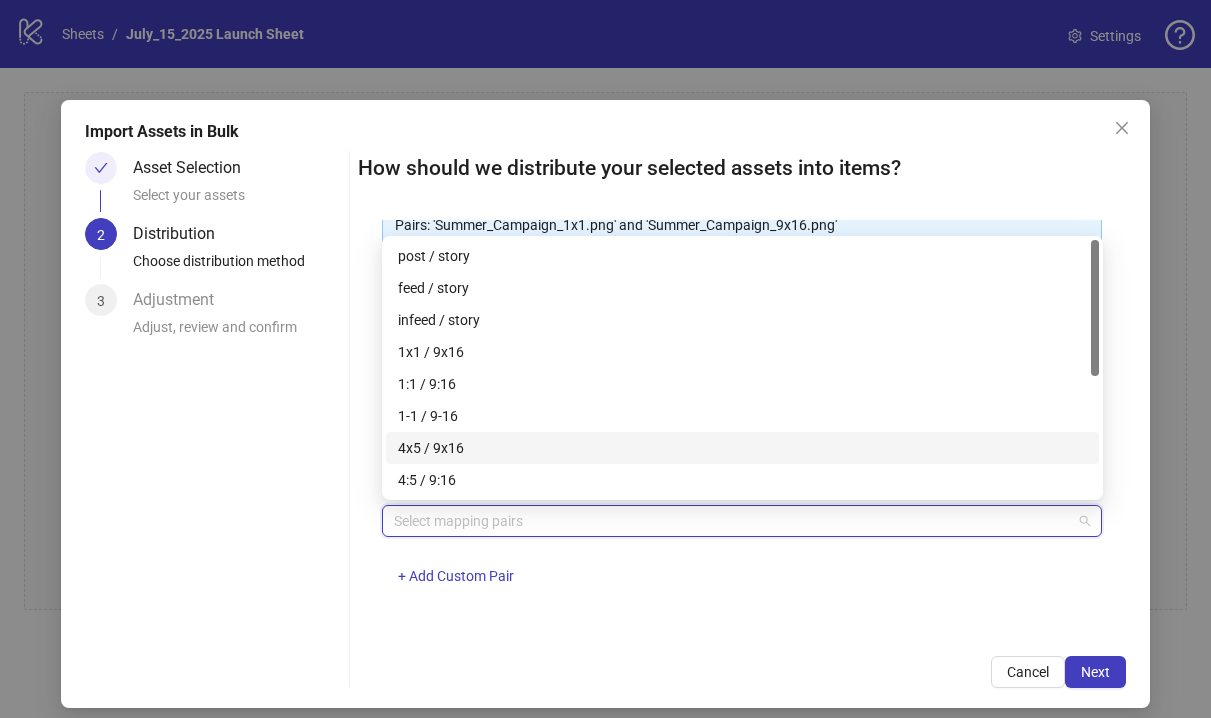 click on "4x5 / 9x16" at bounding box center [742, 448] 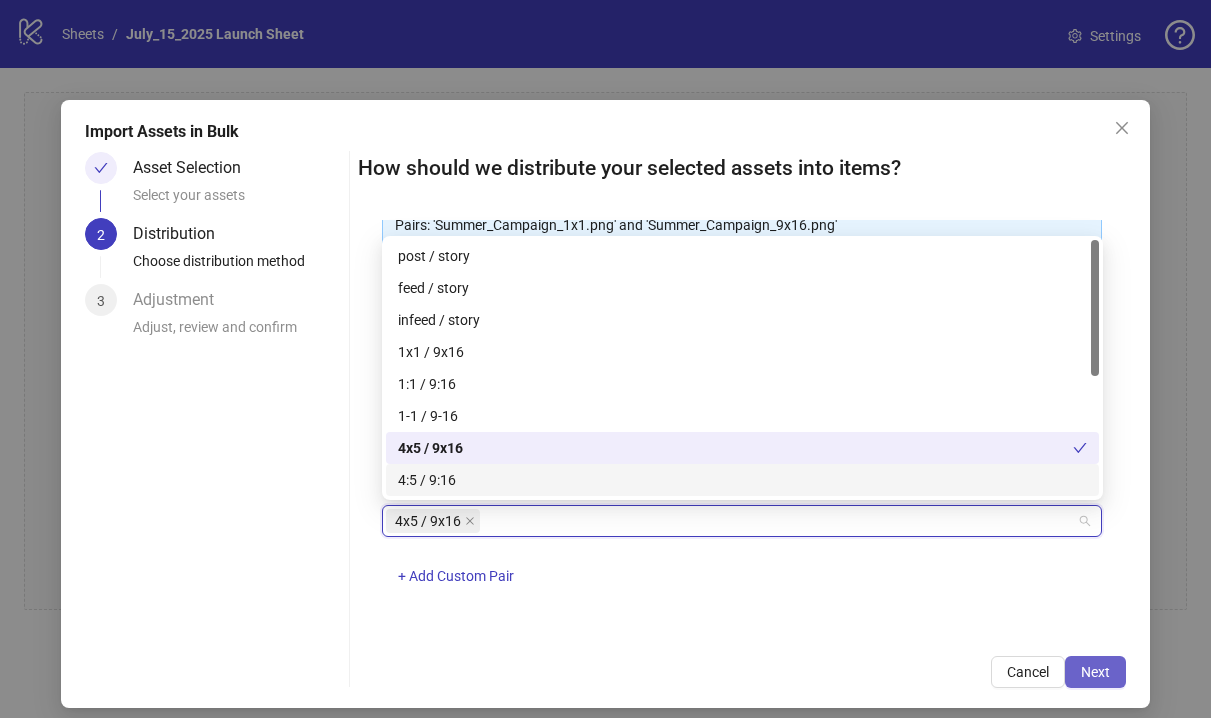 click on "Next" at bounding box center [1095, 672] 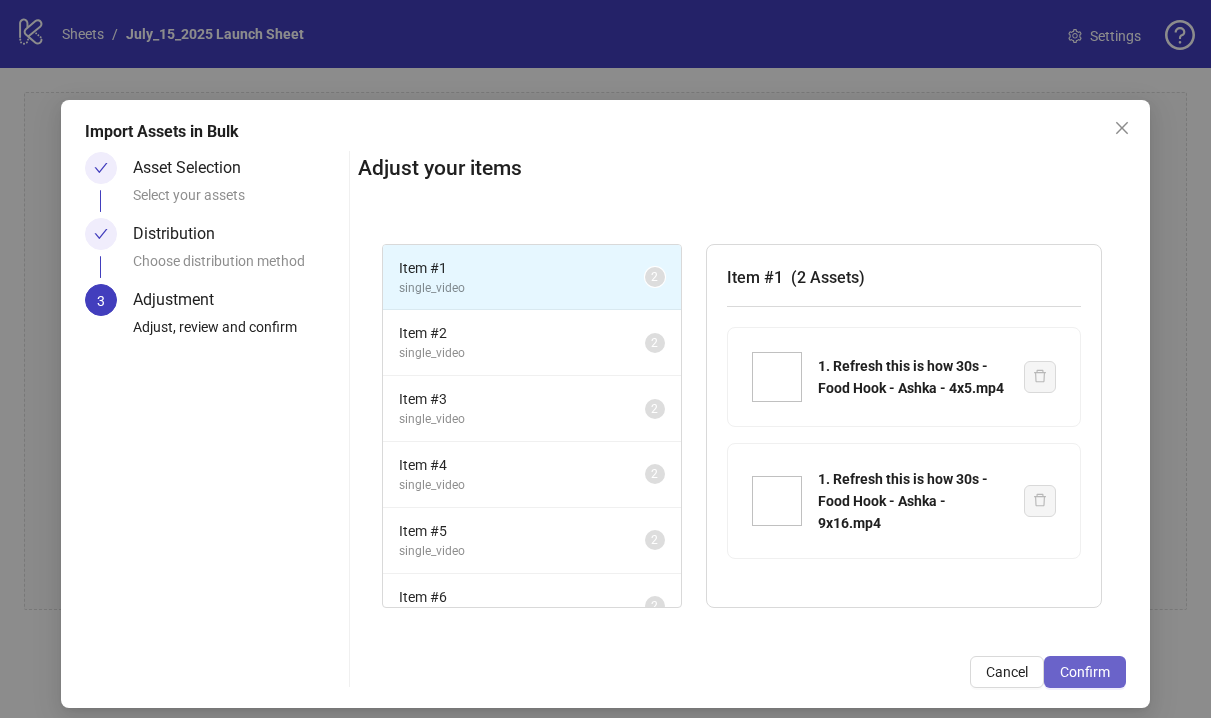 click on "Confirm" at bounding box center (1085, 672) 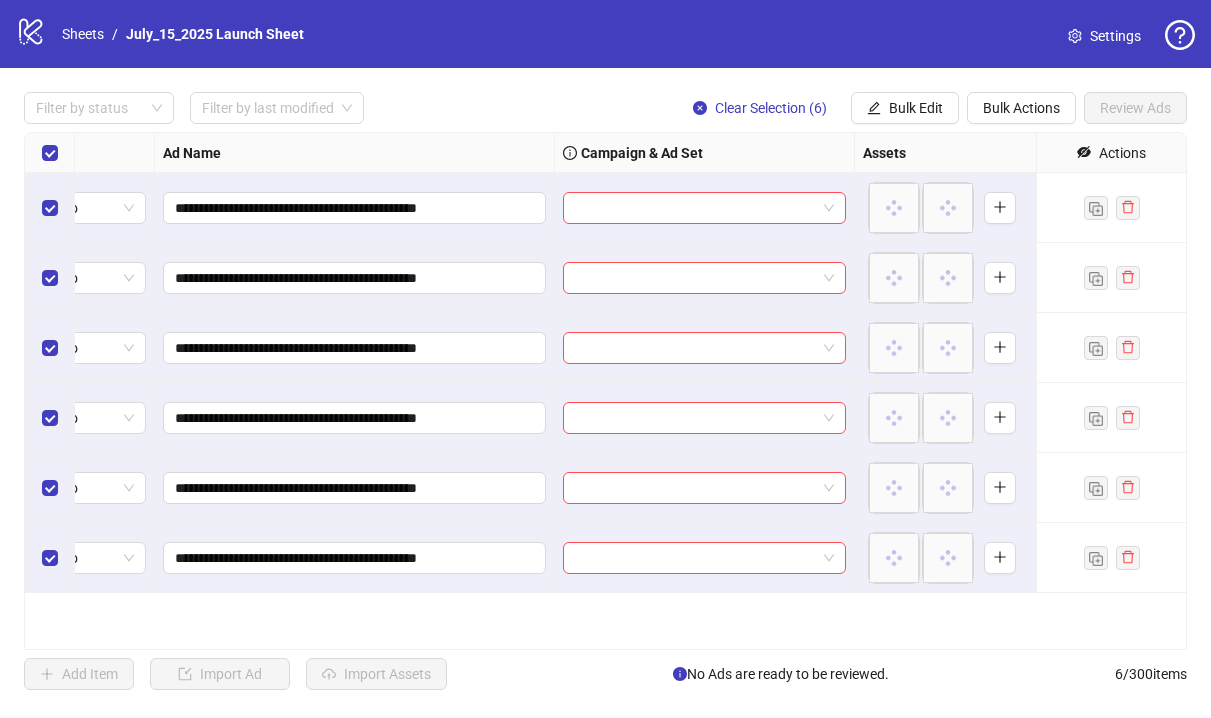 scroll, scrollTop: 0, scrollLeft: 81, axis: horizontal 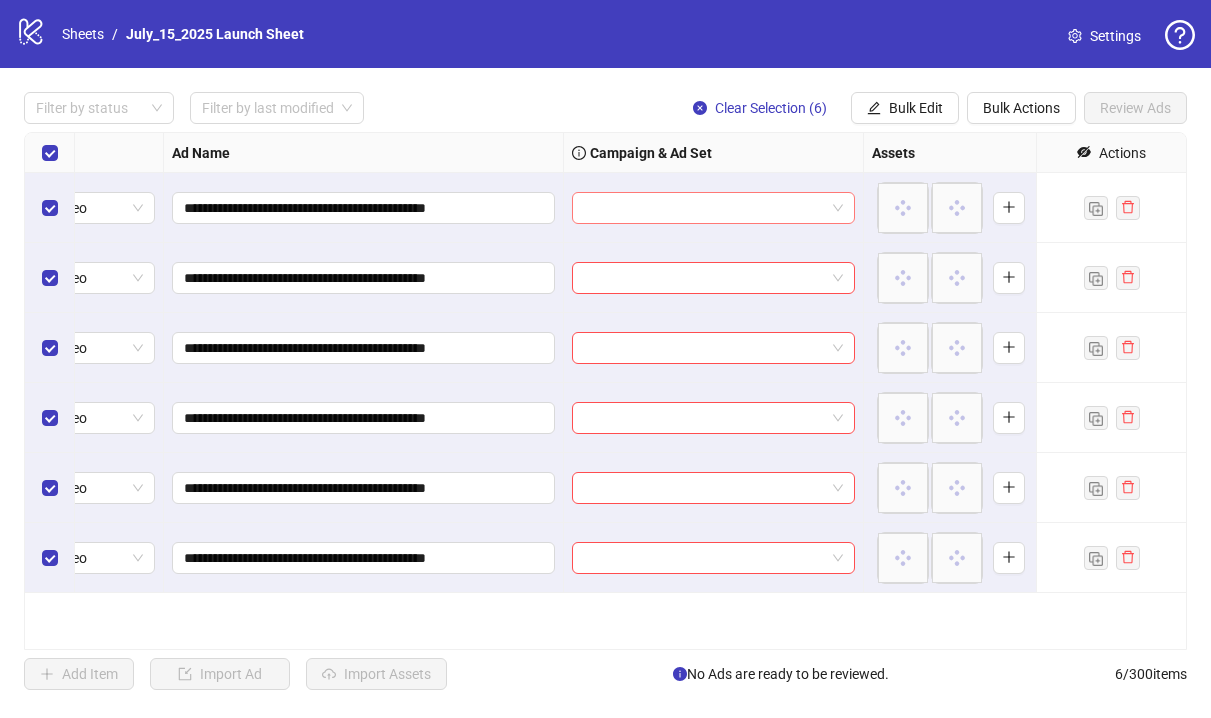 click at bounding box center [704, 208] 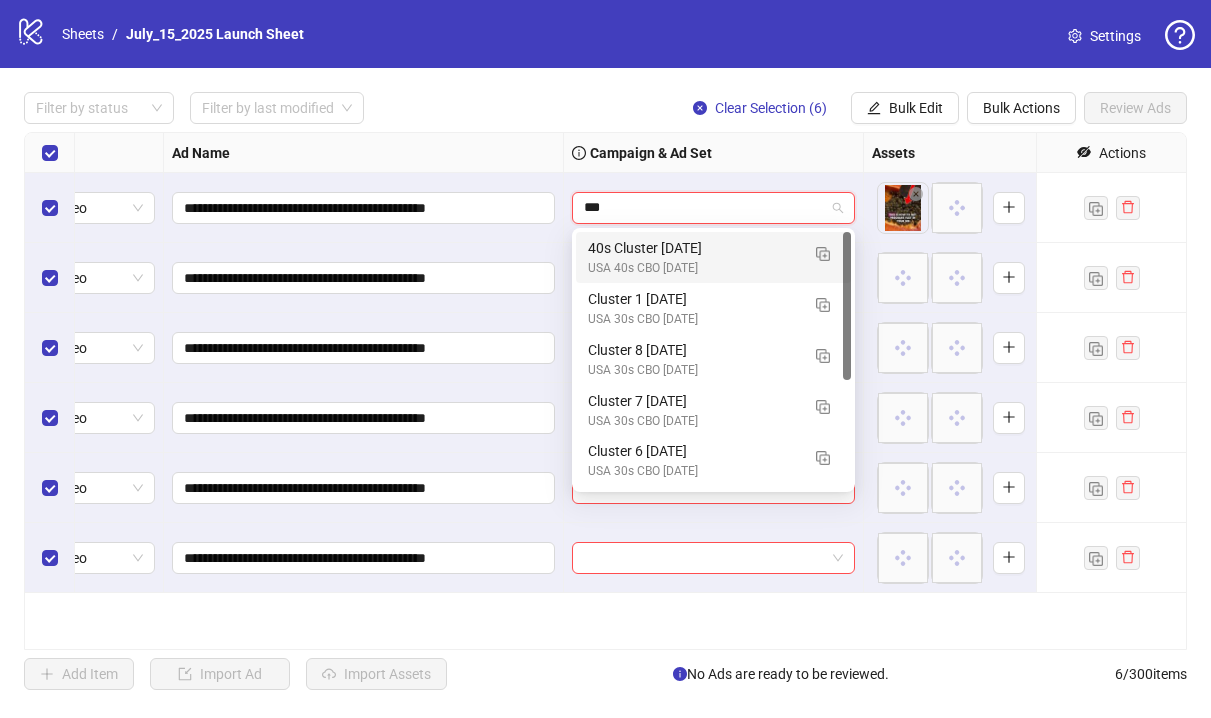 type on "****" 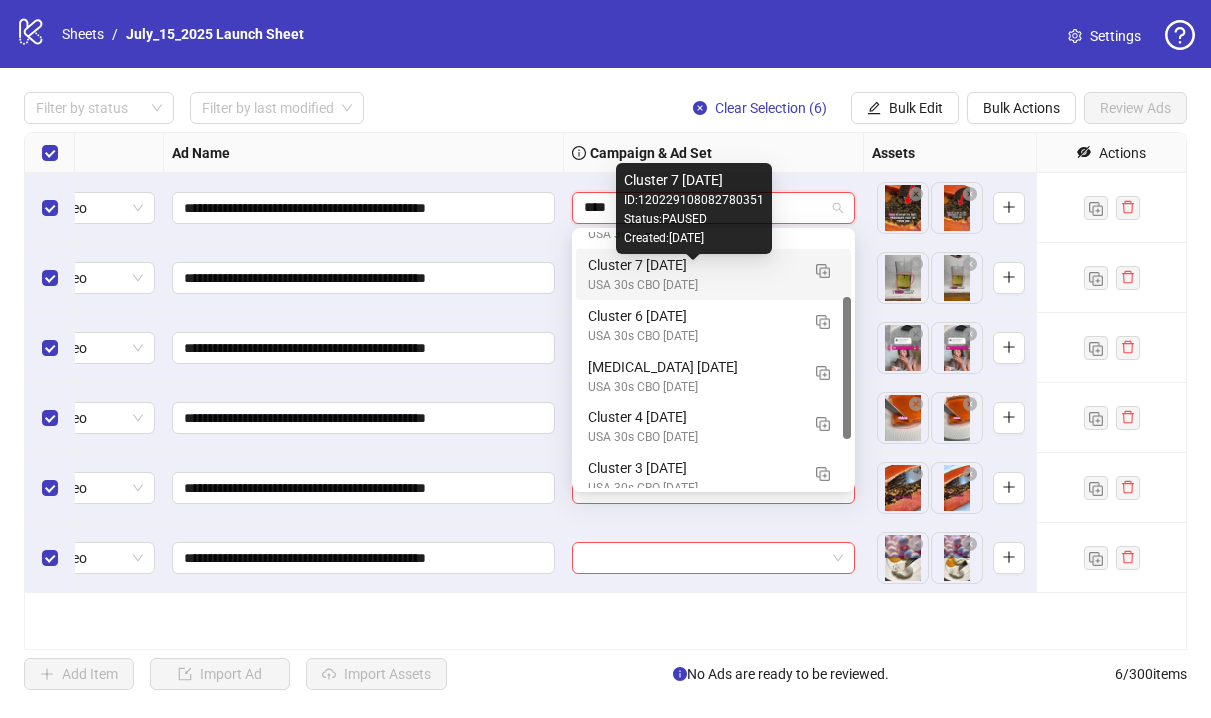 scroll, scrollTop: 50, scrollLeft: 0, axis: vertical 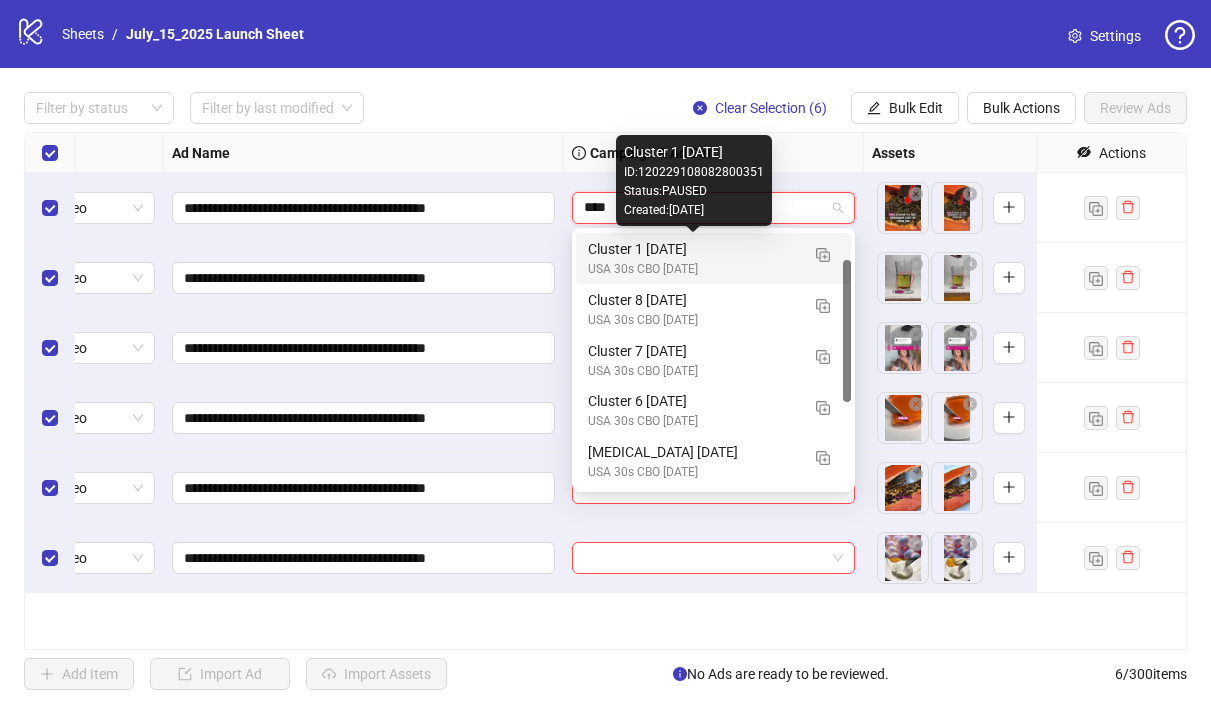 click on "Cluster 1 [DATE]" at bounding box center (693, 249) 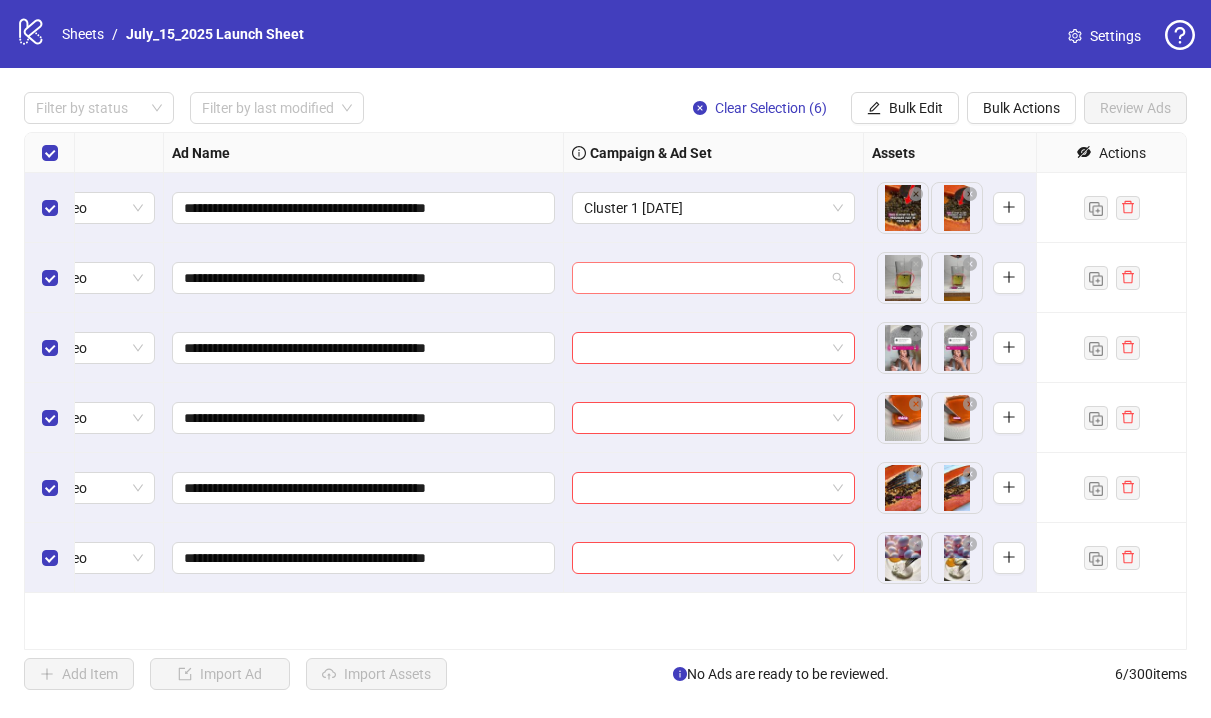 click at bounding box center (704, 278) 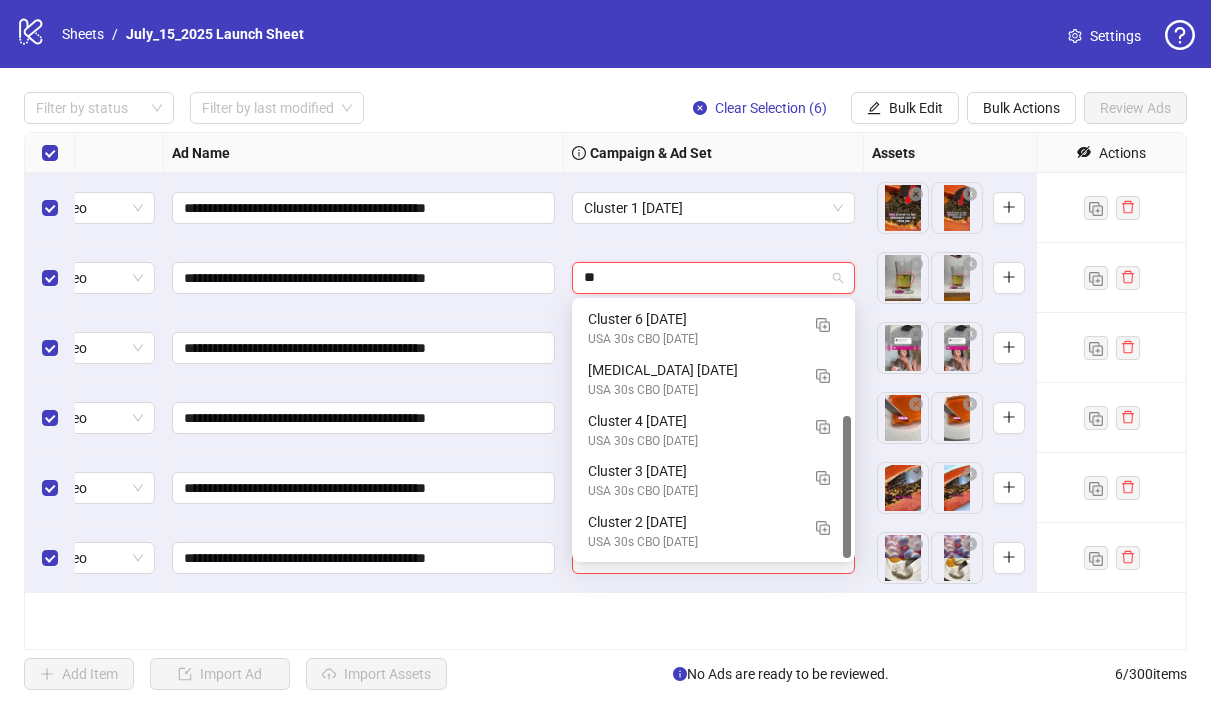 scroll, scrollTop: 203, scrollLeft: 0, axis: vertical 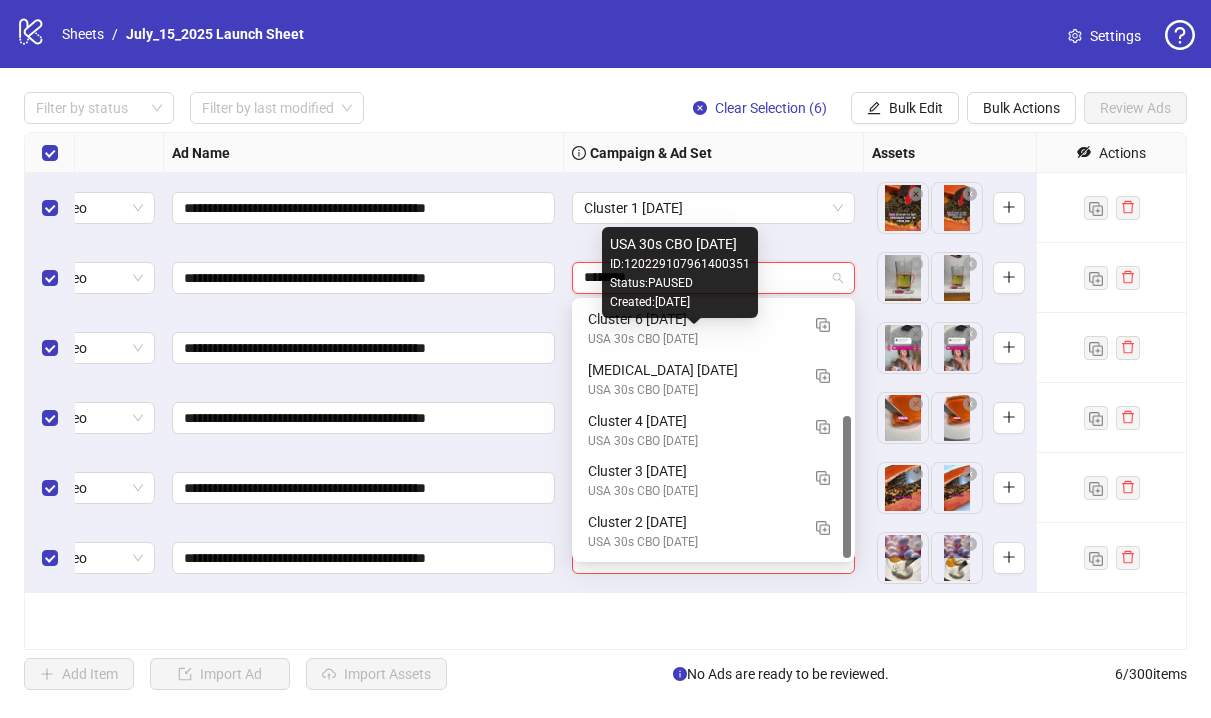 type on "*********" 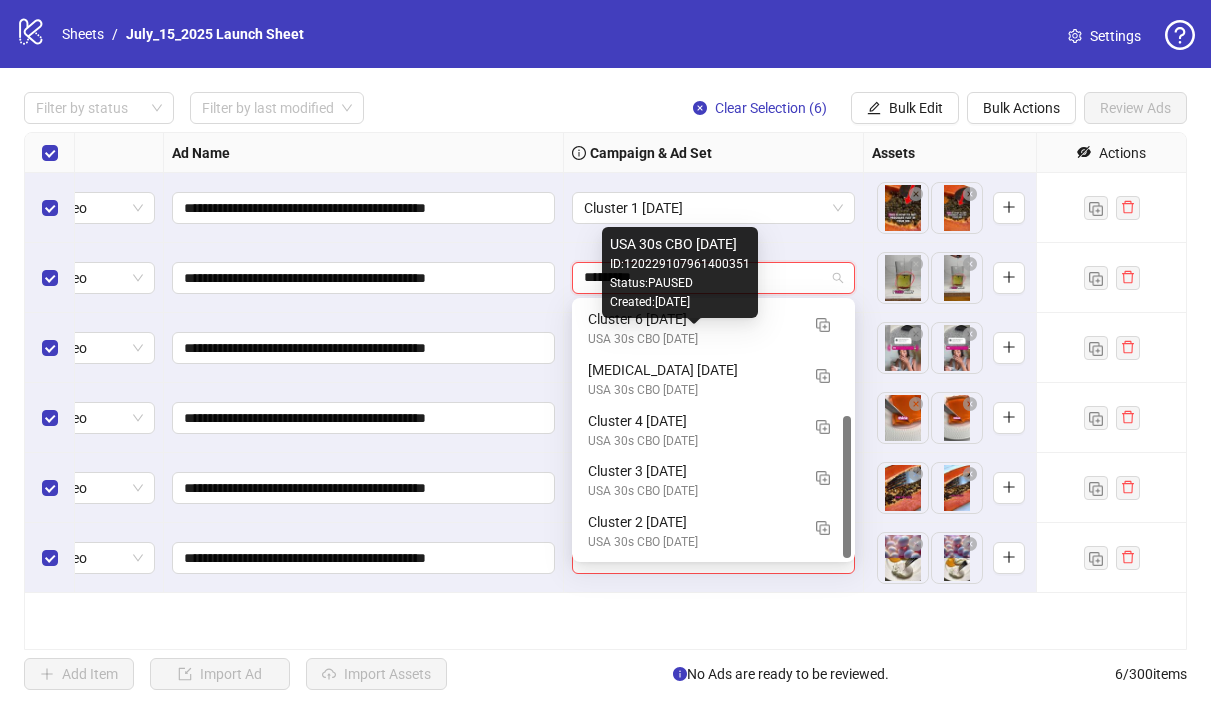 scroll, scrollTop: 0, scrollLeft: 0, axis: both 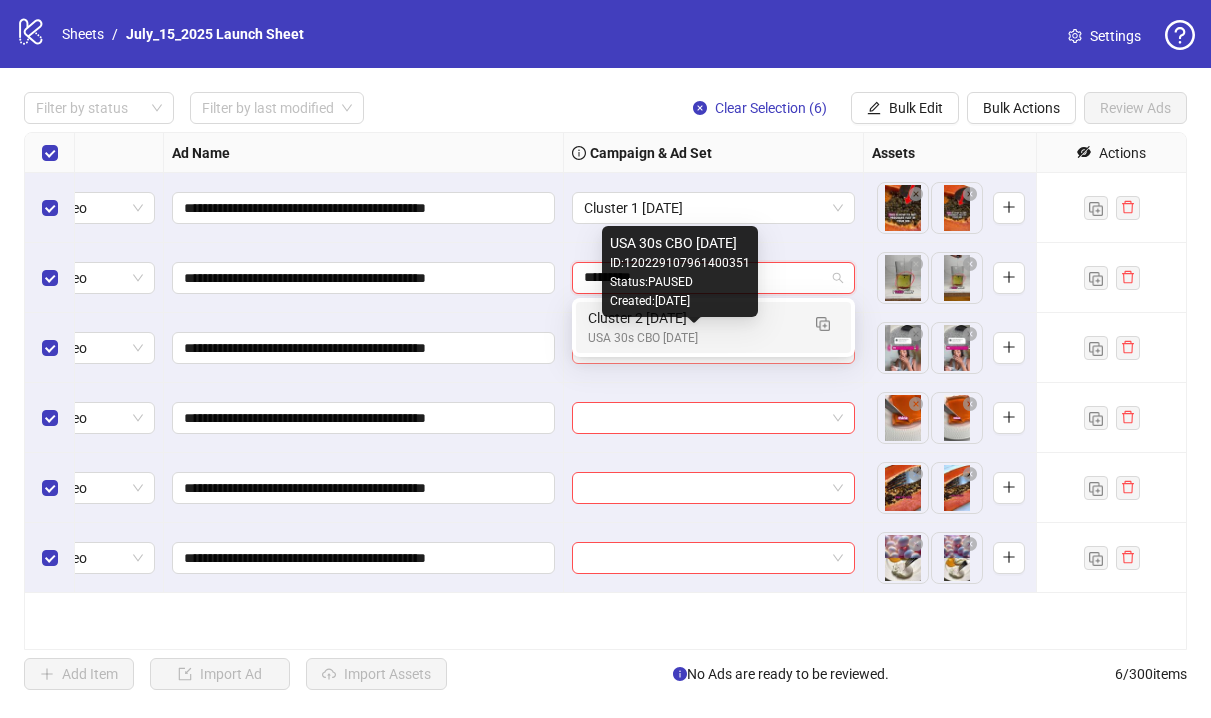 click on "USA 30s CBO [DATE]" at bounding box center [693, 338] 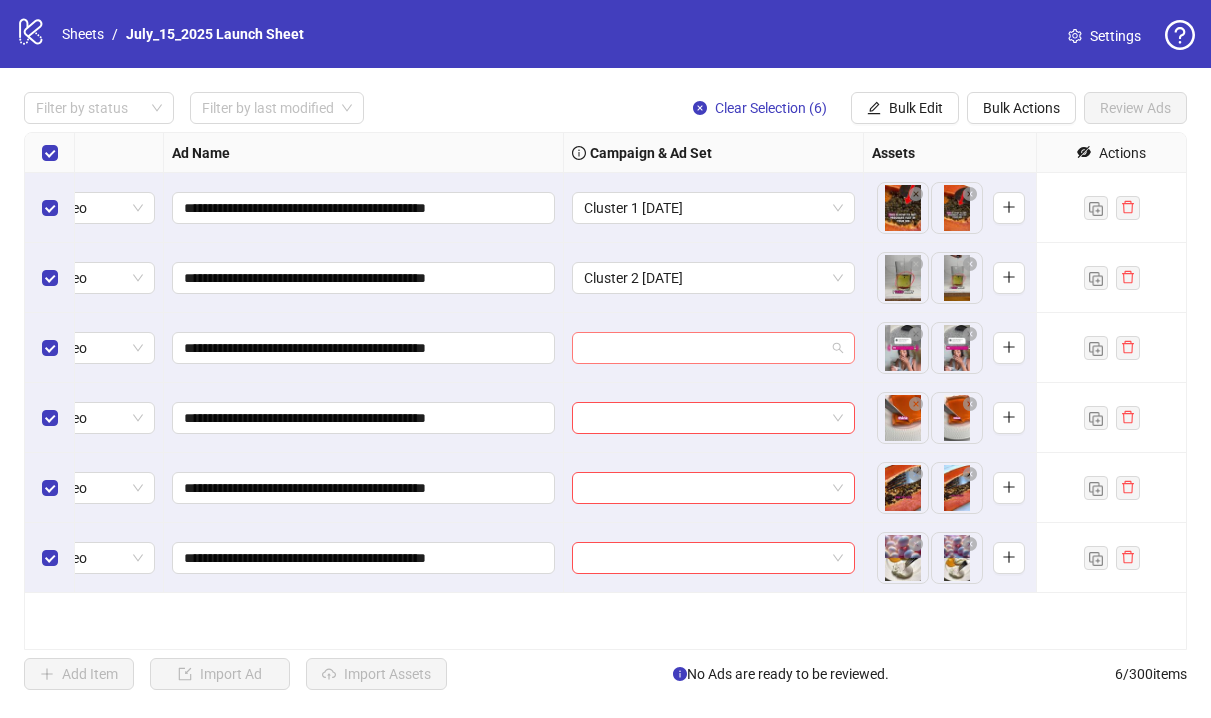 click at bounding box center [704, 348] 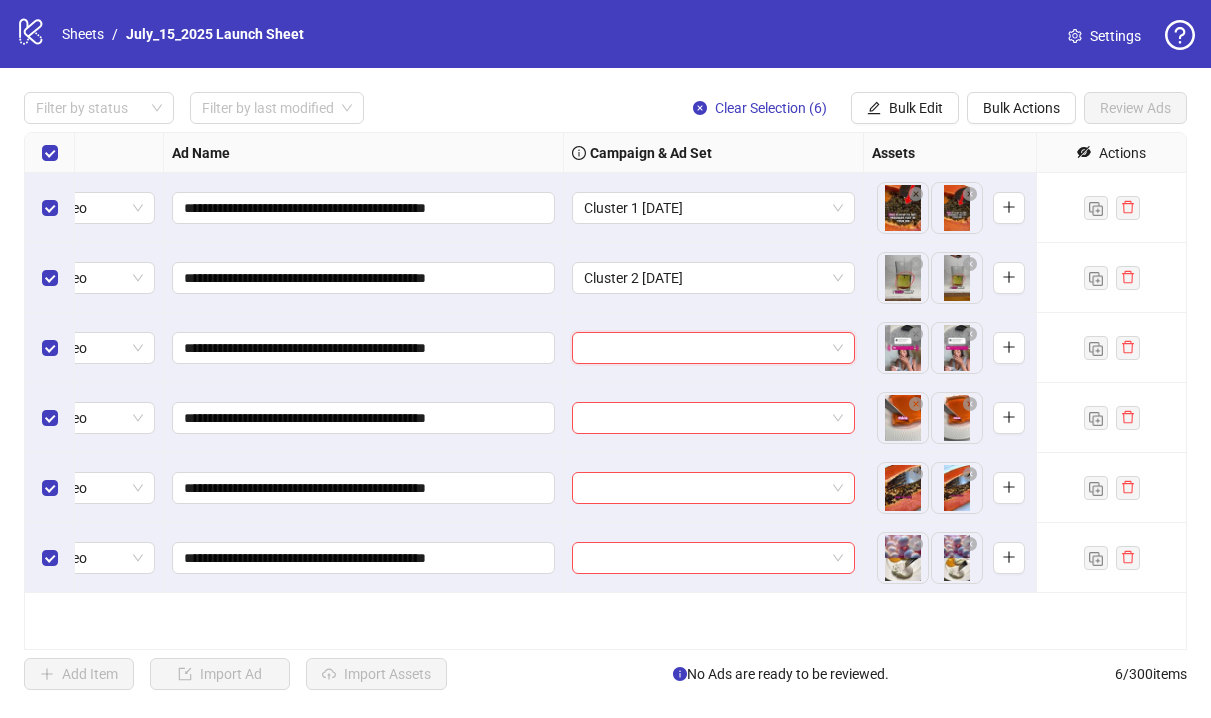 click at bounding box center [704, 348] 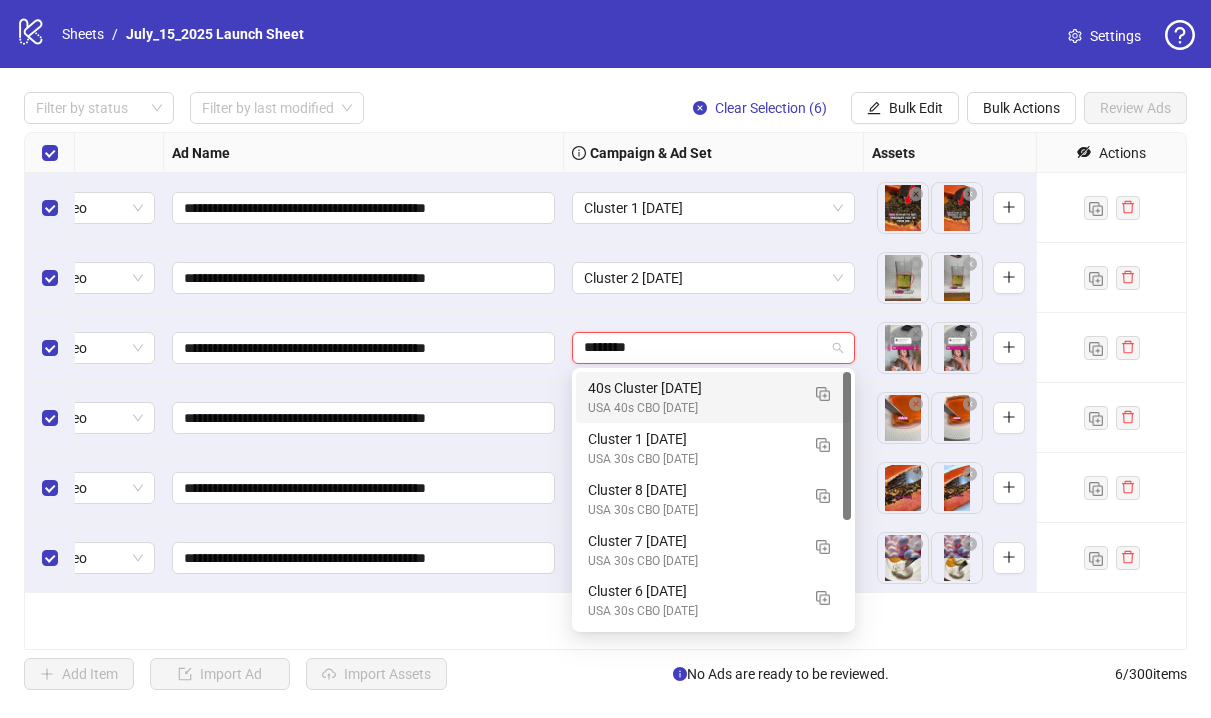 type on "*********" 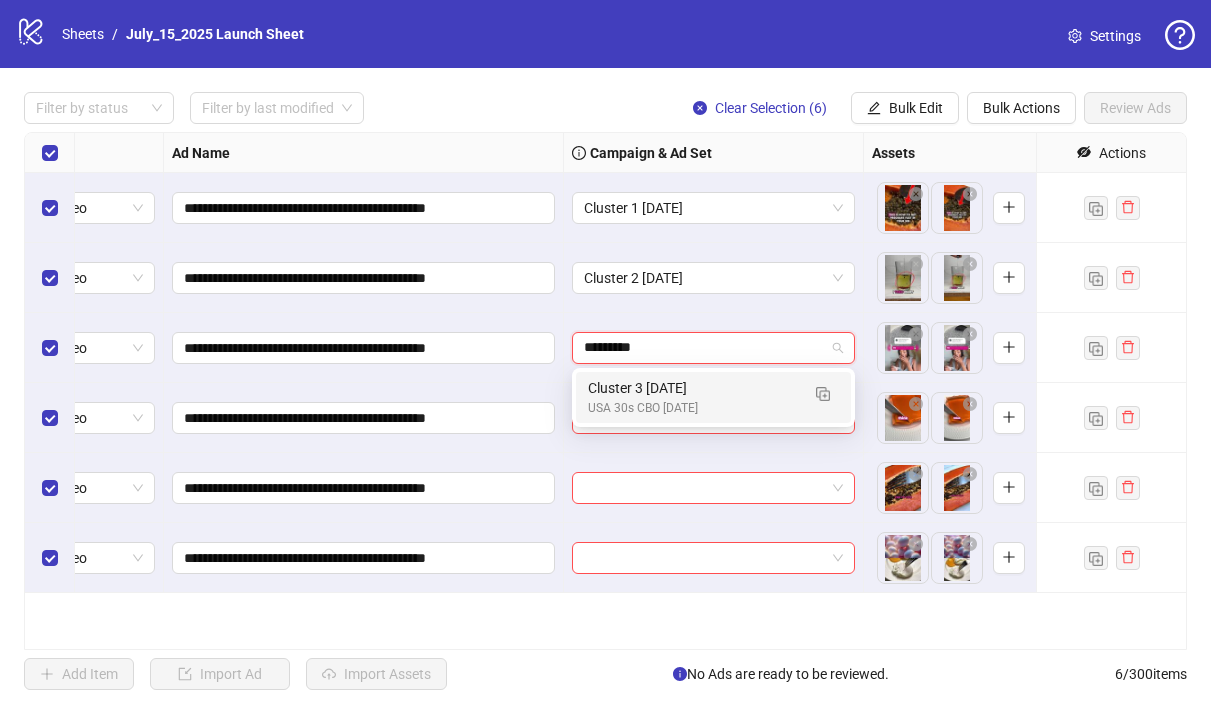 click on "Cluster 3 [DATE]" at bounding box center (693, 388) 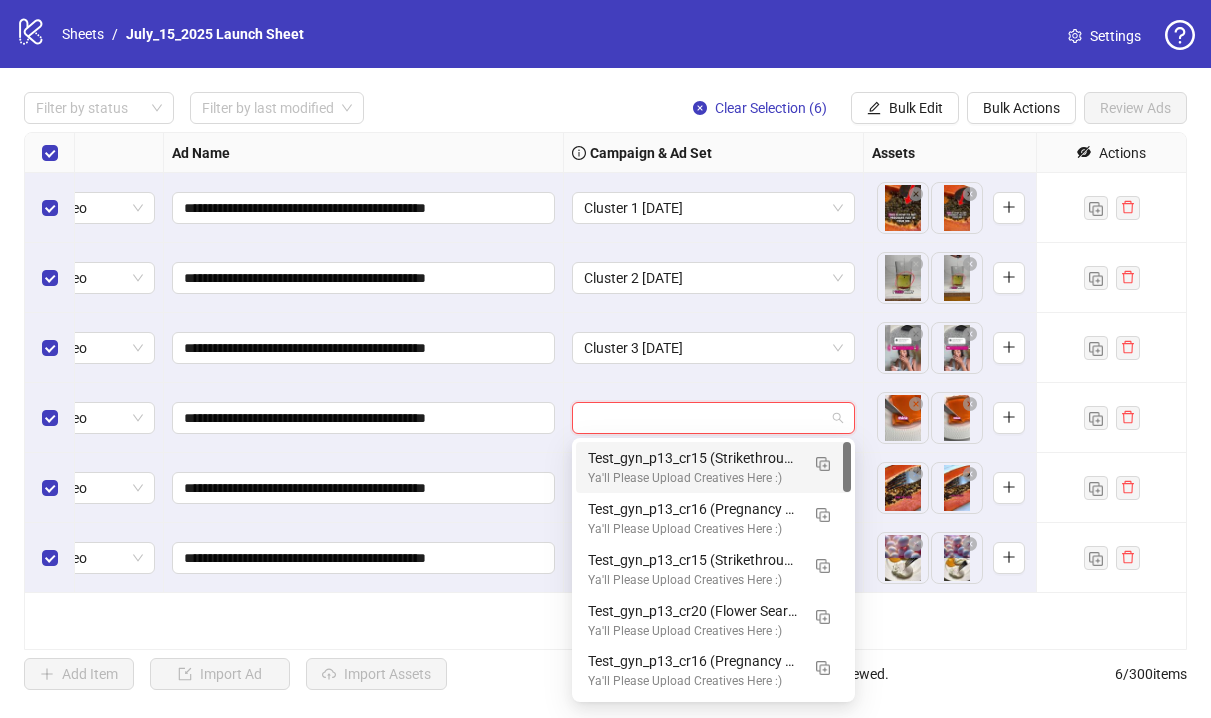 click at bounding box center [704, 418] 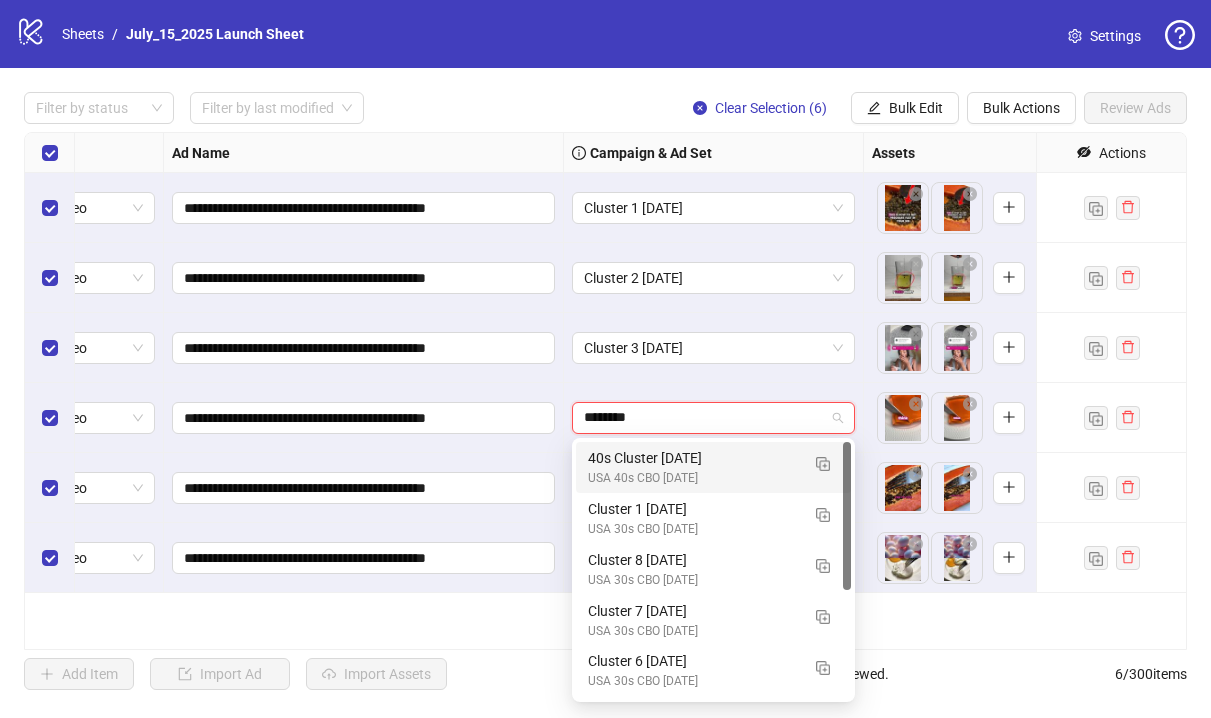 type on "*********" 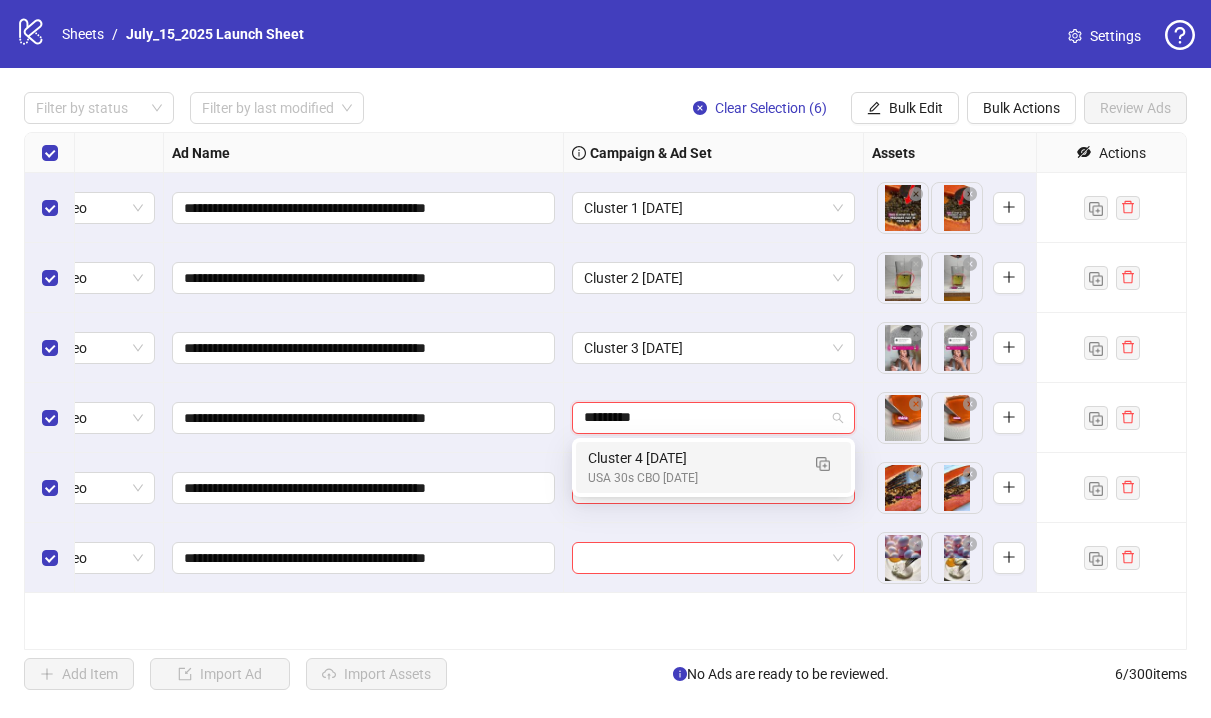 click on "Cluster 4 [DATE]" at bounding box center [693, 458] 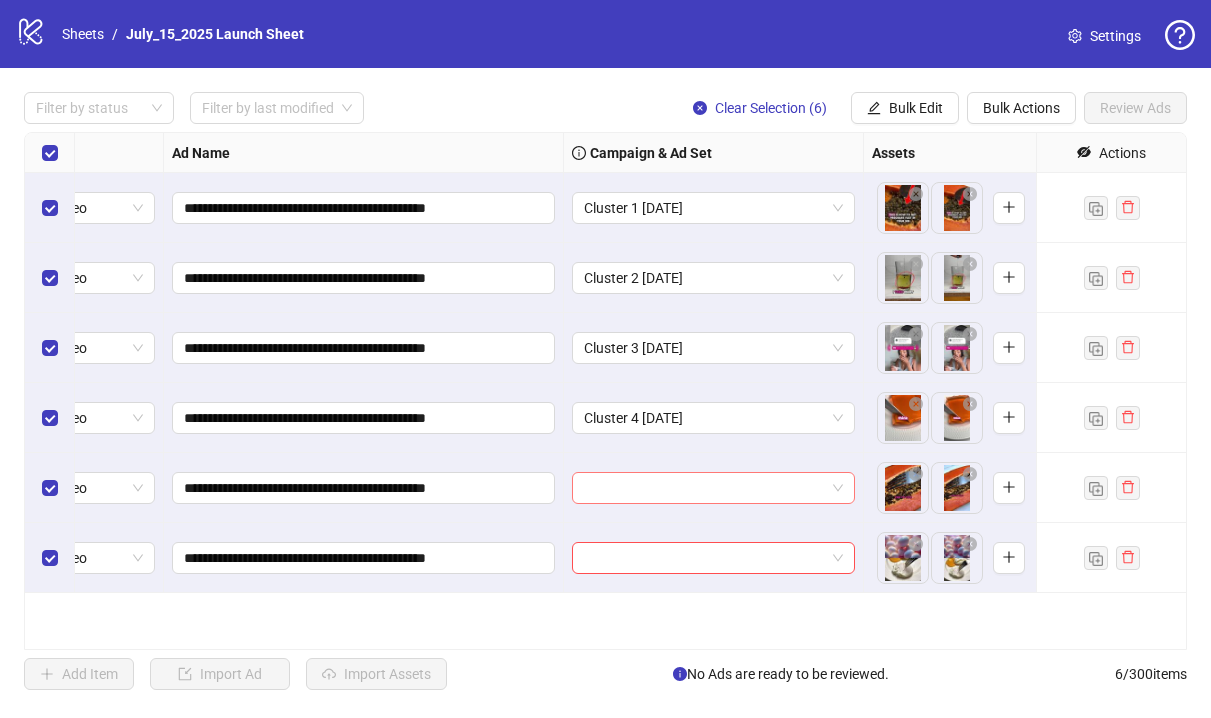click at bounding box center [704, 488] 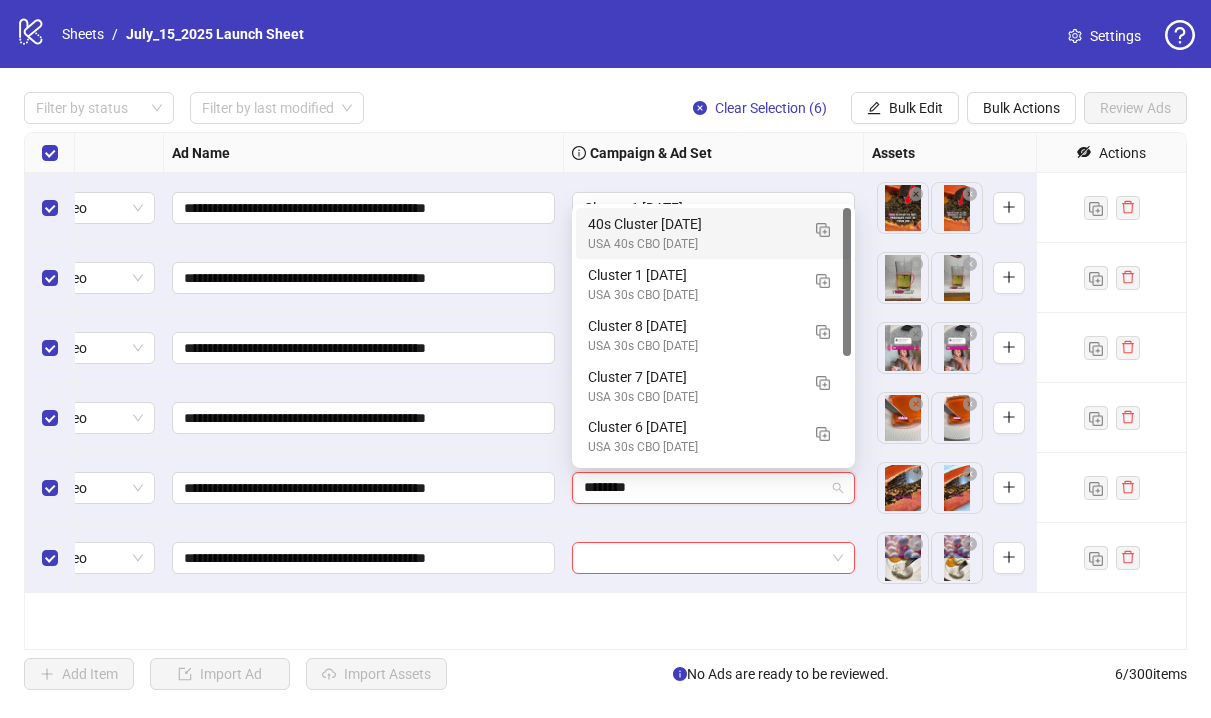 type on "*********" 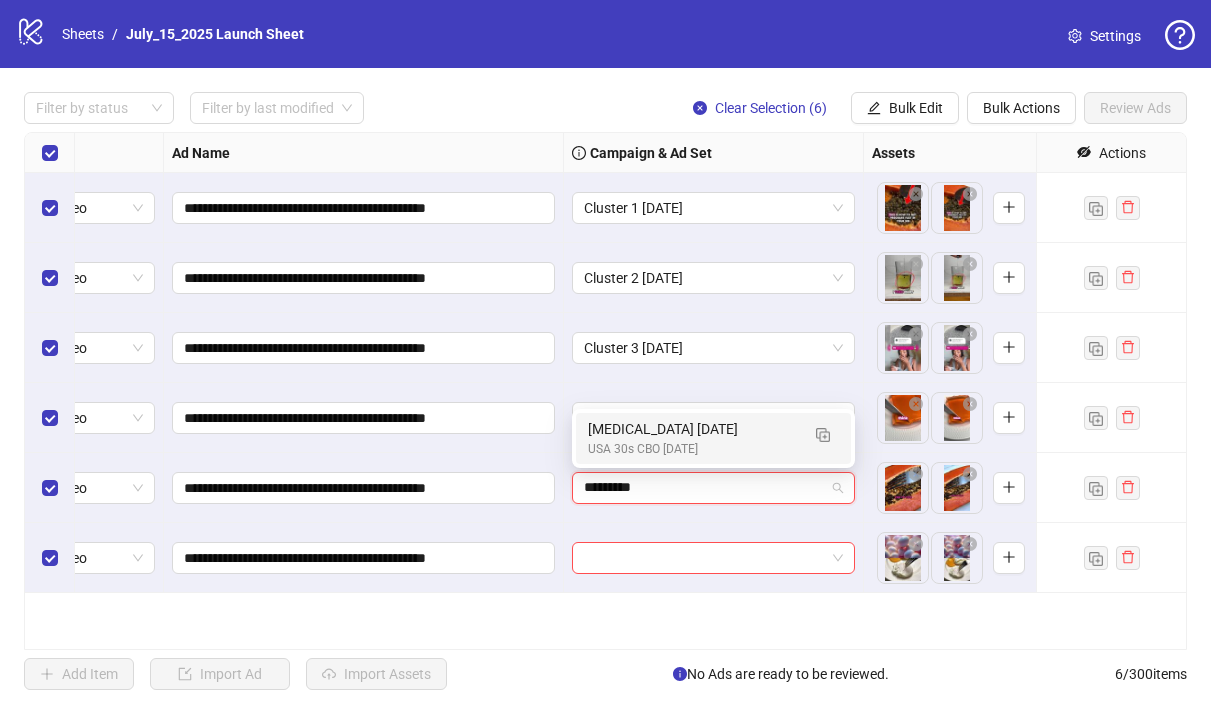 click on "USA 30s CBO [DATE]" at bounding box center [693, 449] 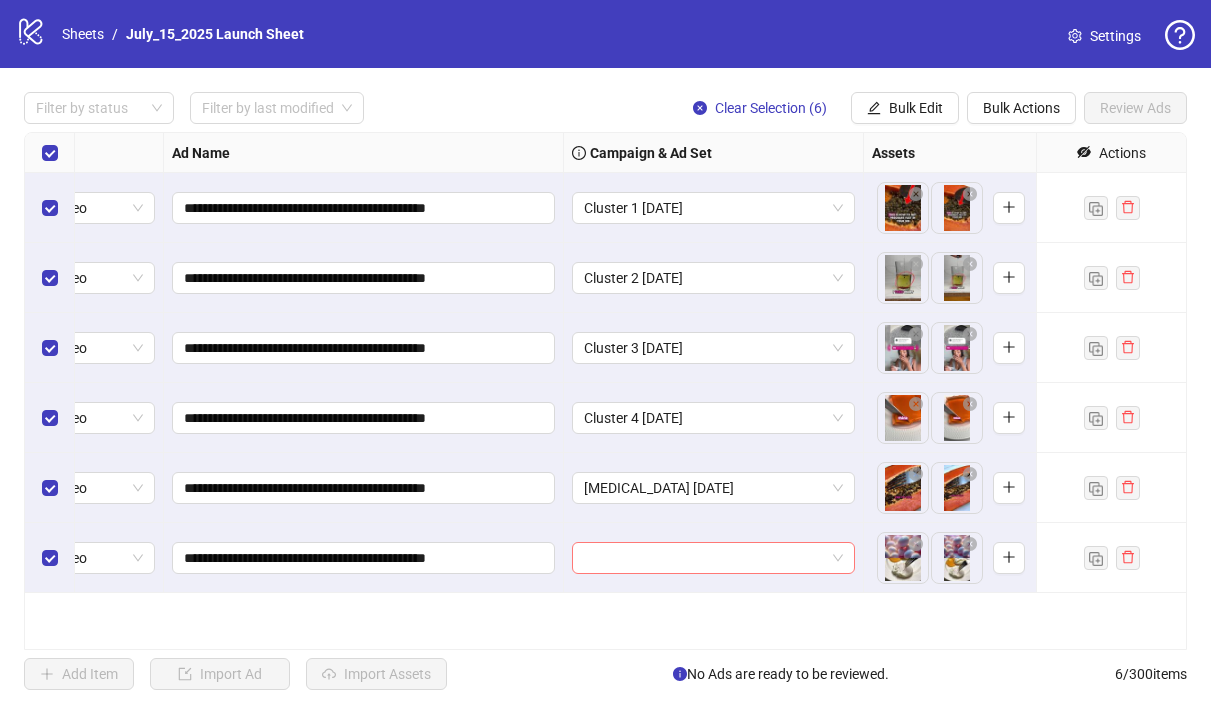 click at bounding box center (704, 558) 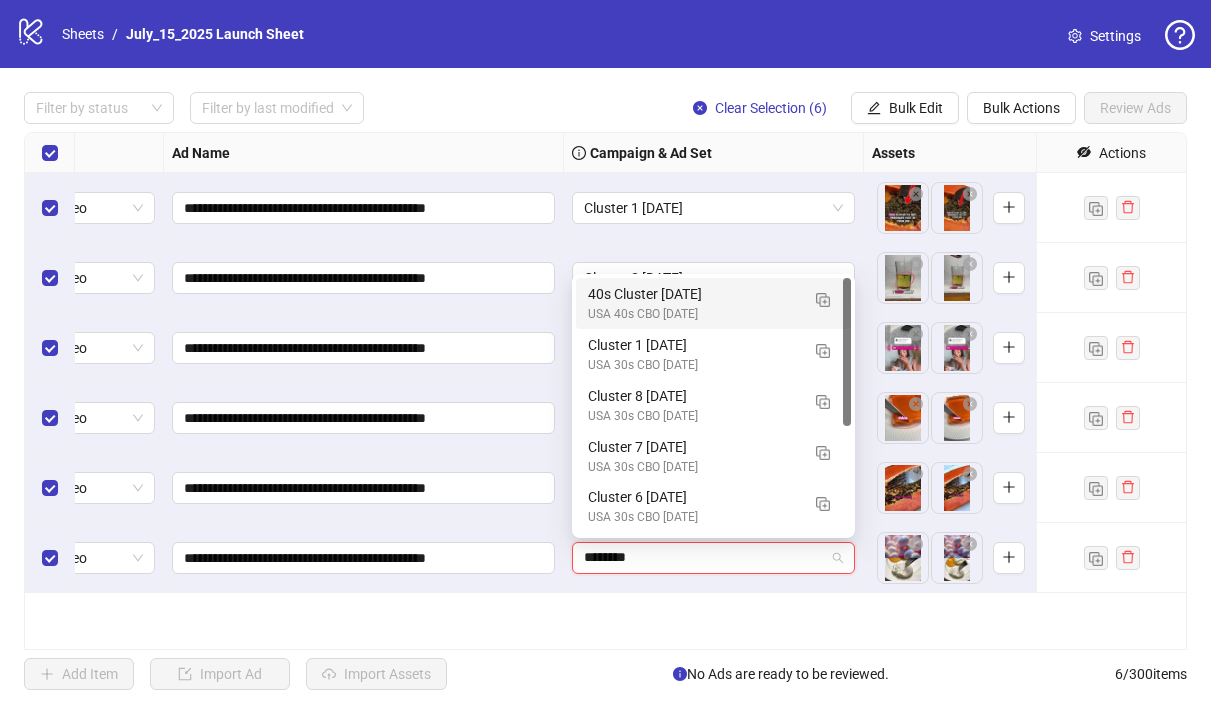 type on "*********" 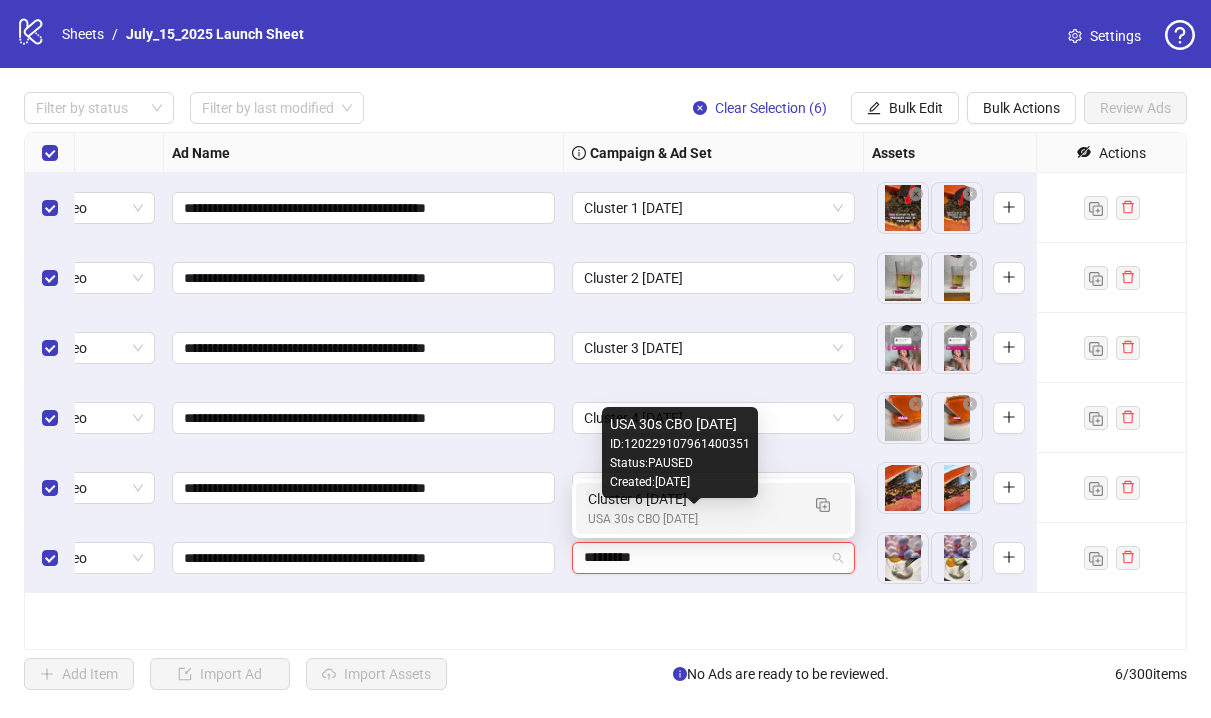 click on "USA 30s CBO [DATE]" at bounding box center [693, 519] 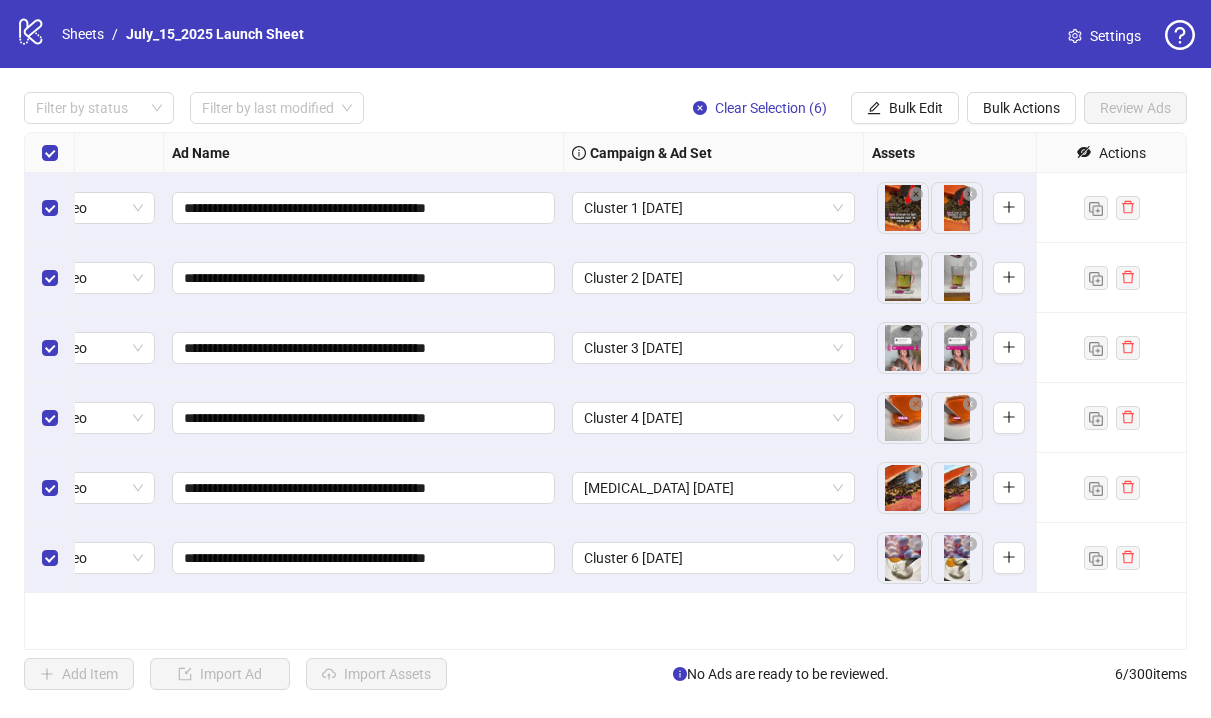 click on "**********" at bounding box center [605, 391] 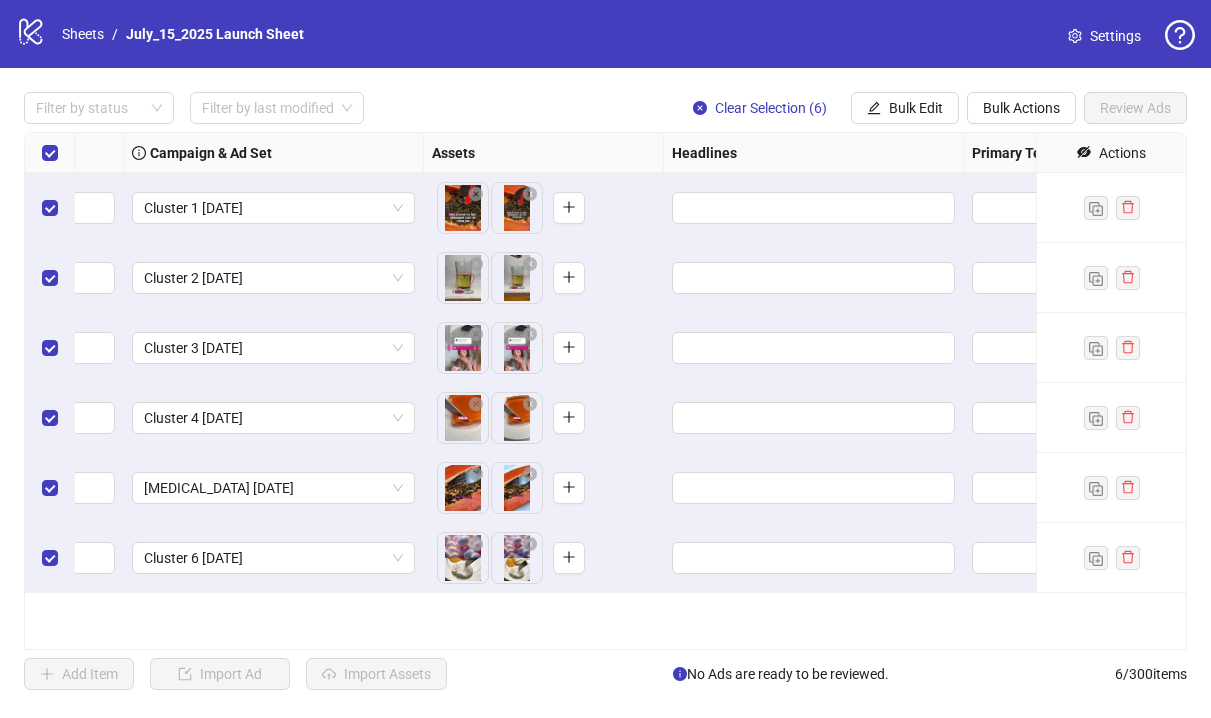 scroll, scrollTop: 0, scrollLeft: 492, axis: horizontal 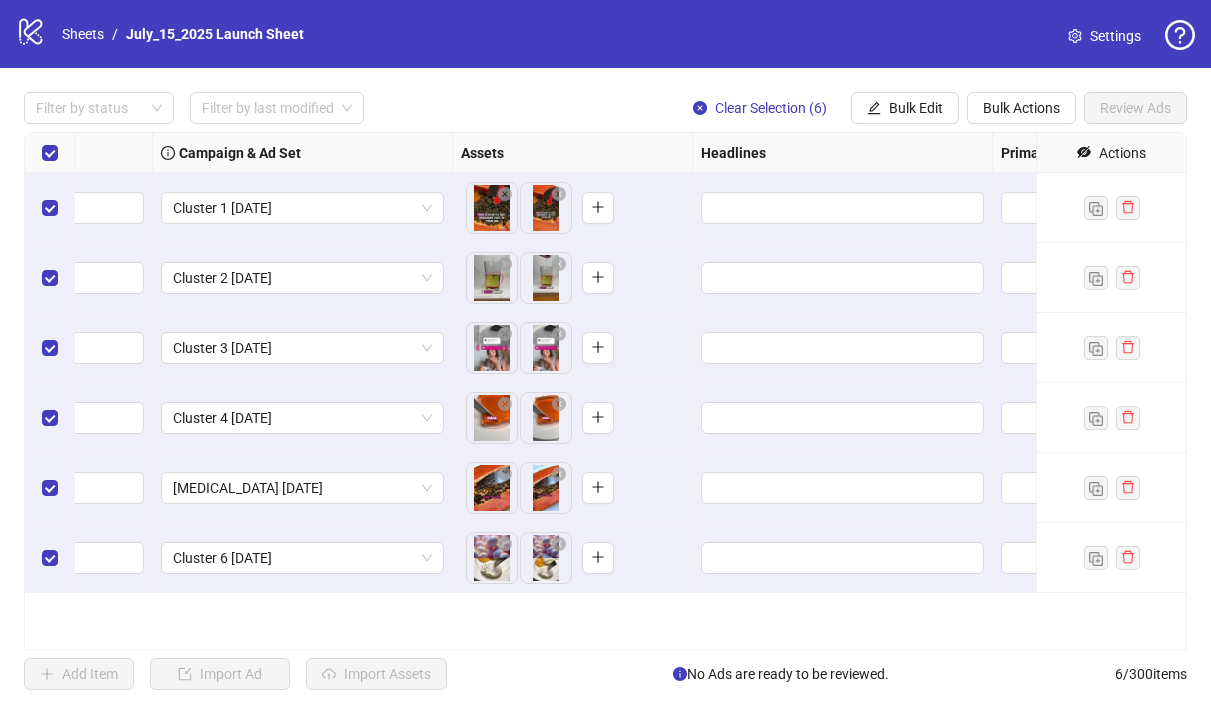 click on "**********" at bounding box center [605, 391] 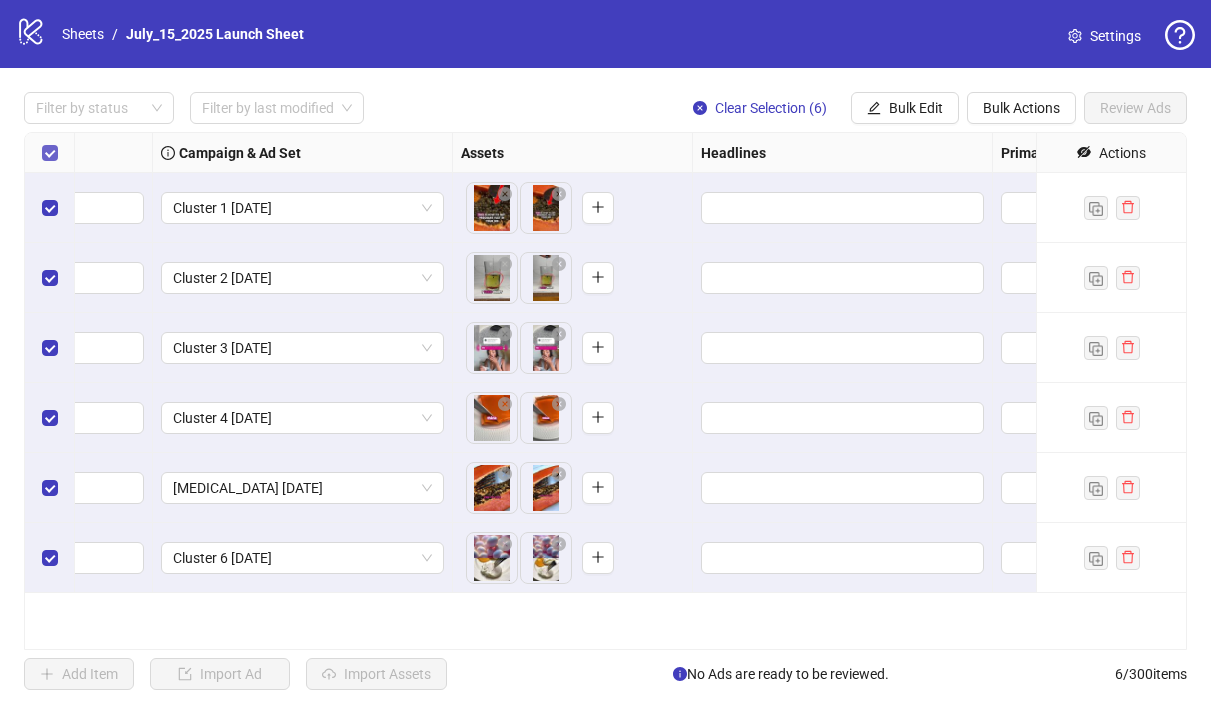 click at bounding box center (50, 153) 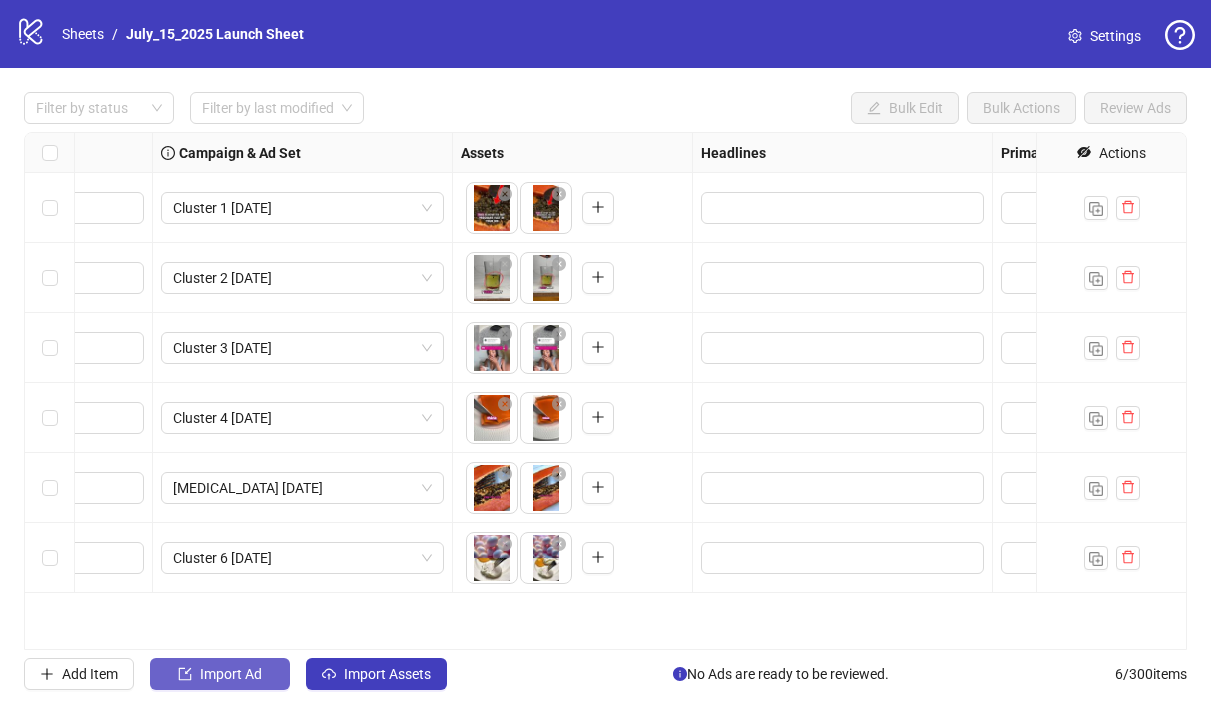 click on "Import Ad" at bounding box center [231, 674] 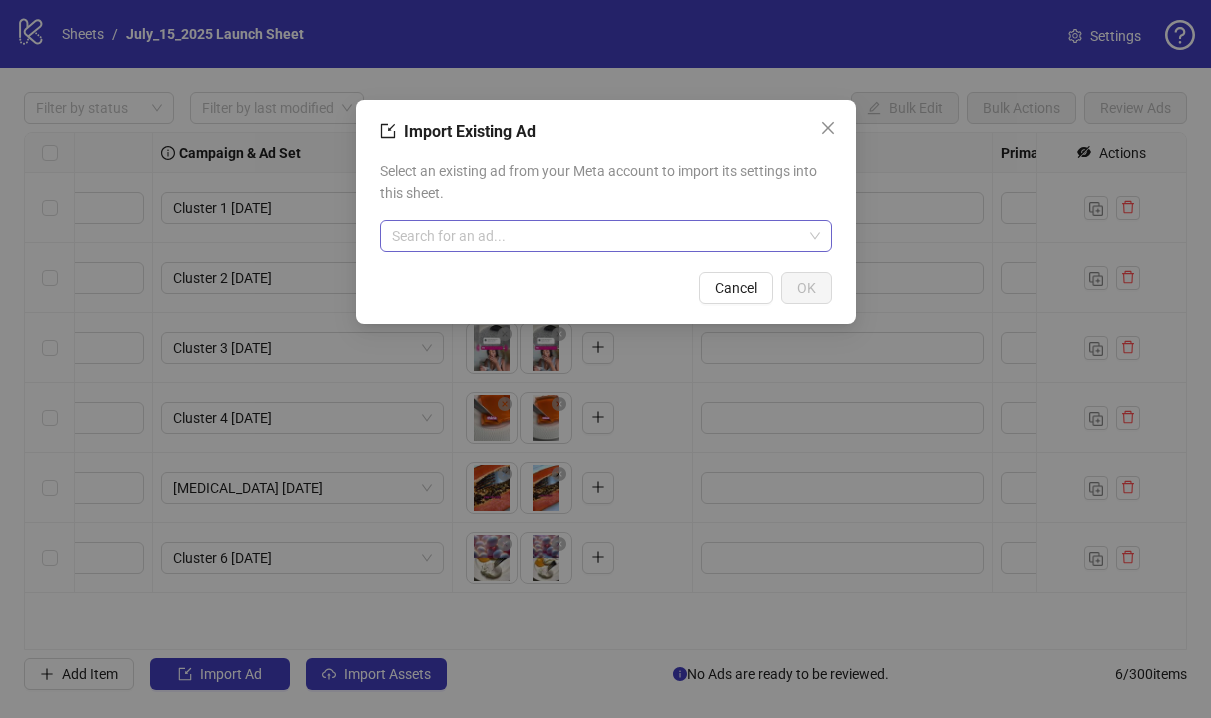 click at bounding box center [597, 236] 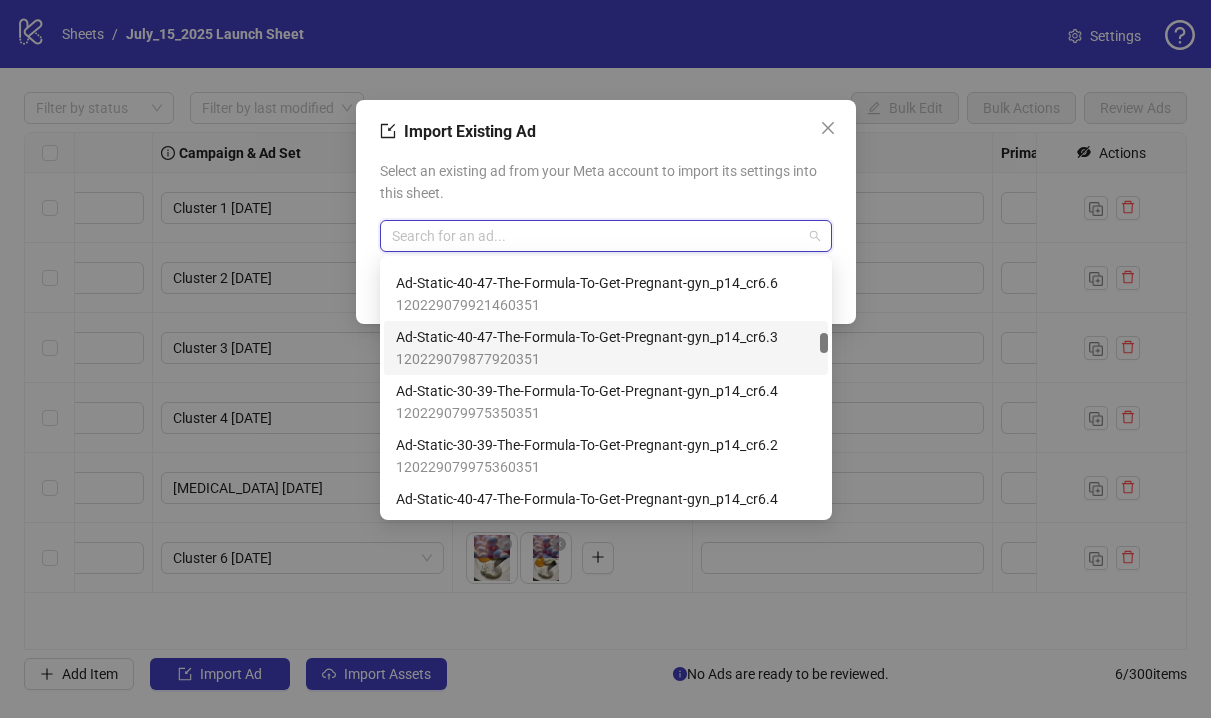 scroll, scrollTop: 0, scrollLeft: 0, axis: both 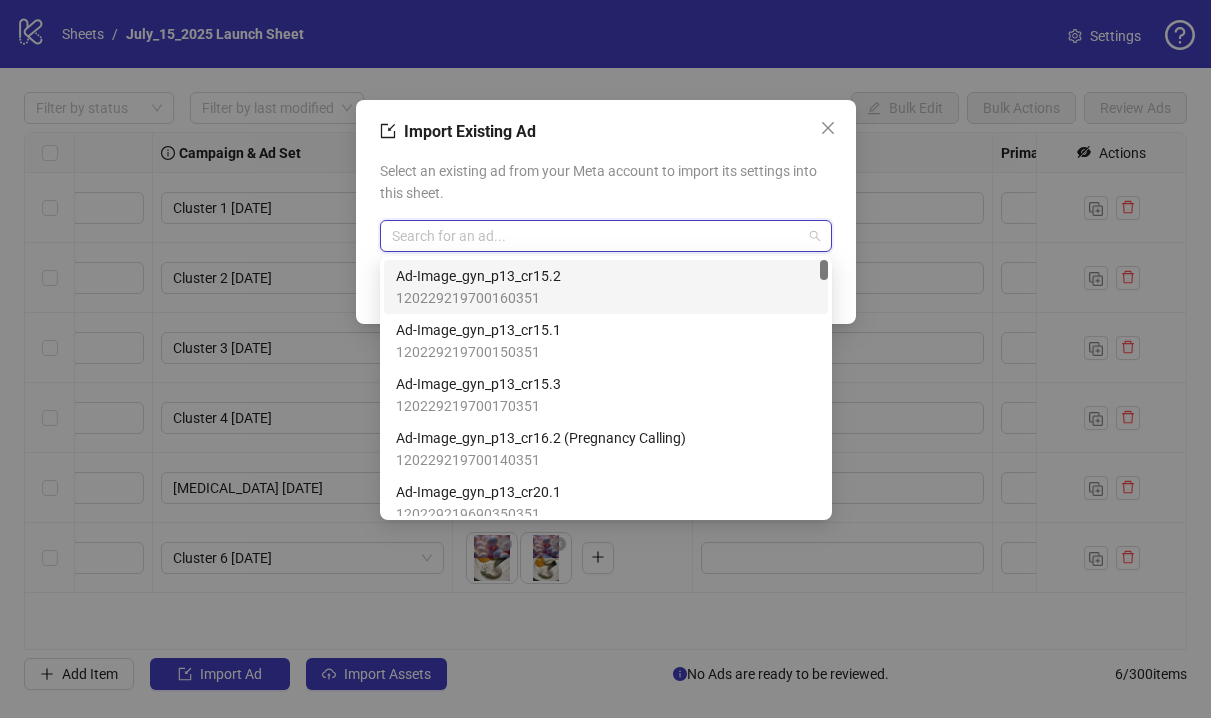 click on "Ad-Image_gyn_p13_cr15.2" at bounding box center [478, 276] 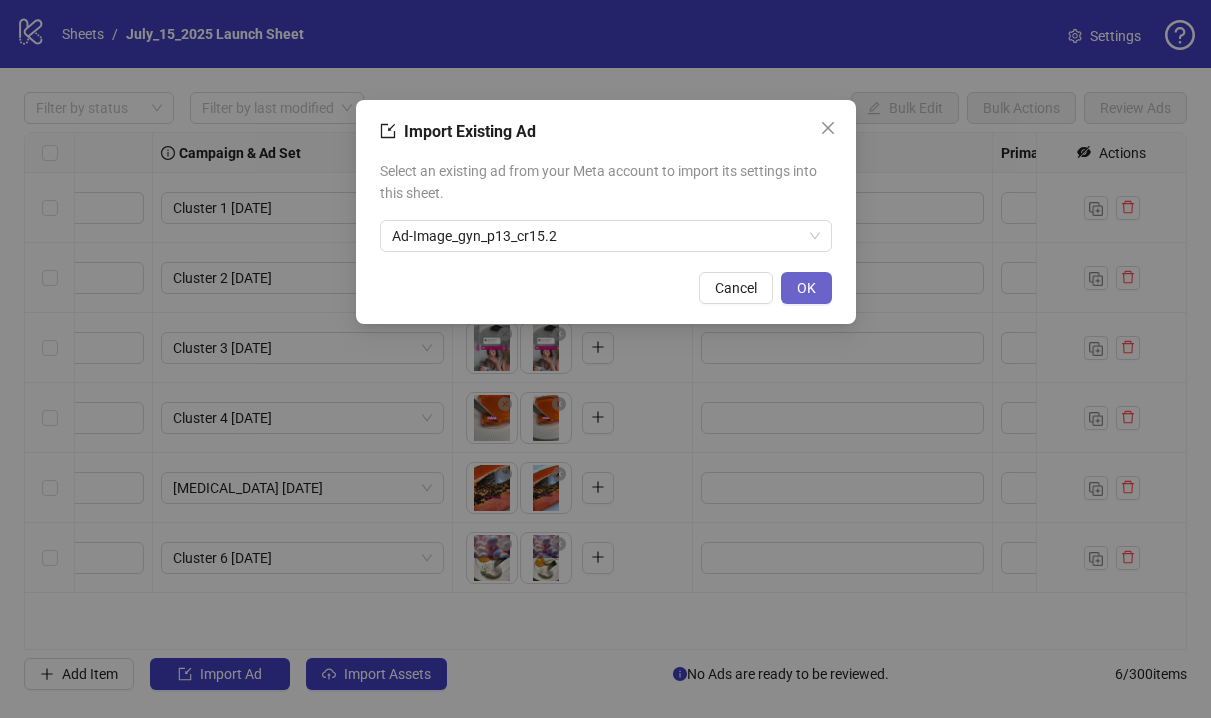 click on "OK" at bounding box center (806, 288) 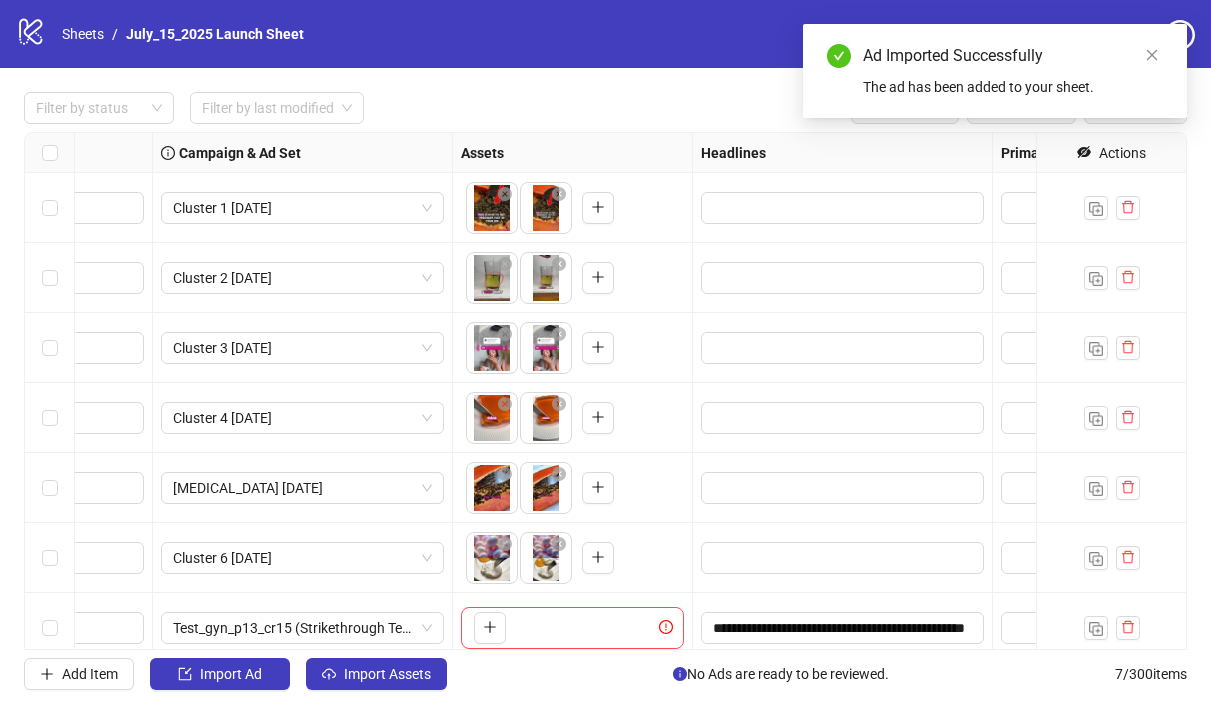 click on "Add Item Import Ad Import Assets  No Ads are ready to be reviewed. 7 / 300  items" at bounding box center [605, 674] 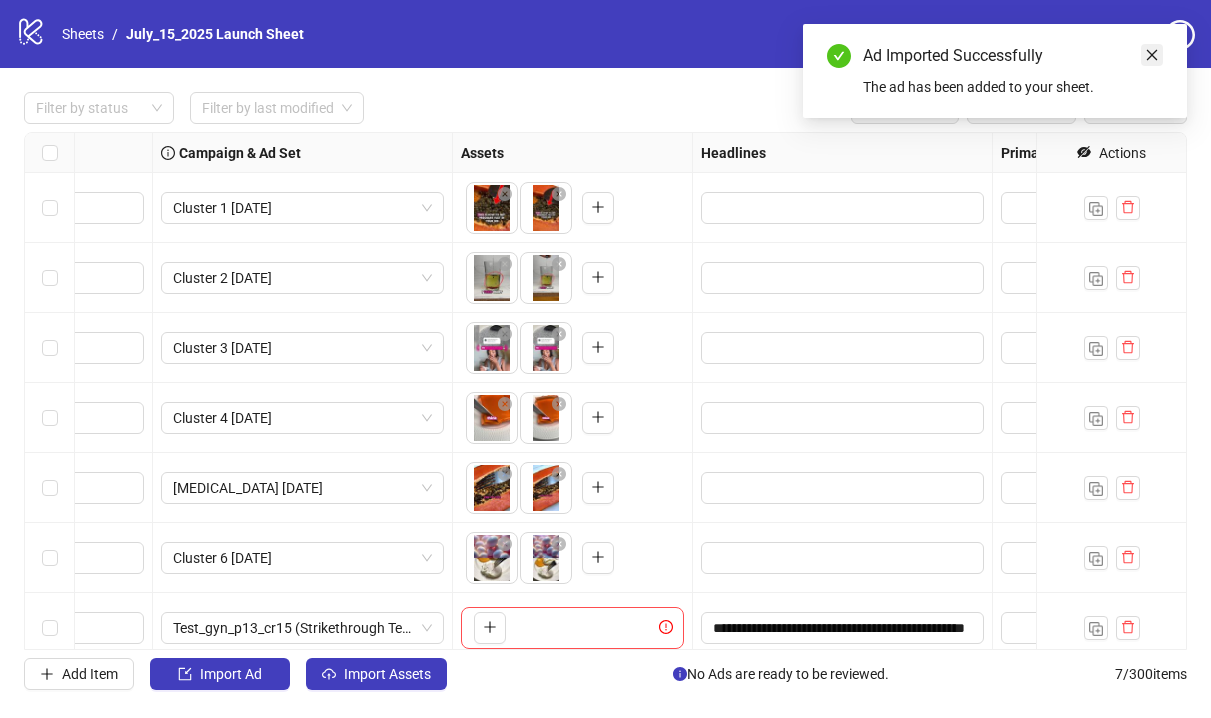 click 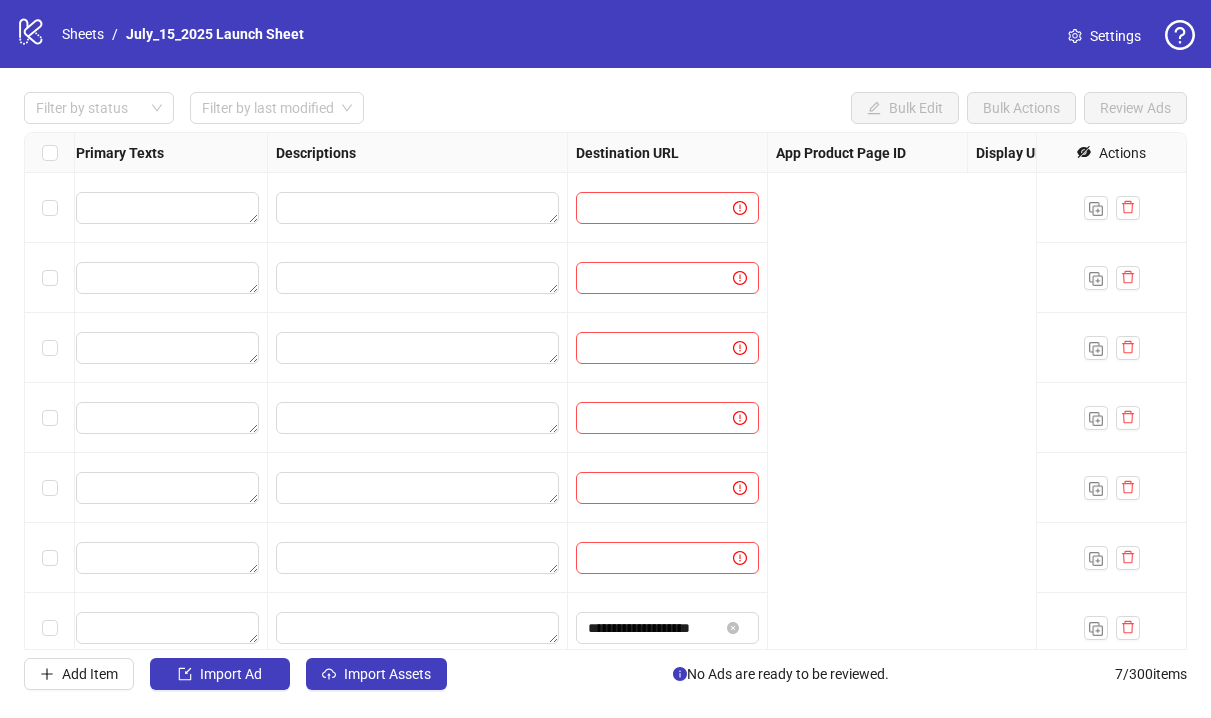 scroll, scrollTop: 0, scrollLeft: 2109, axis: horizontal 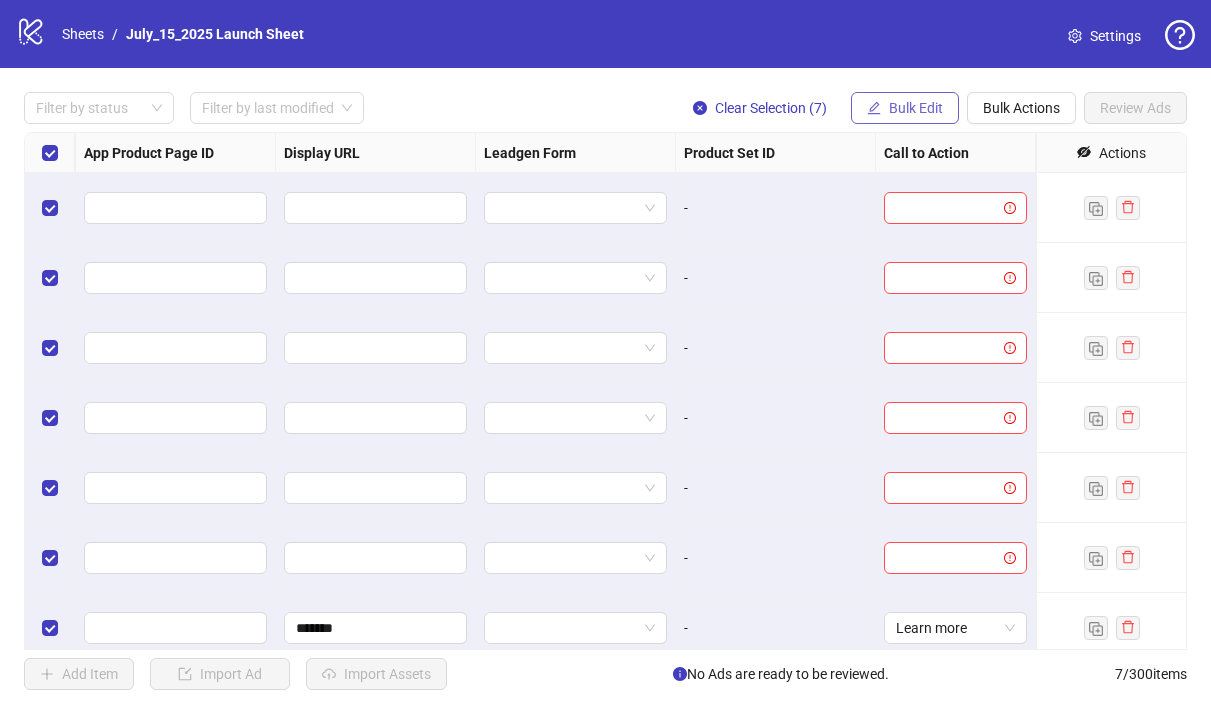 click on "Bulk Edit" at bounding box center [905, 108] 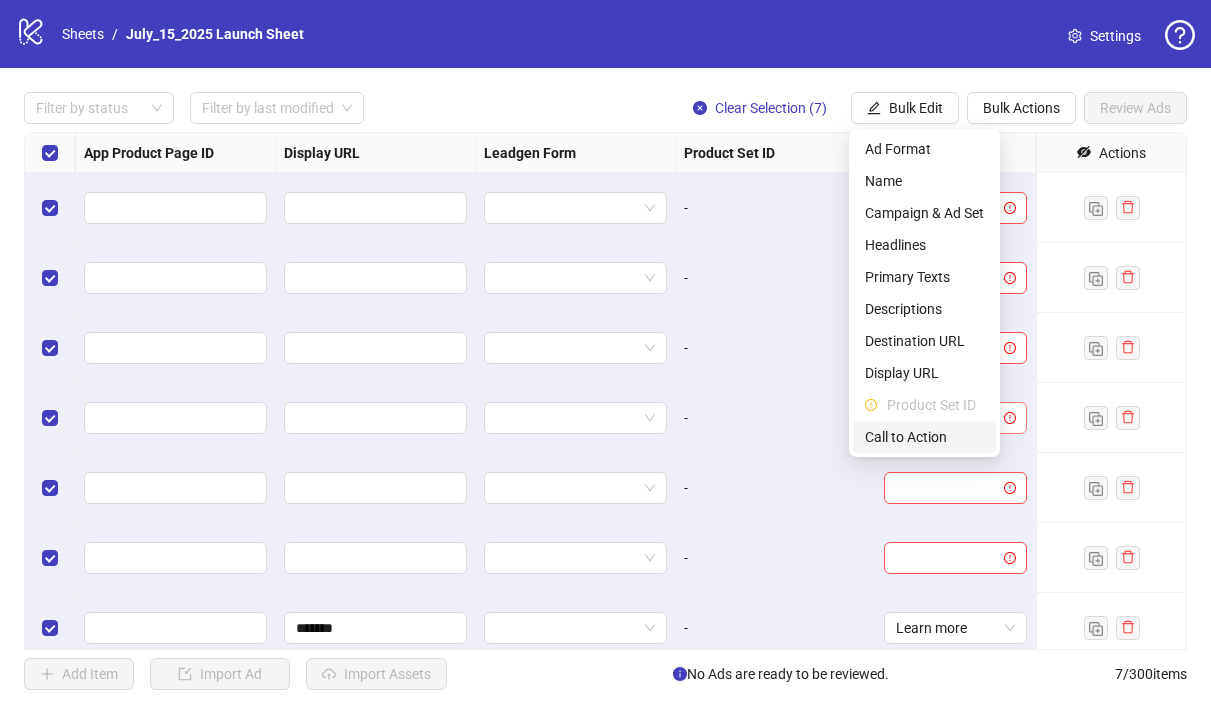 click on "Call to Action" at bounding box center [924, 437] 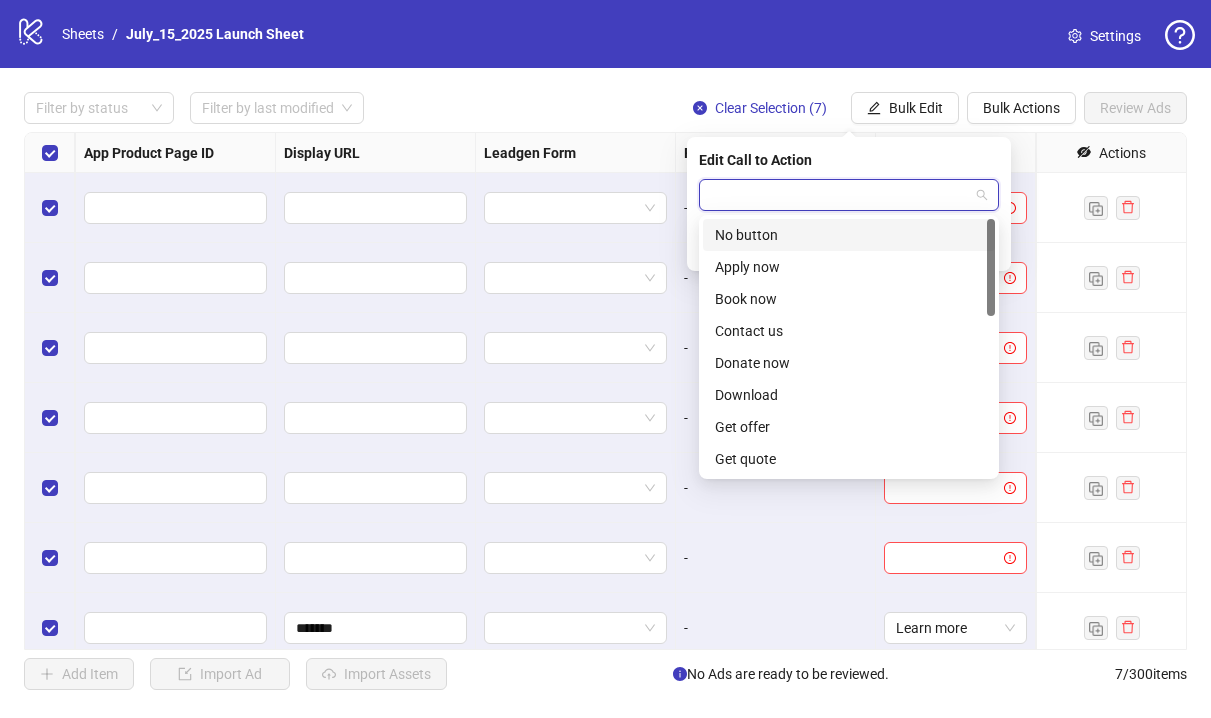 click at bounding box center (840, 195) 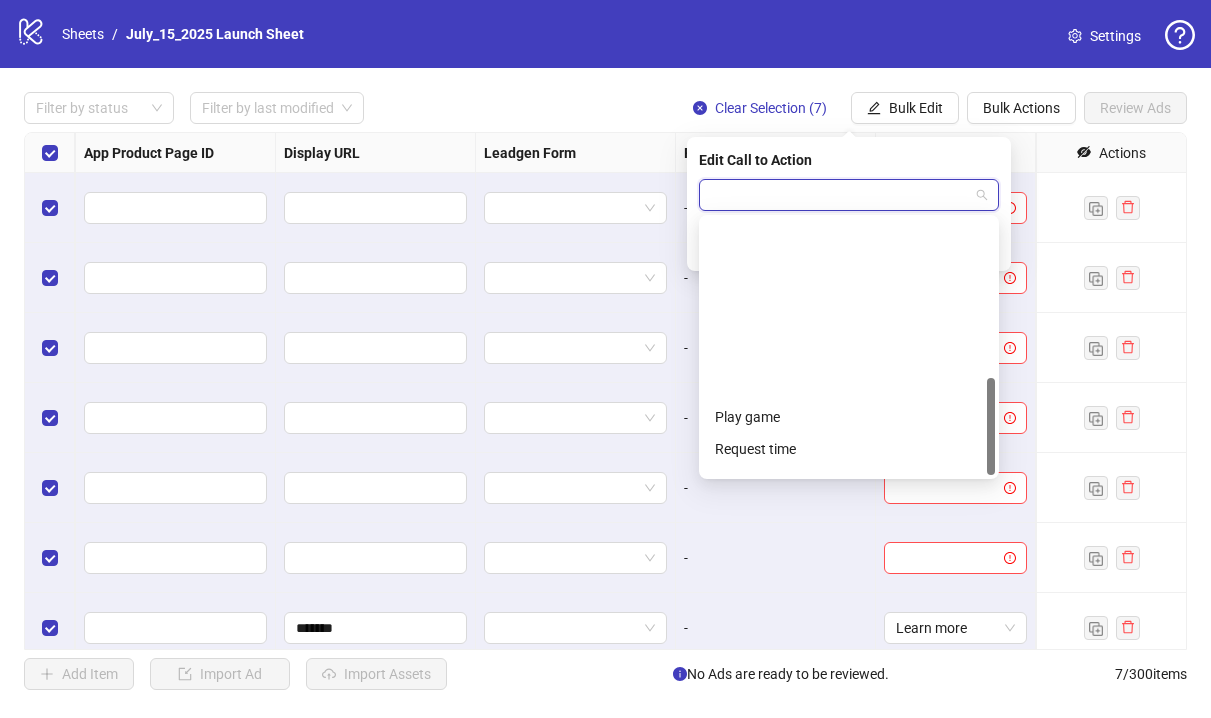 scroll, scrollTop: 416, scrollLeft: 0, axis: vertical 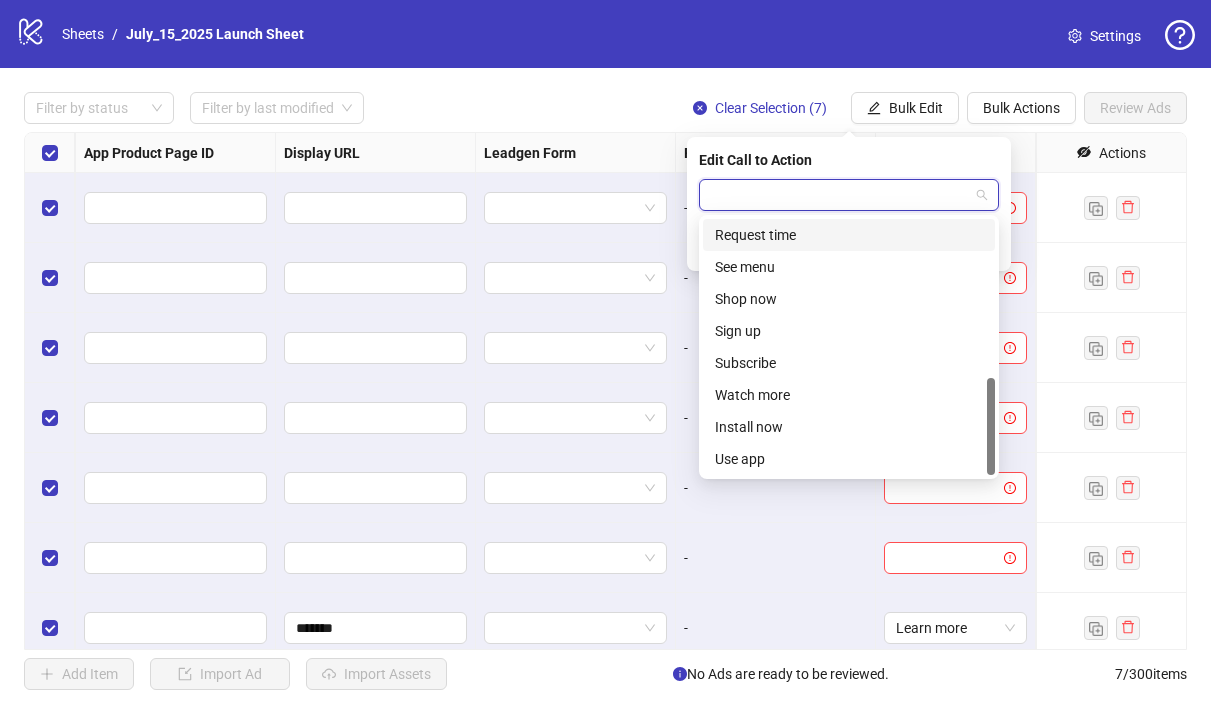 click on "logo/logo-mobile Sheets / July_15_2025 Launch Sheet Settings" at bounding box center (605, 34) 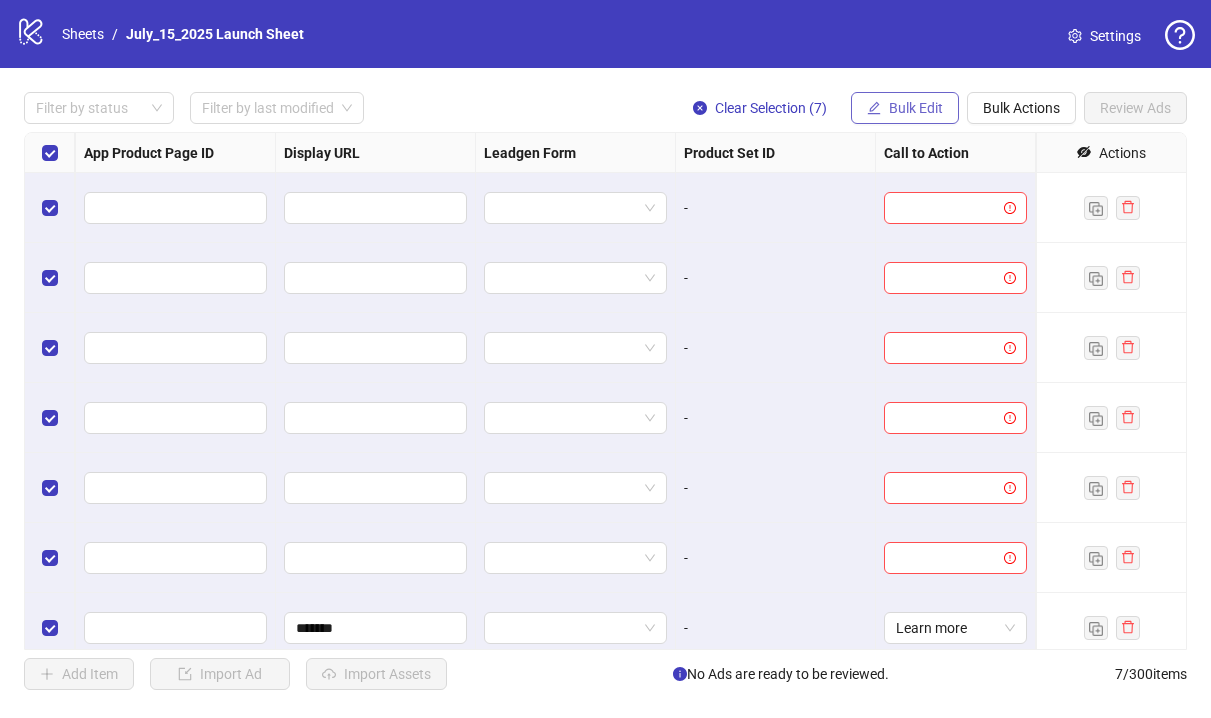 click on "Bulk Edit" at bounding box center [916, 108] 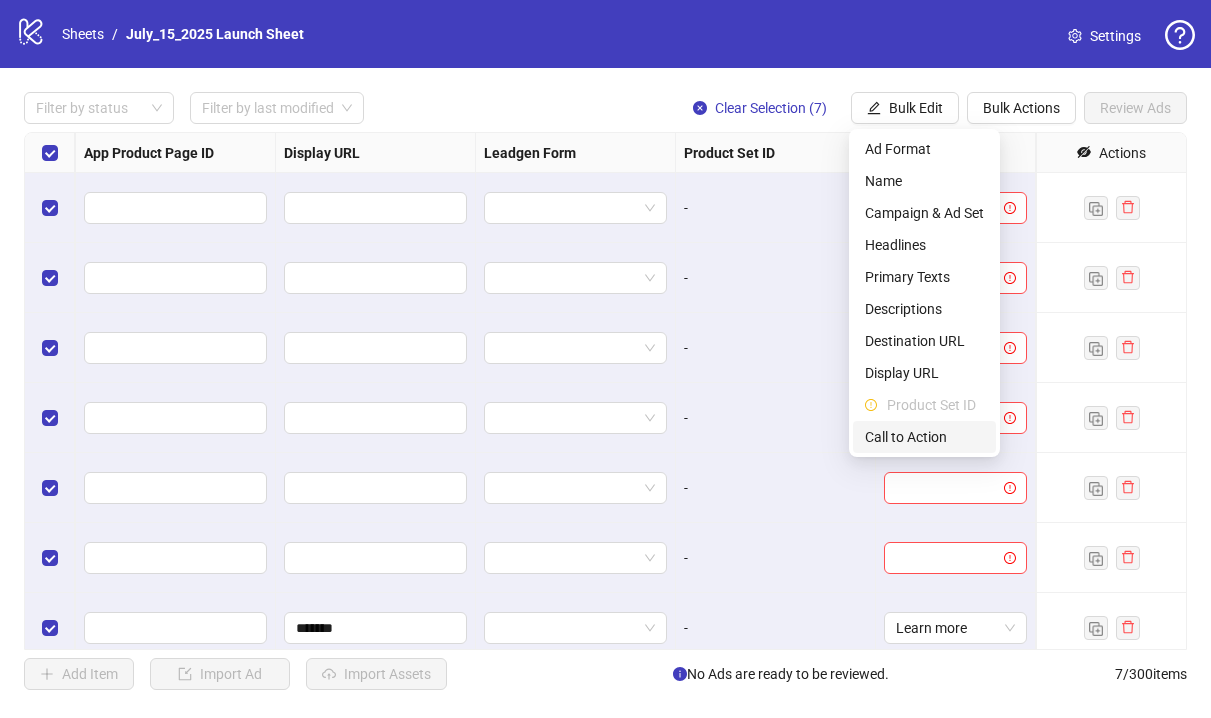 click on "Call to Action" at bounding box center [924, 437] 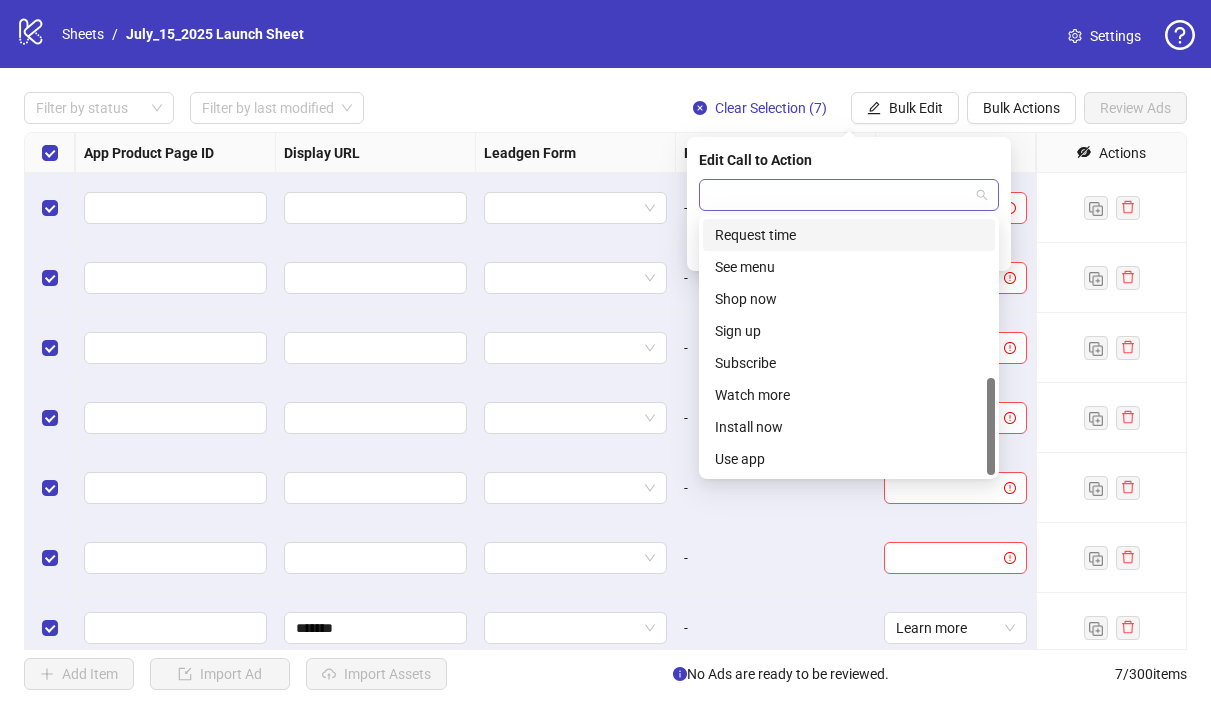 click at bounding box center [849, 195] 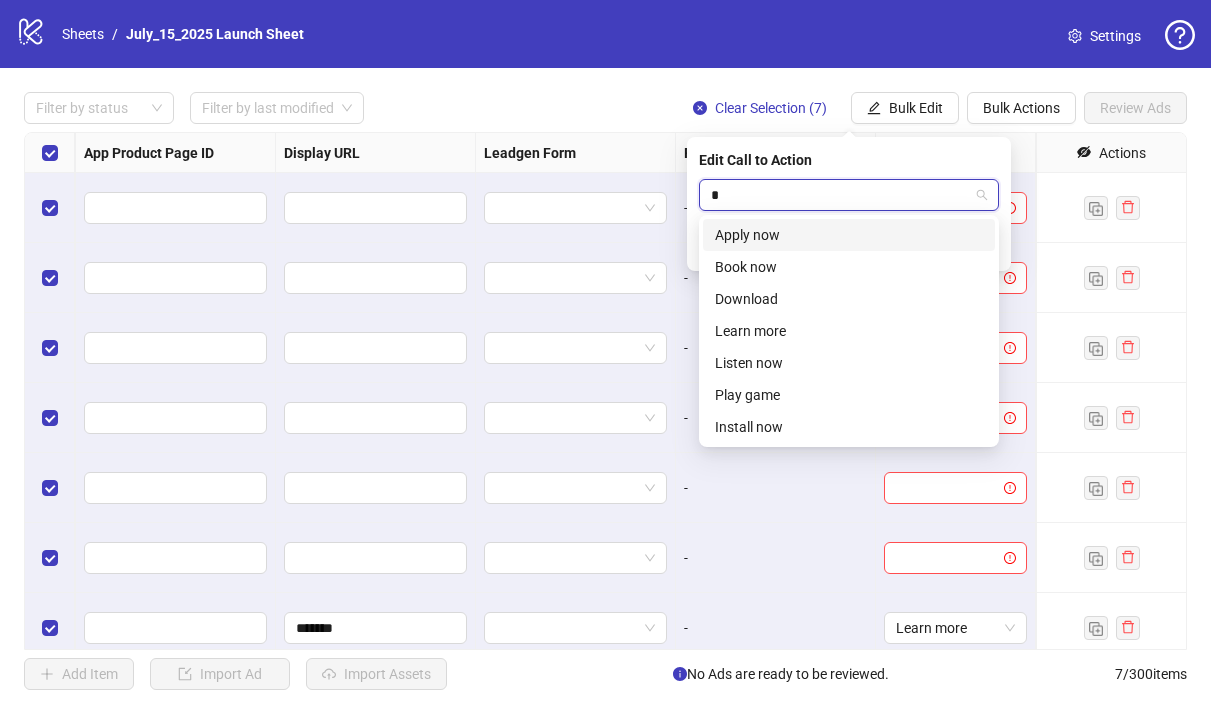 scroll, scrollTop: 0, scrollLeft: 0, axis: both 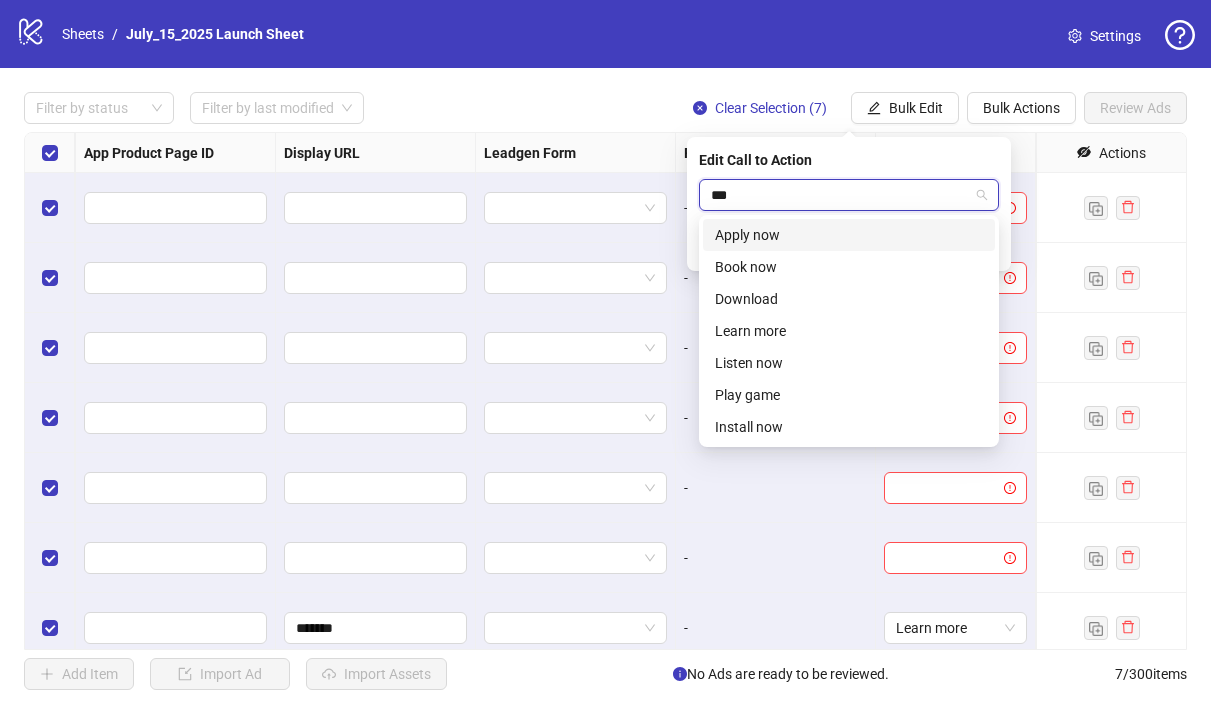 type on "****" 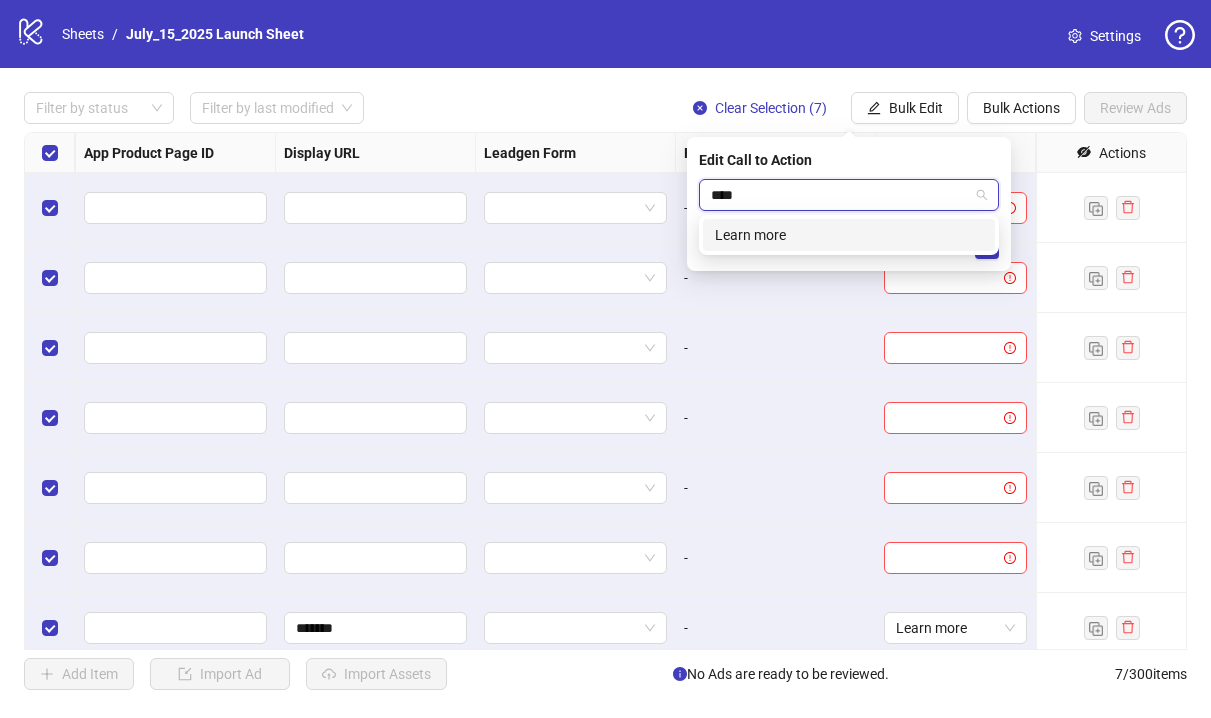 click on "Learn more" at bounding box center [849, 235] 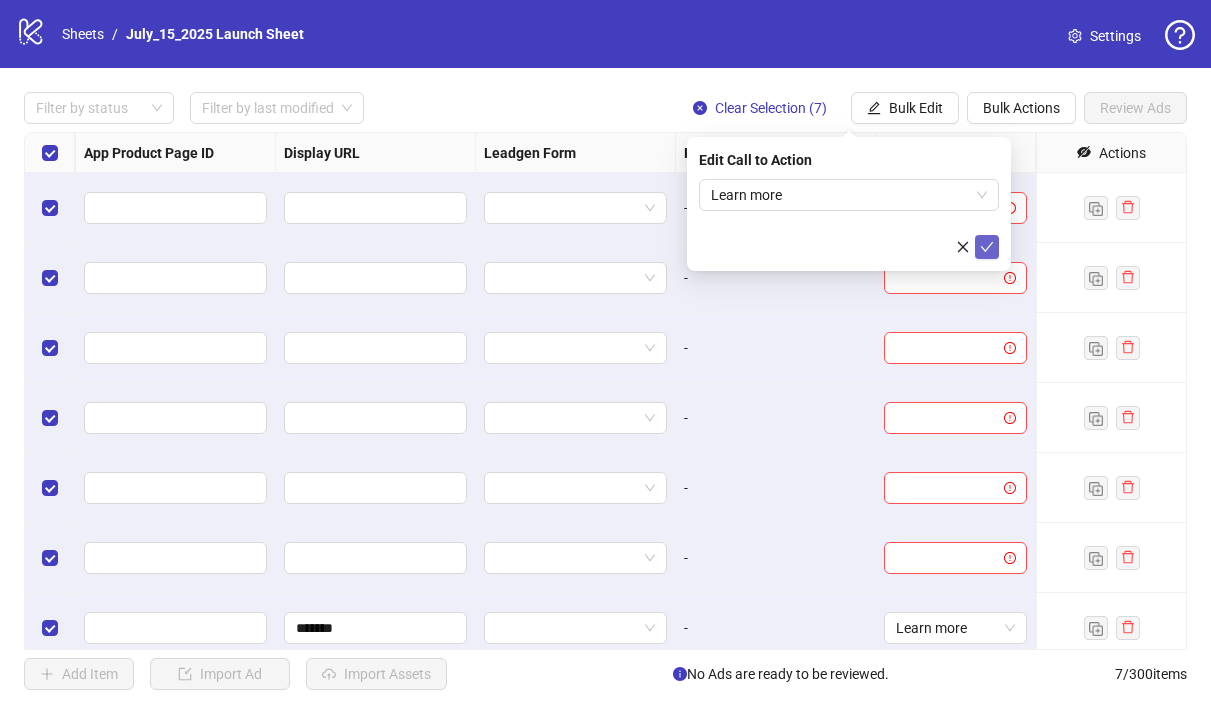click 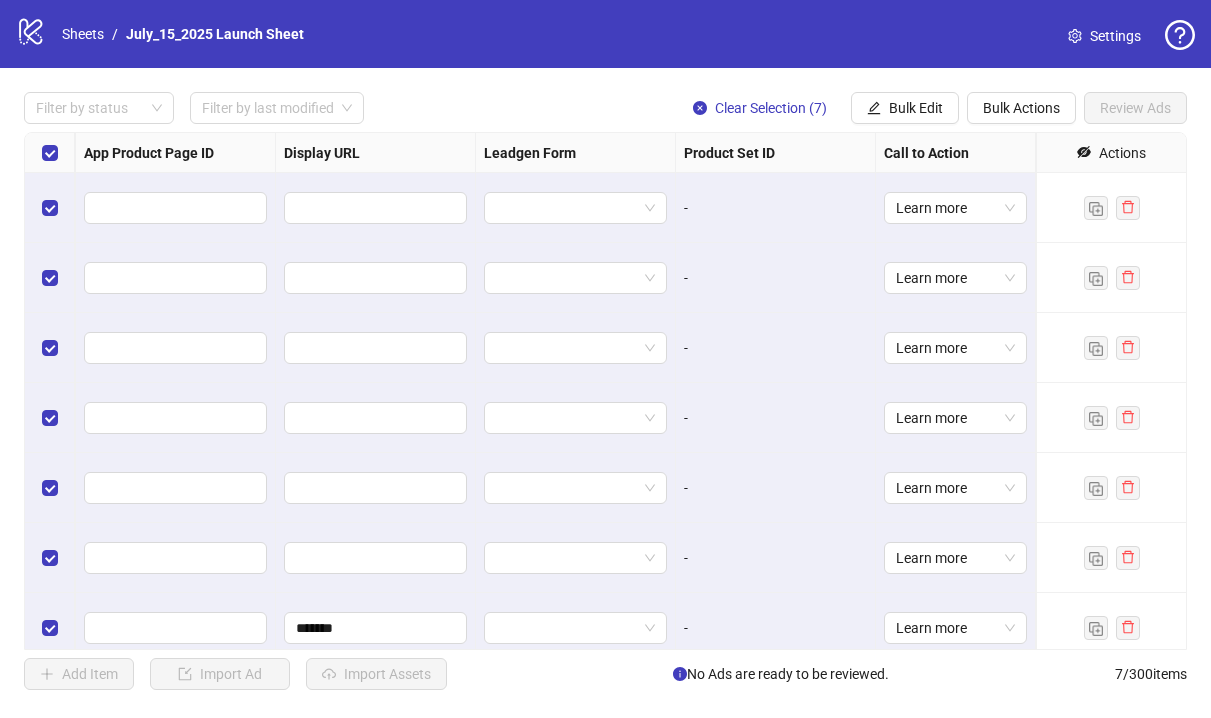 scroll, scrollTop: 14, scrollLeft: 2109, axis: both 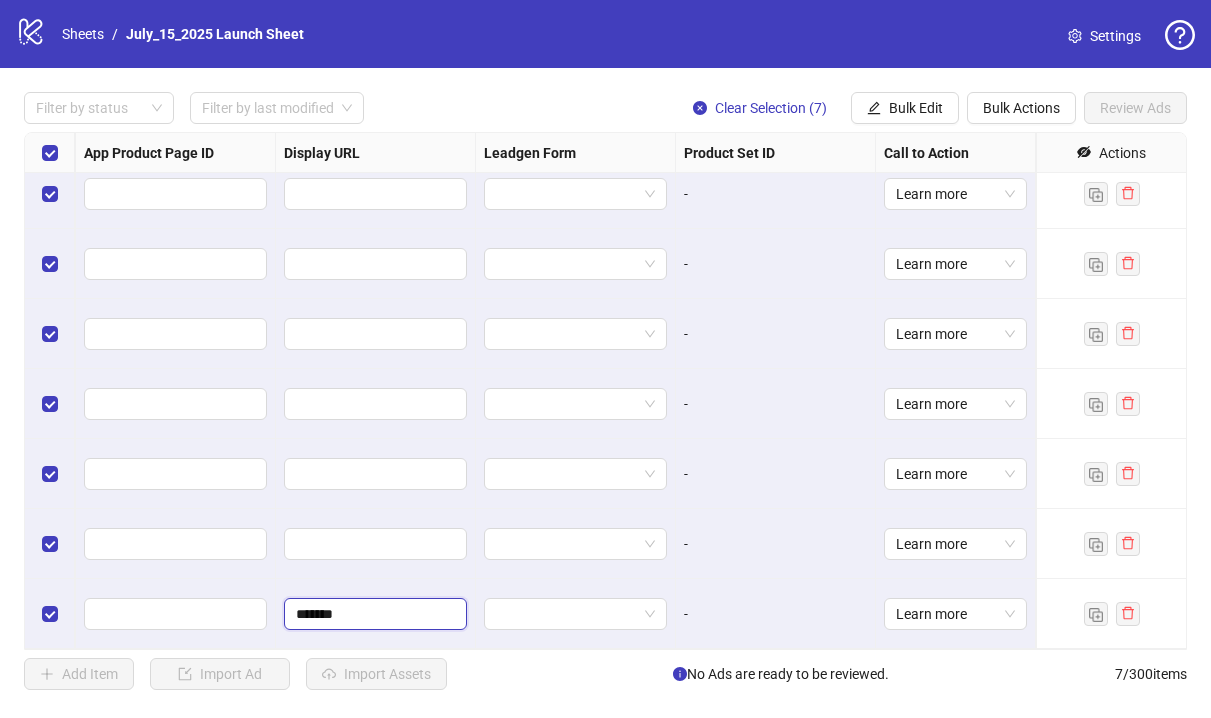 click on "*******" at bounding box center [373, 614] 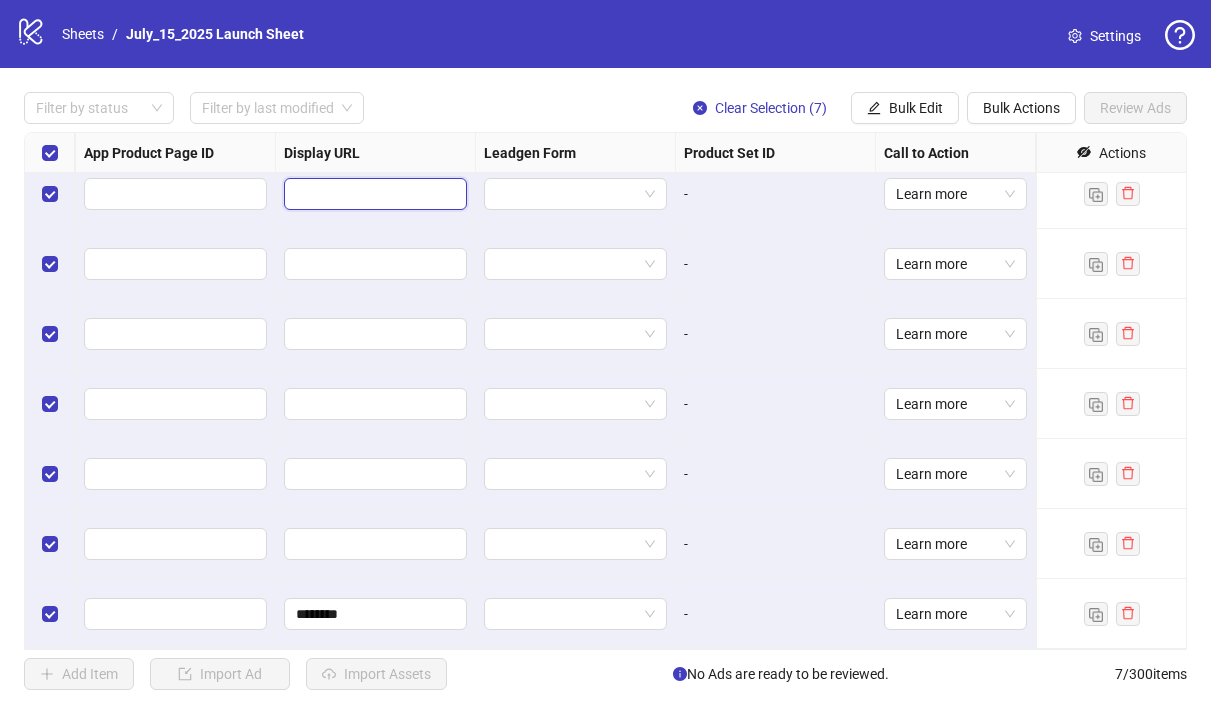 click at bounding box center (373, 194) 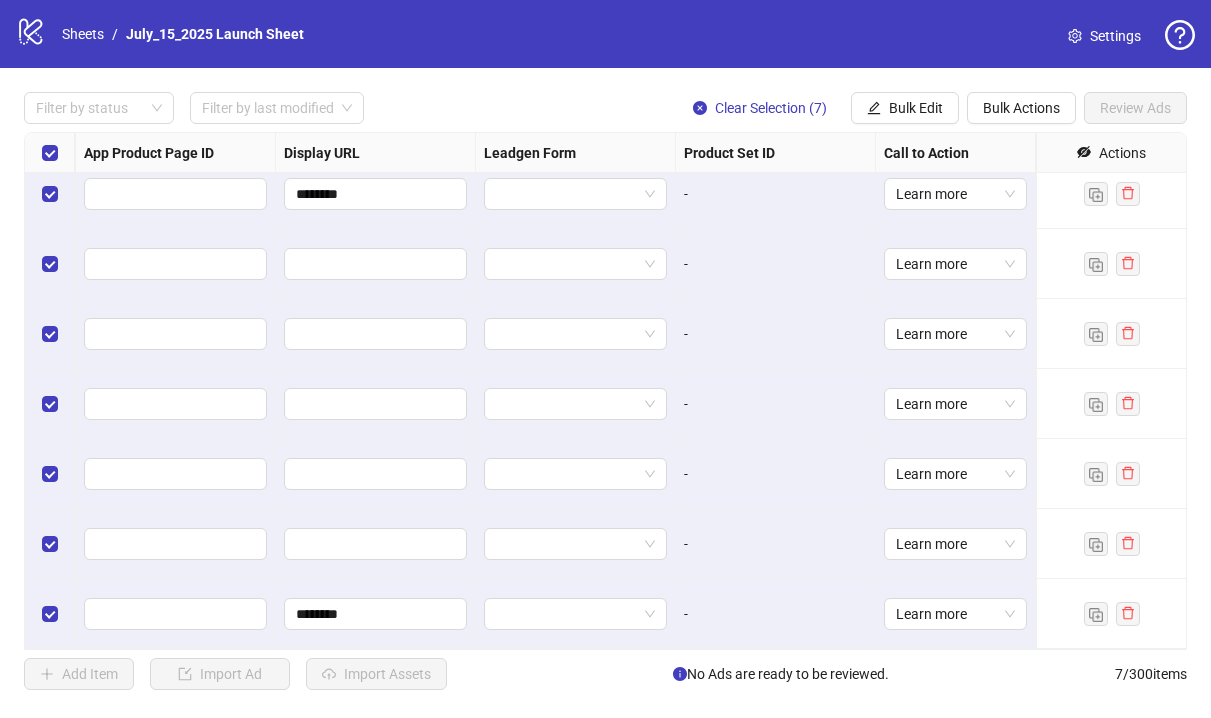 click on "-" at bounding box center (776, 264) 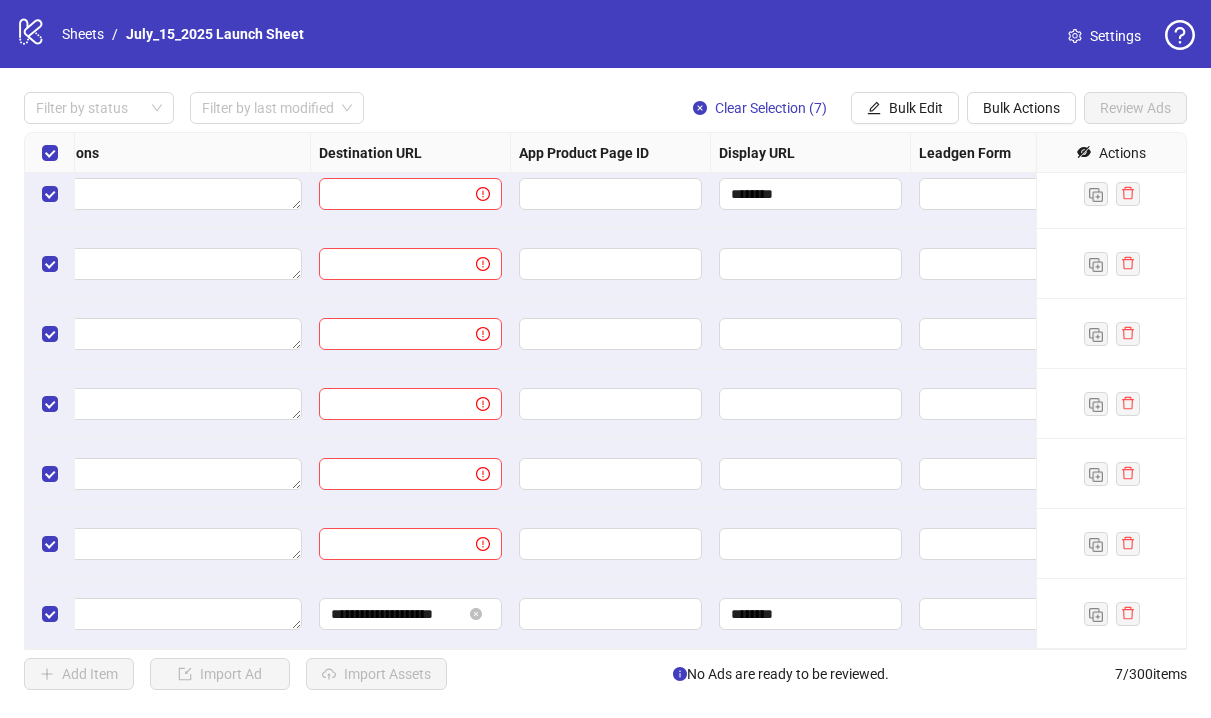 scroll, scrollTop: 14, scrollLeft: 1664, axis: both 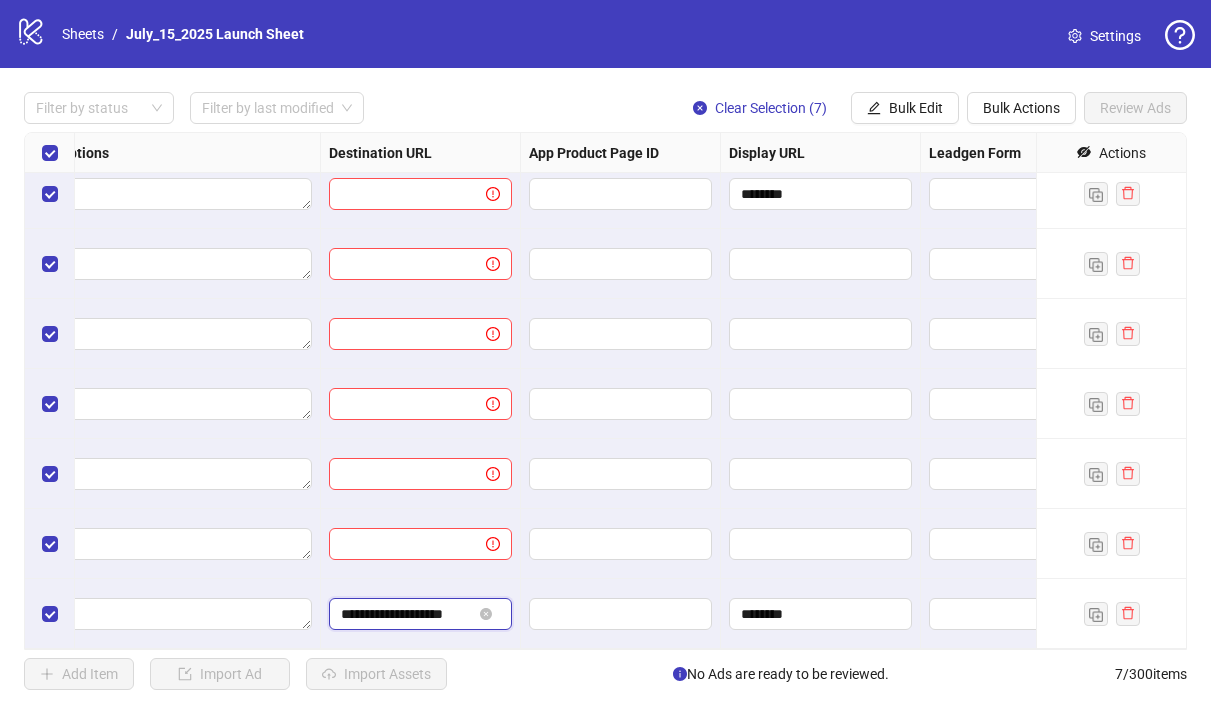 click on "**********" at bounding box center (406, 614) 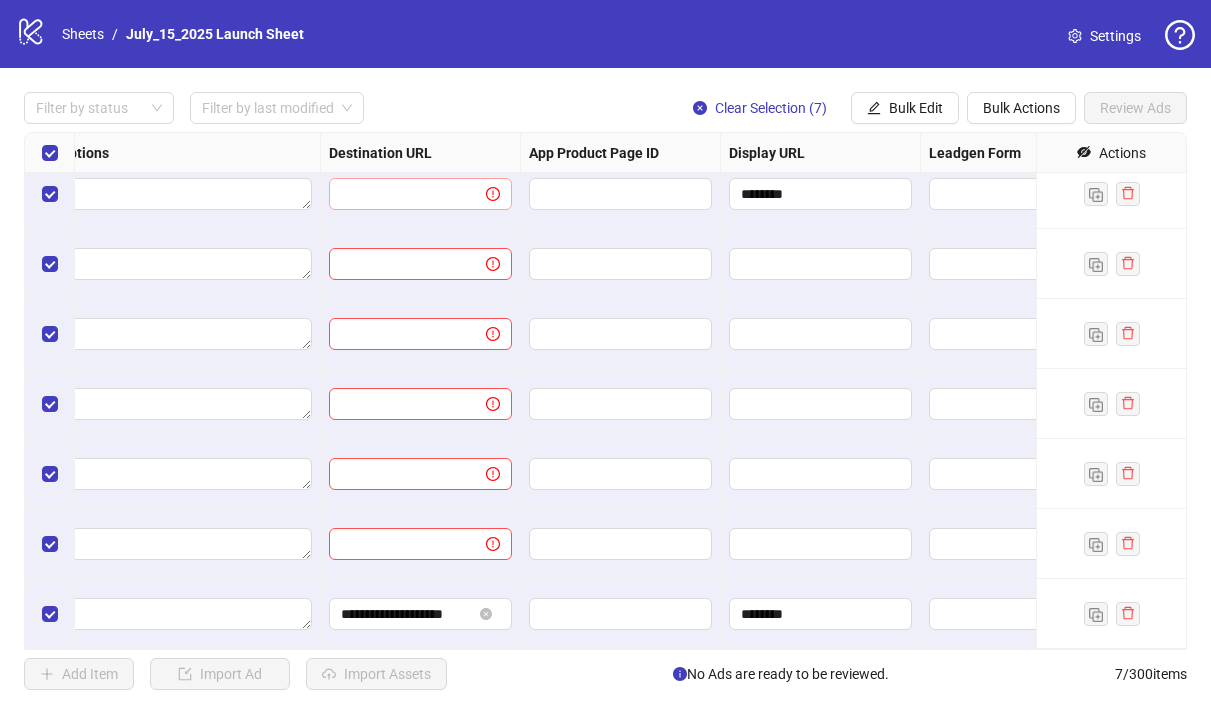 click at bounding box center [420, 194] 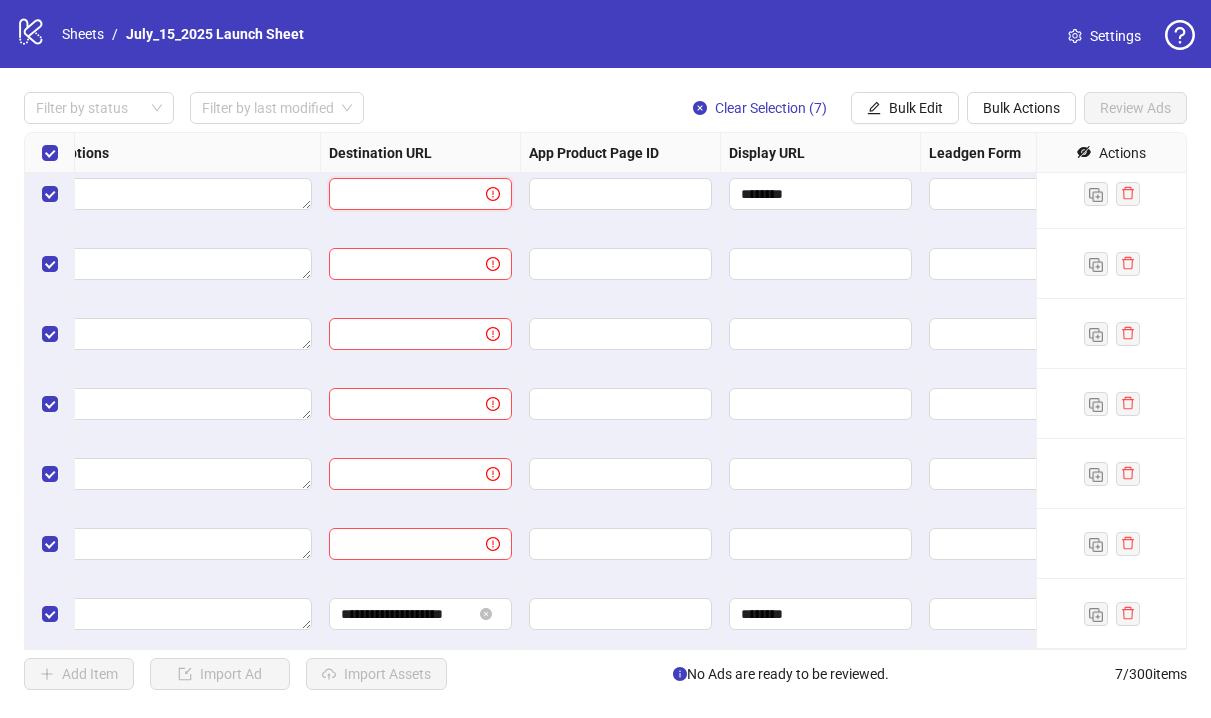 click at bounding box center [399, 194] 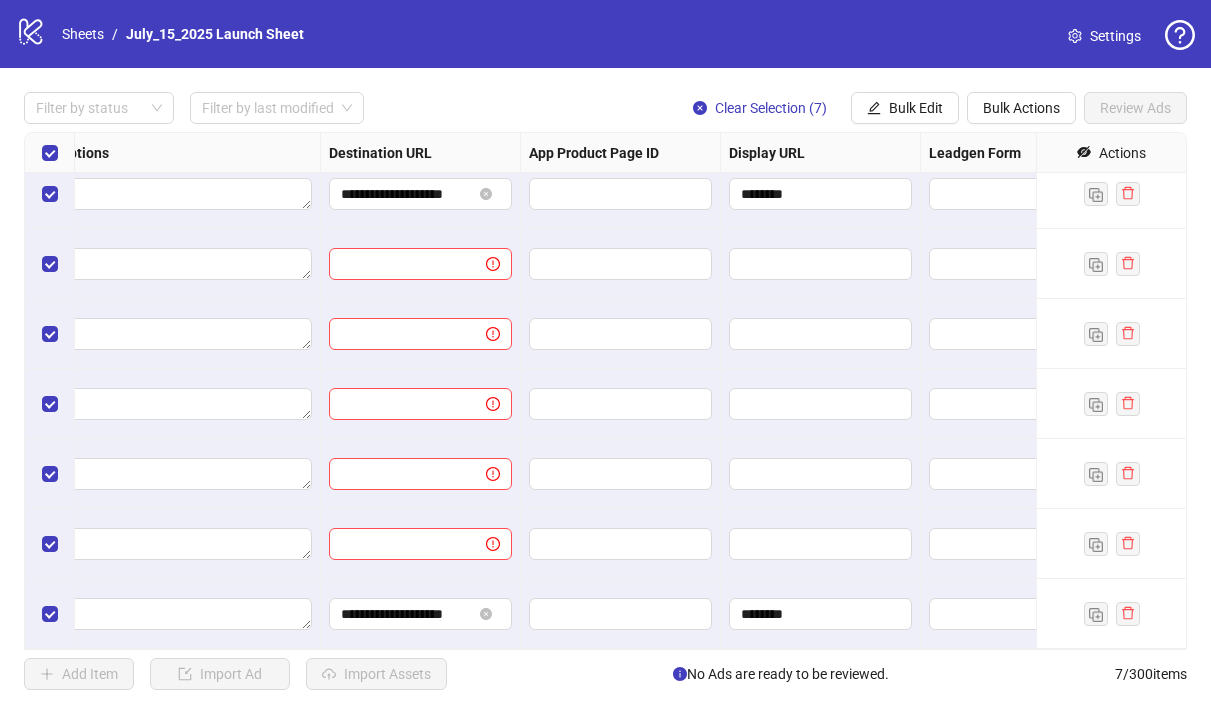 click on "**********" at bounding box center (605, 391) 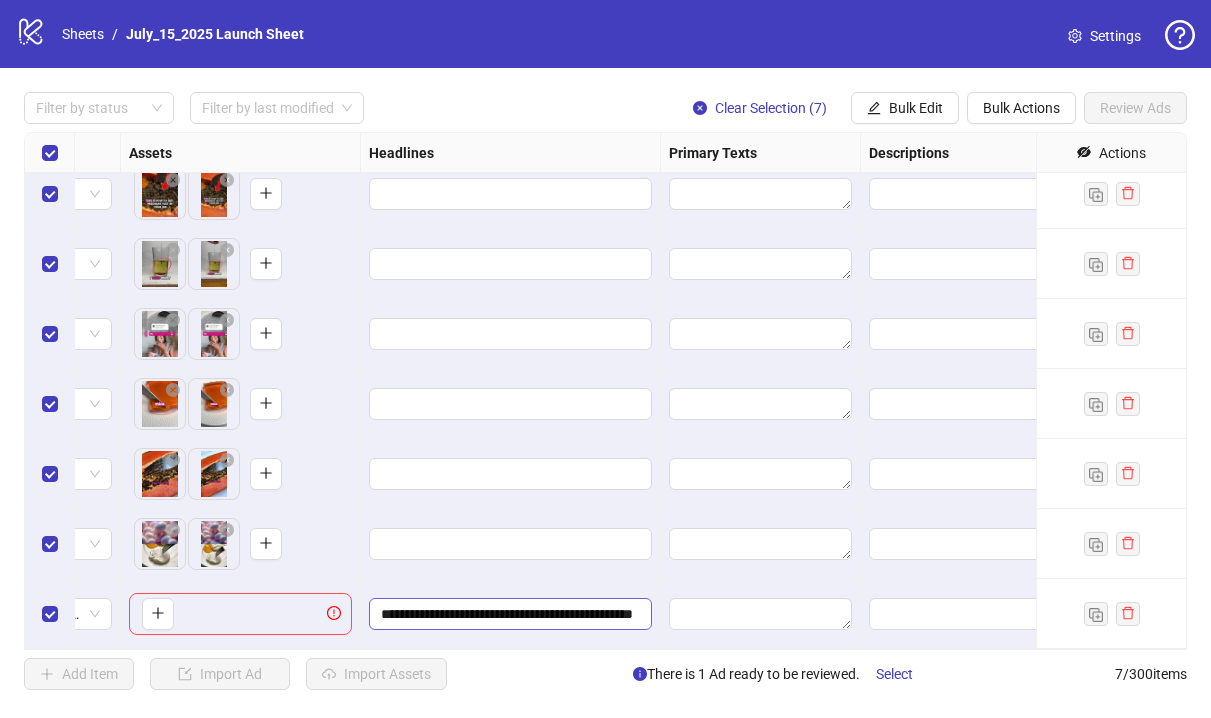 scroll, scrollTop: 14, scrollLeft: 818, axis: both 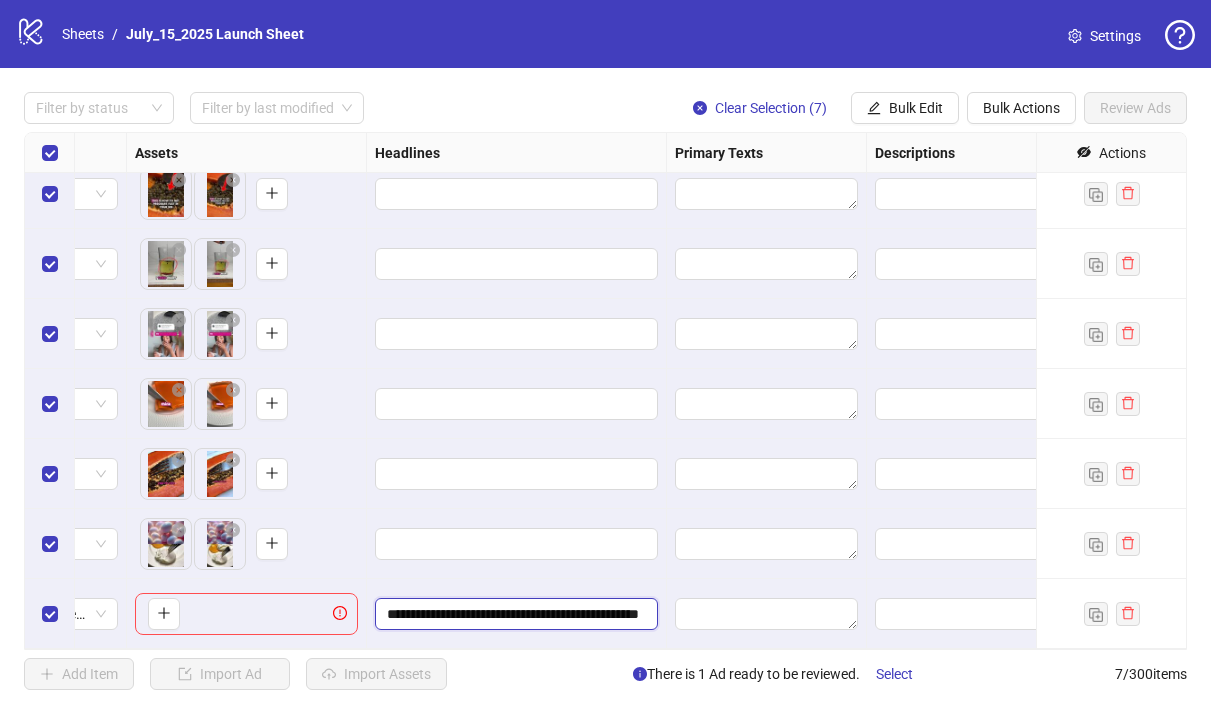 click on "**********" at bounding box center (514, 614) 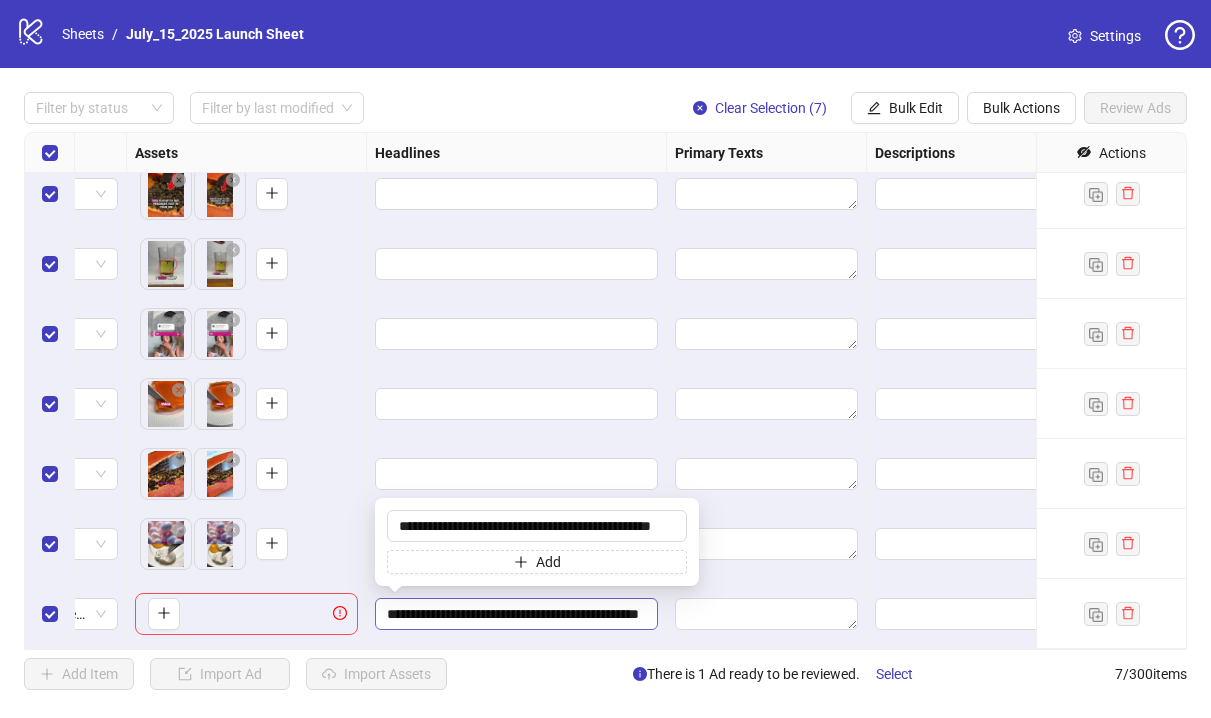 scroll, scrollTop: 0, scrollLeft: 35, axis: horizontal 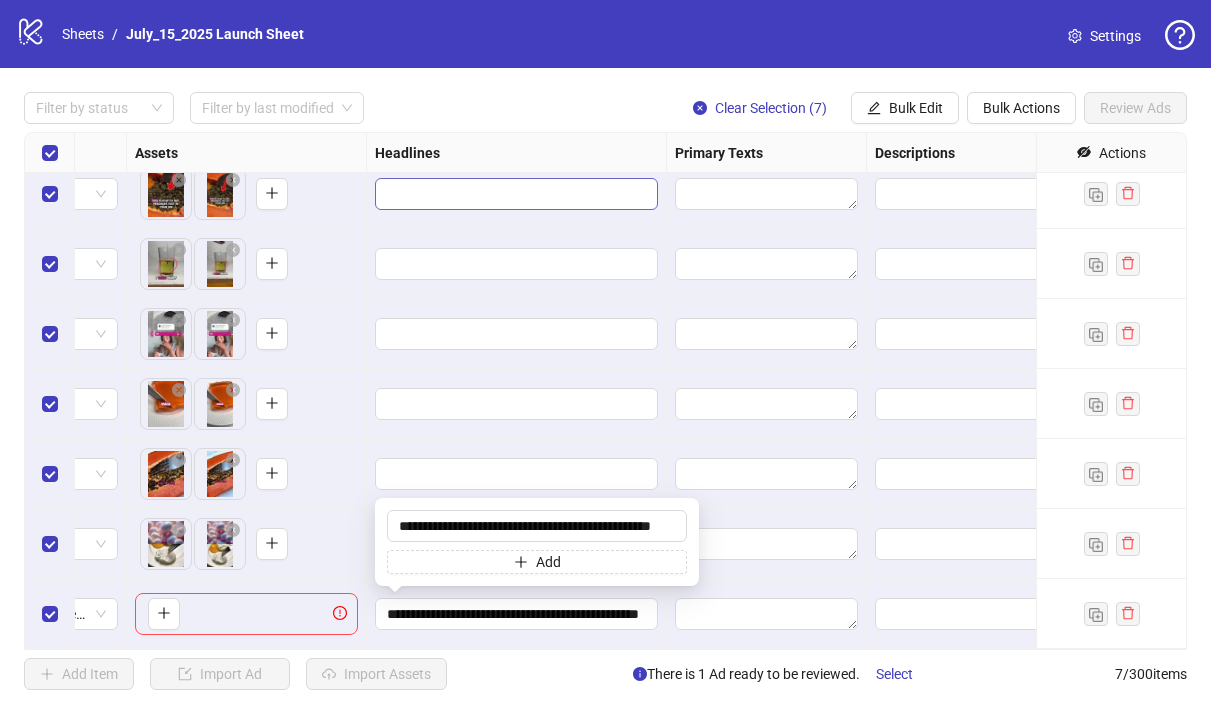 click at bounding box center (514, 194) 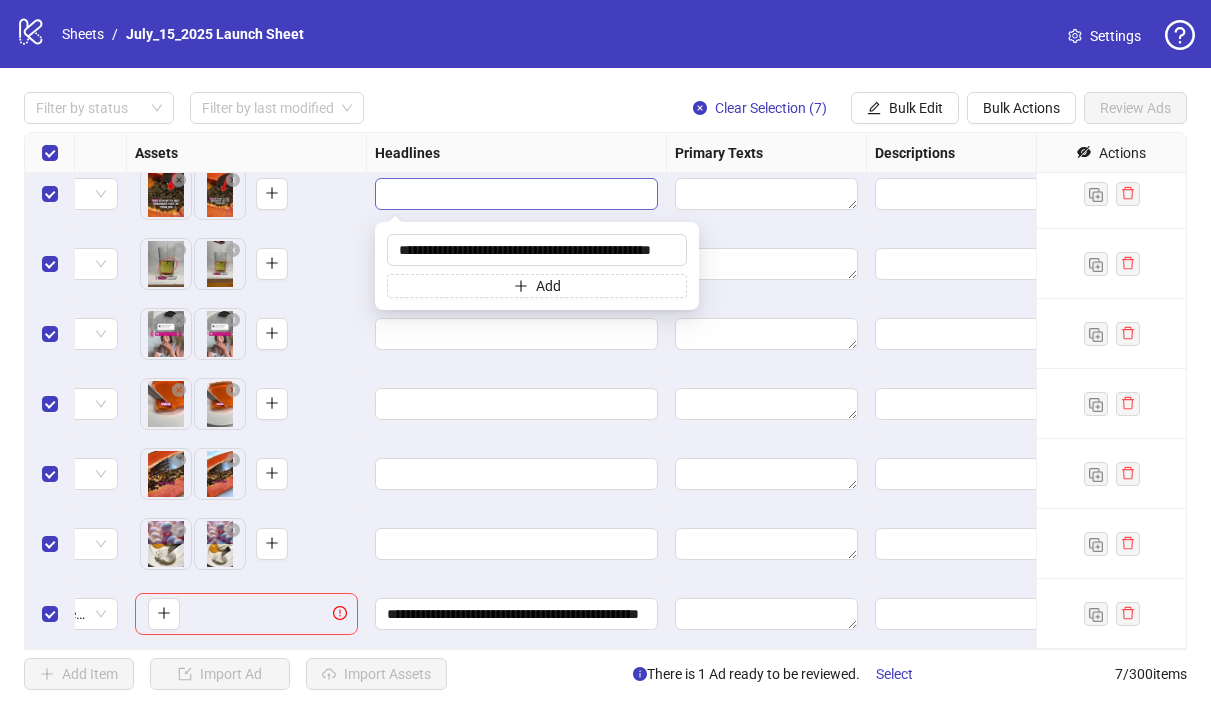 scroll, scrollTop: 0, scrollLeft: 35, axis: horizontal 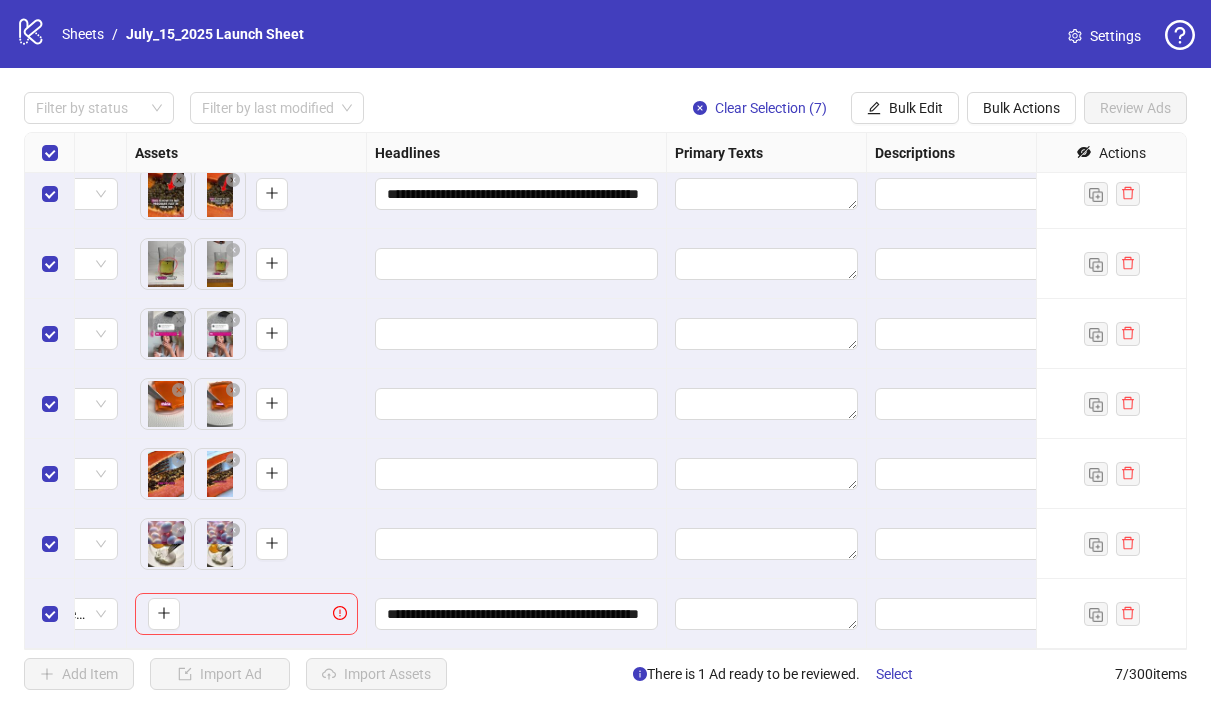 click on "Headlines" at bounding box center [517, 153] 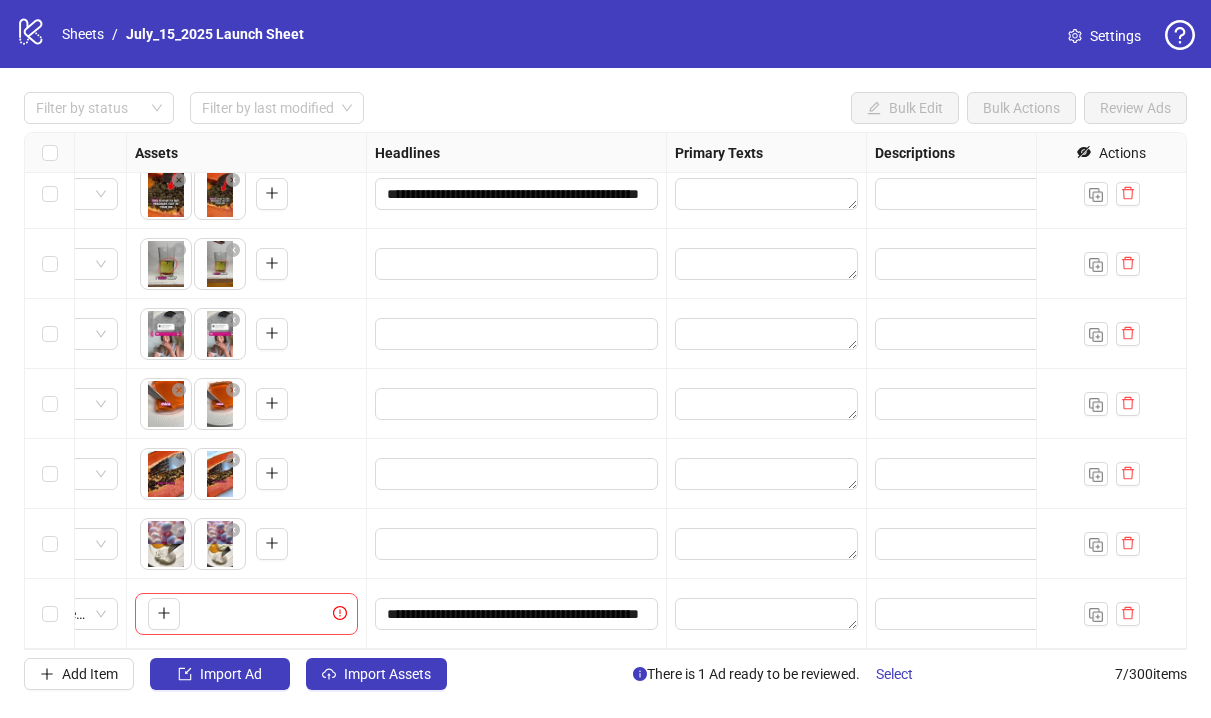 scroll, scrollTop: 14, scrollLeft: 2109, axis: both 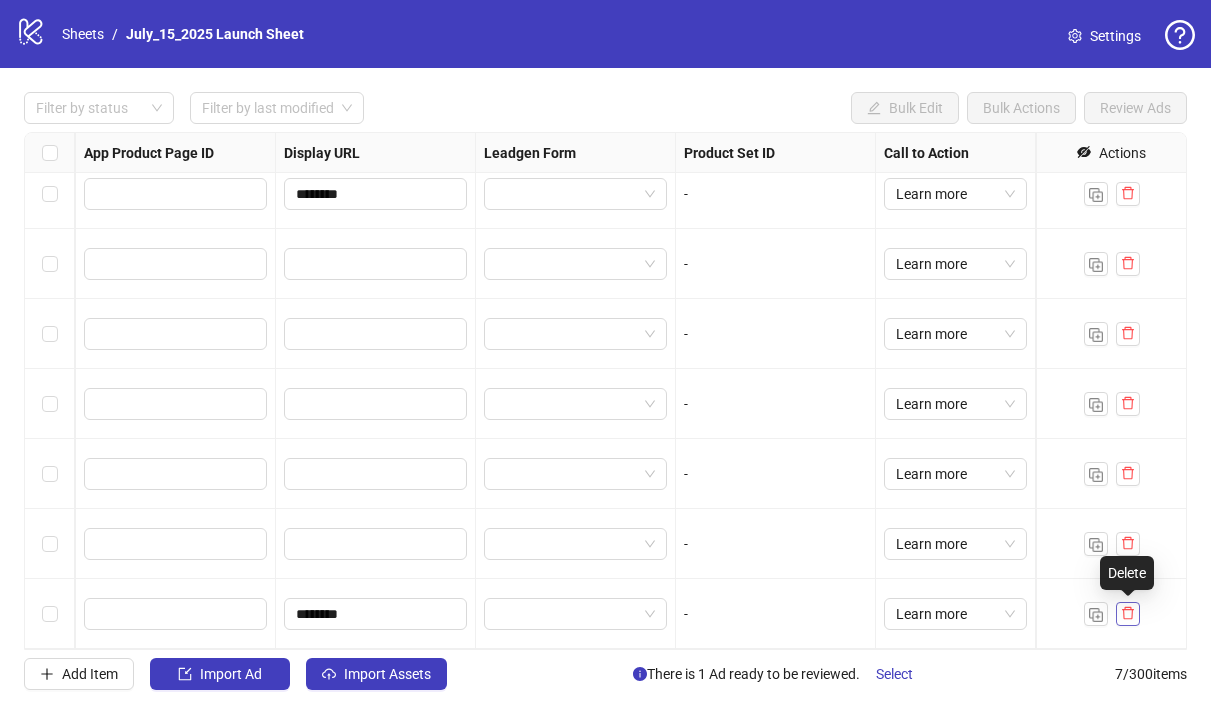 click at bounding box center (1128, 614) 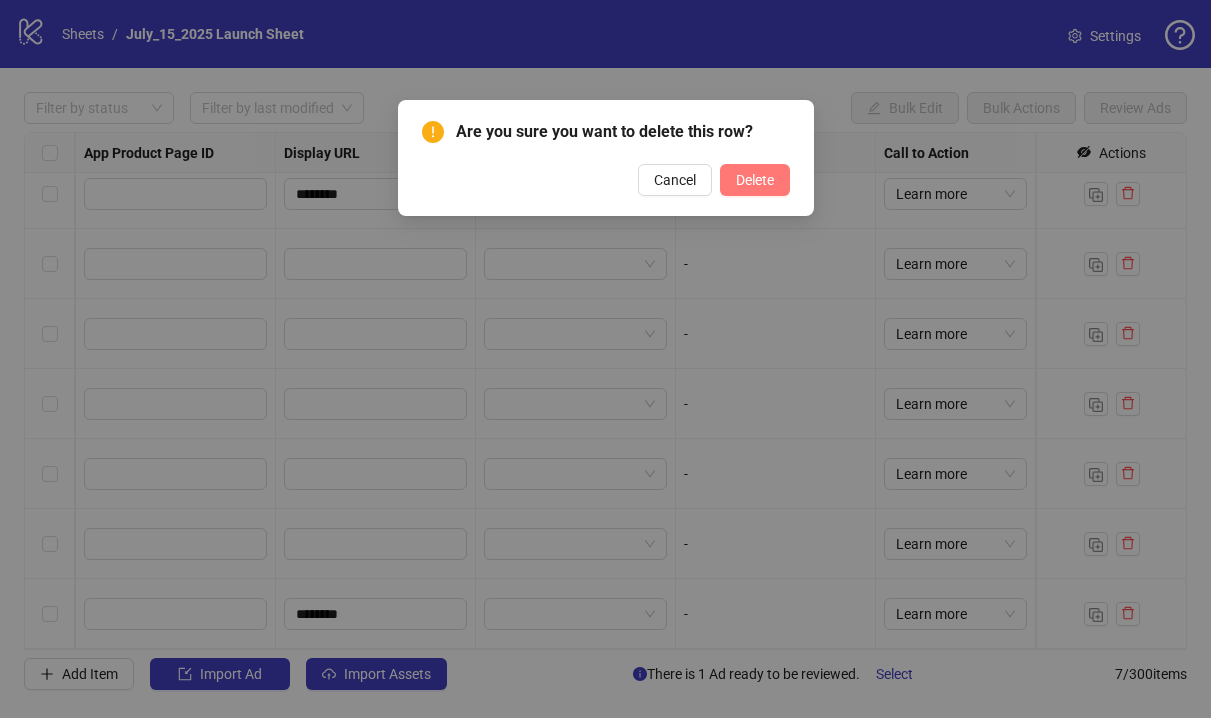click on "Delete" at bounding box center (755, 180) 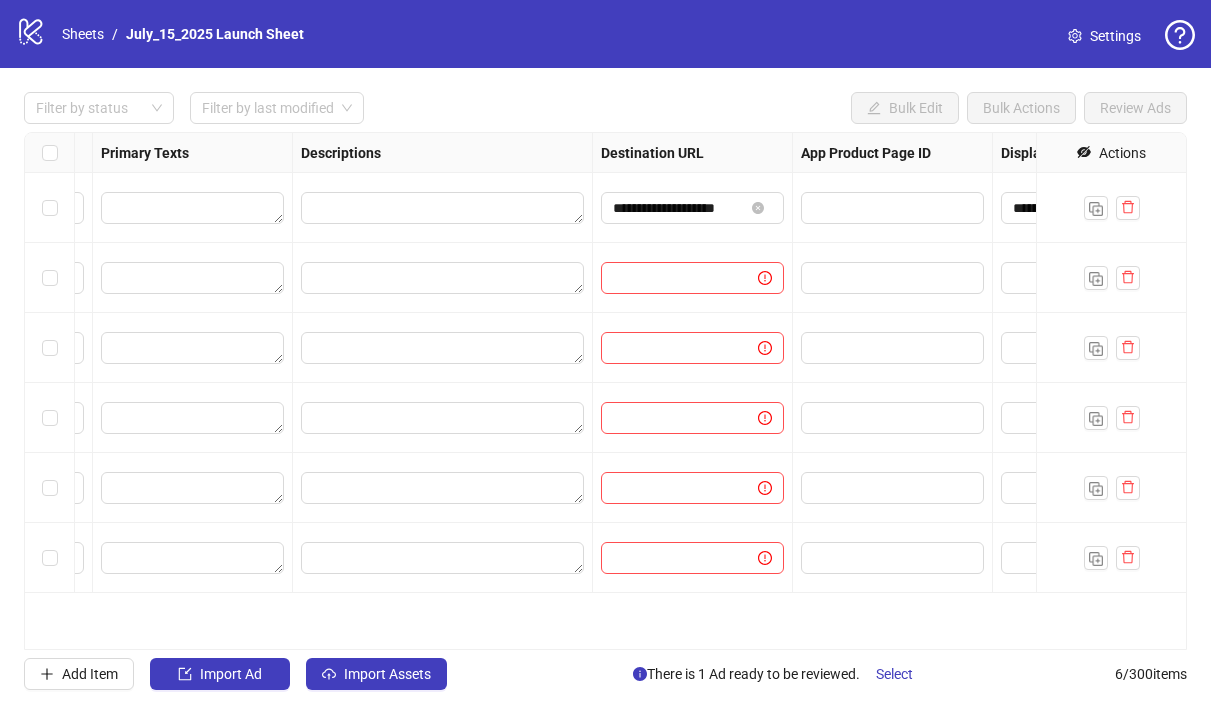 scroll, scrollTop: 0, scrollLeft: 1470, axis: horizontal 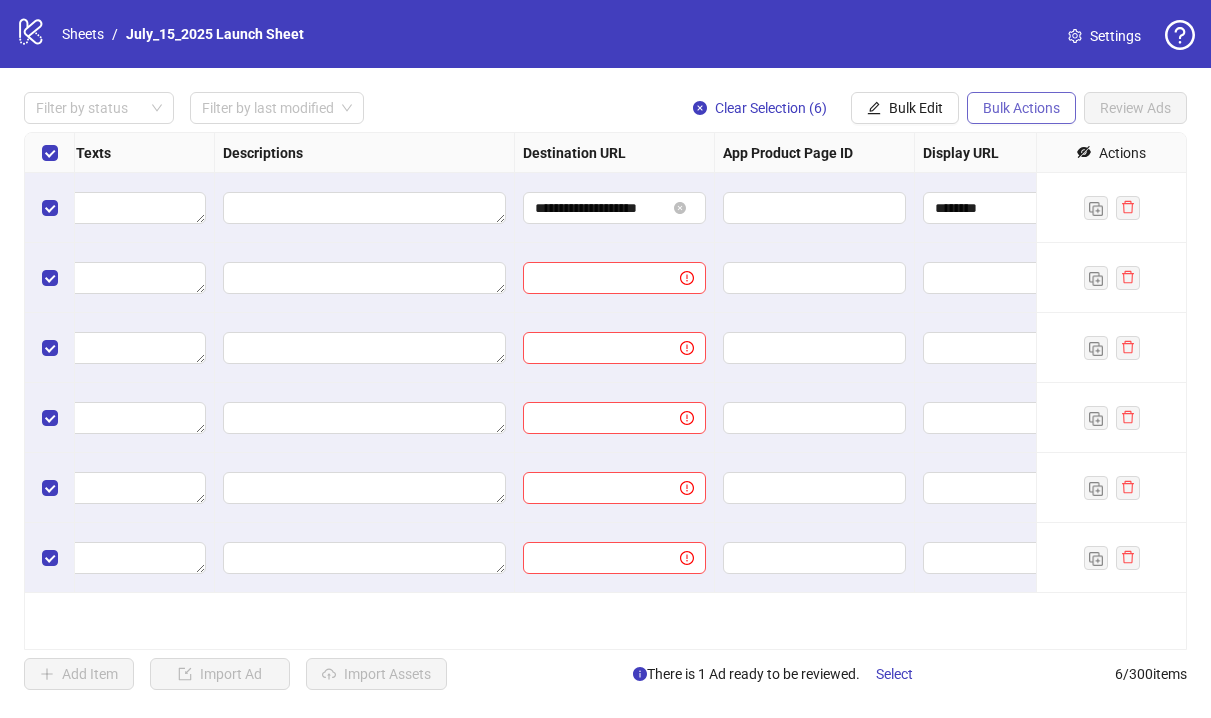 click on "Bulk Actions" at bounding box center [1021, 108] 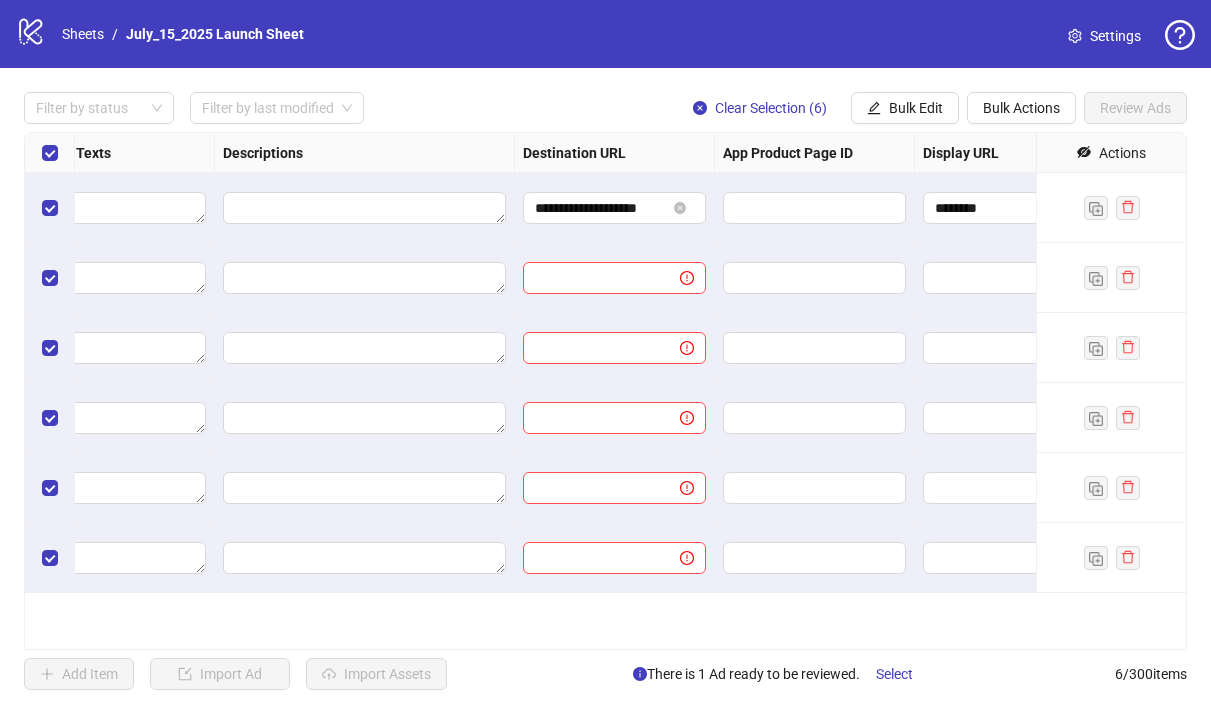 click on "**********" at bounding box center (605, 391) 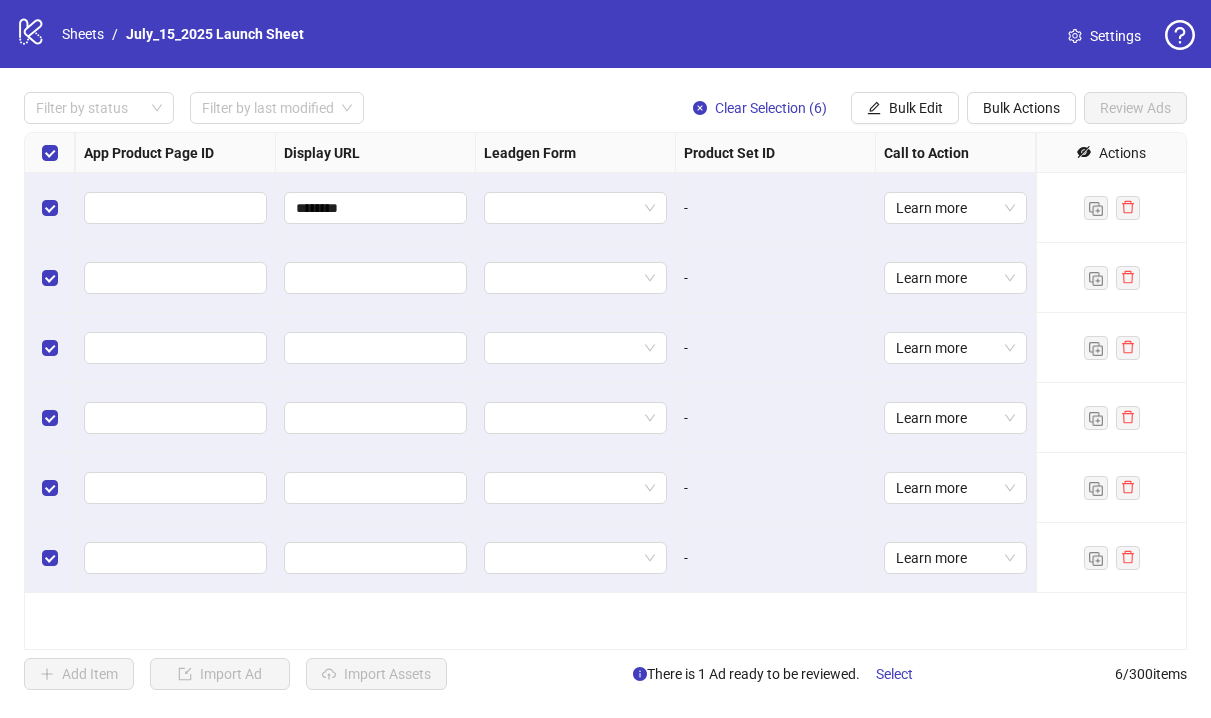 scroll, scrollTop: 0, scrollLeft: 2023, axis: horizontal 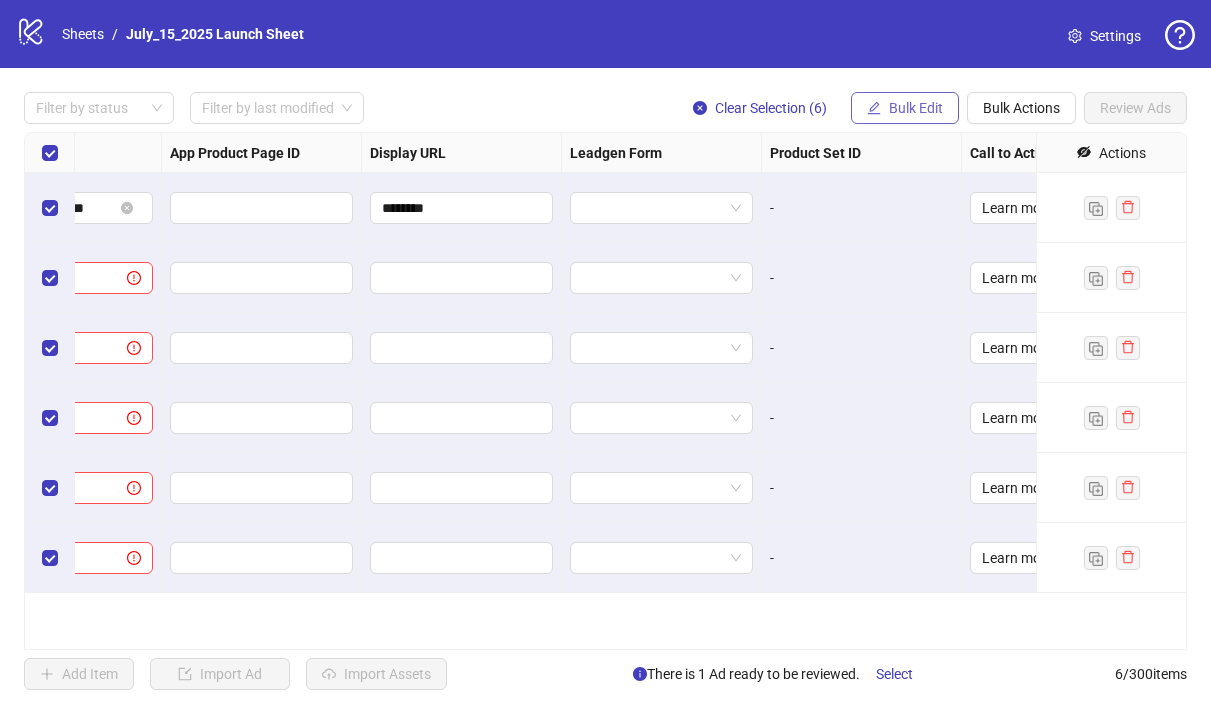 click on "Bulk Edit" at bounding box center [916, 108] 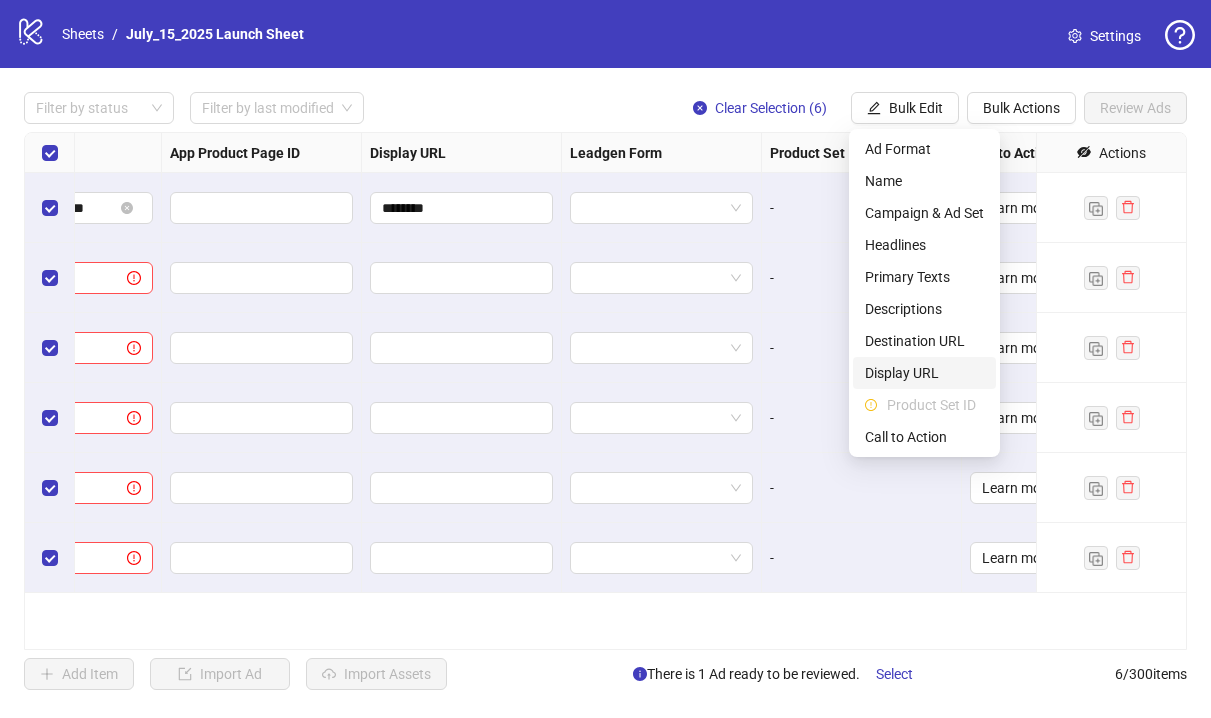 click on "Display URL" at bounding box center (924, 373) 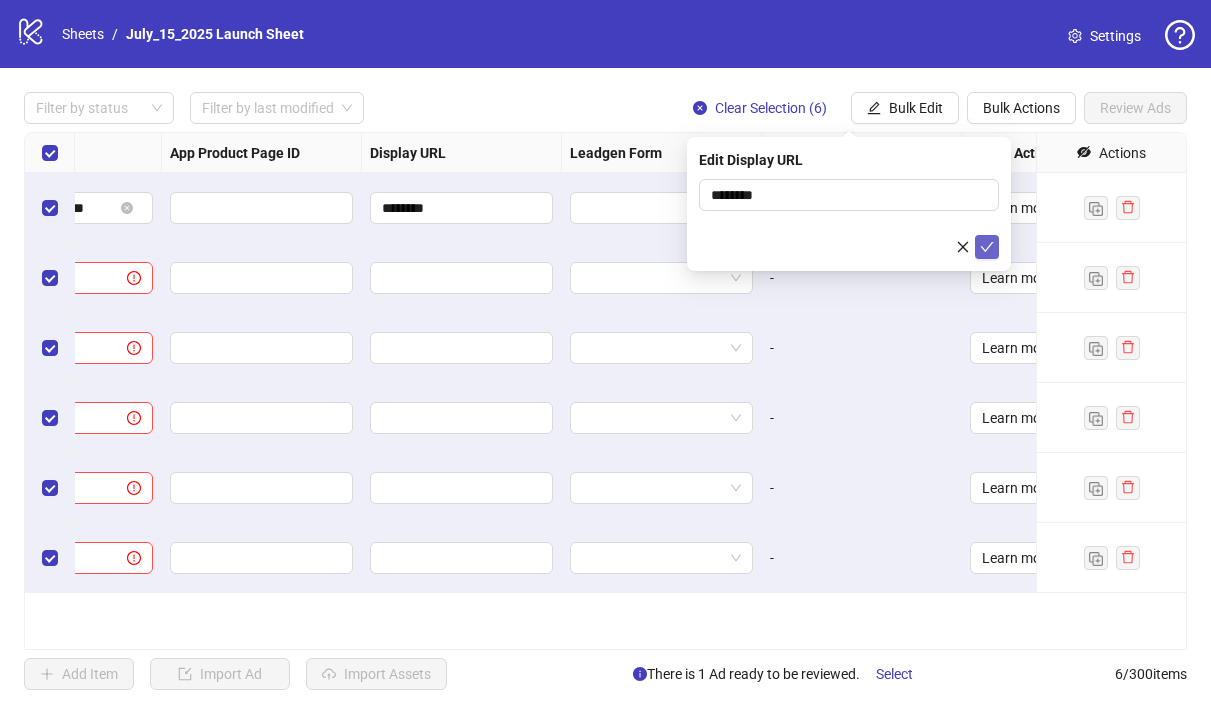 click at bounding box center [987, 247] 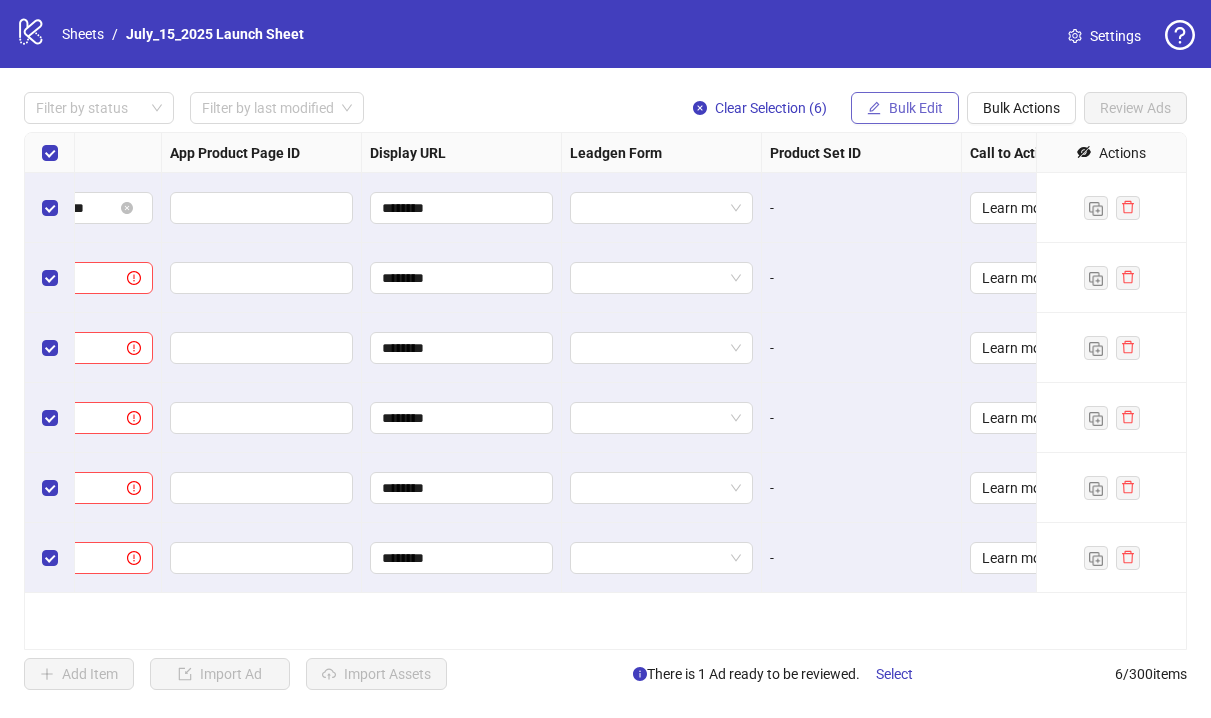 click on "Bulk Edit" at bounding box center (916, 108) 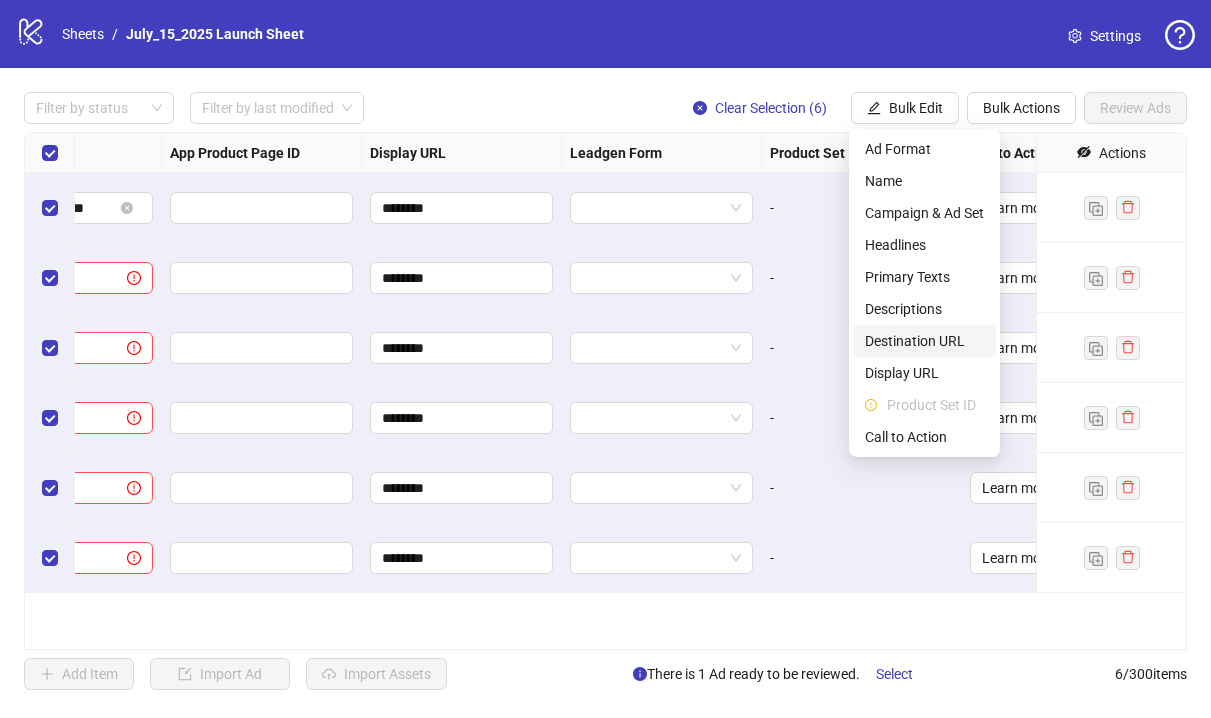 click on "Destination URL" at bounding box center [924, 341] 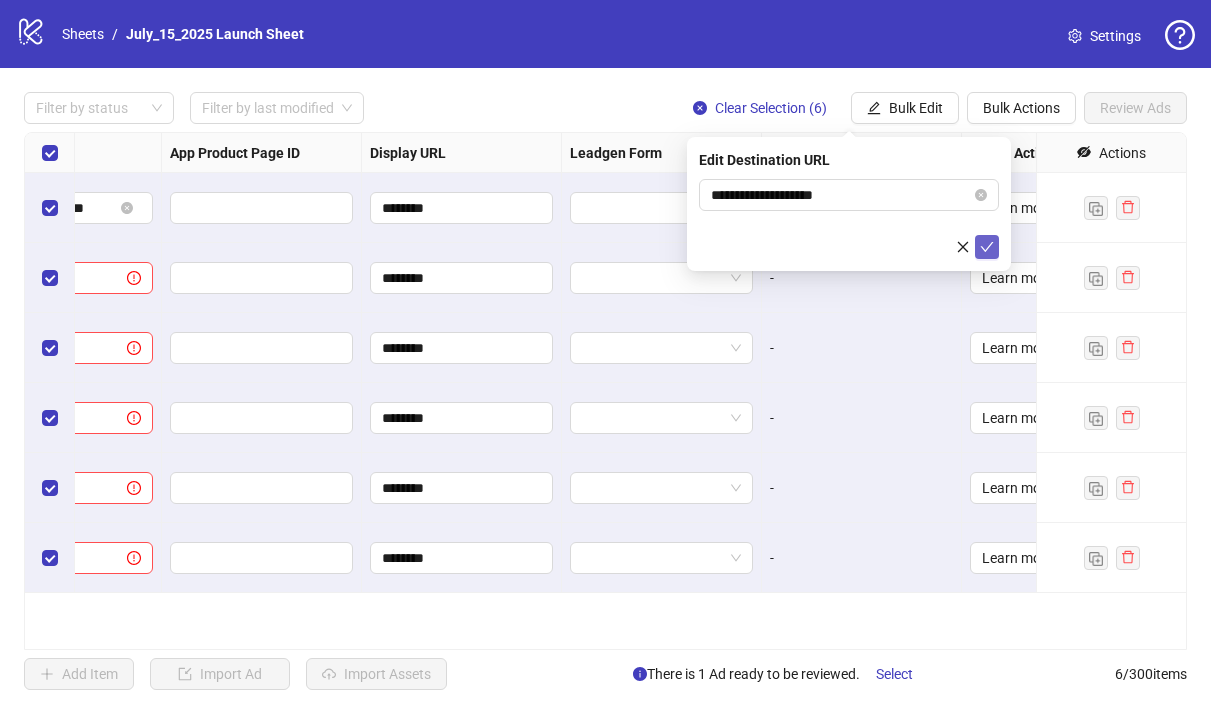 click 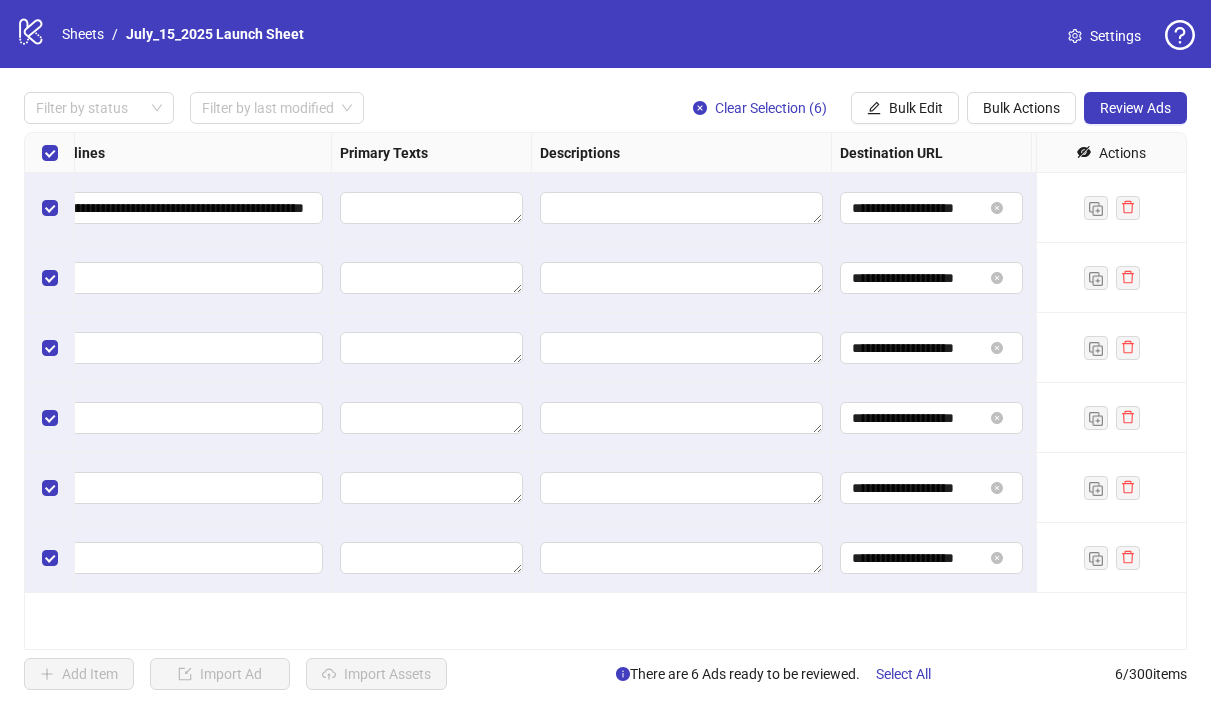 scroll, scrollTop: 0, scrollLeft: 752, axis: horizontal 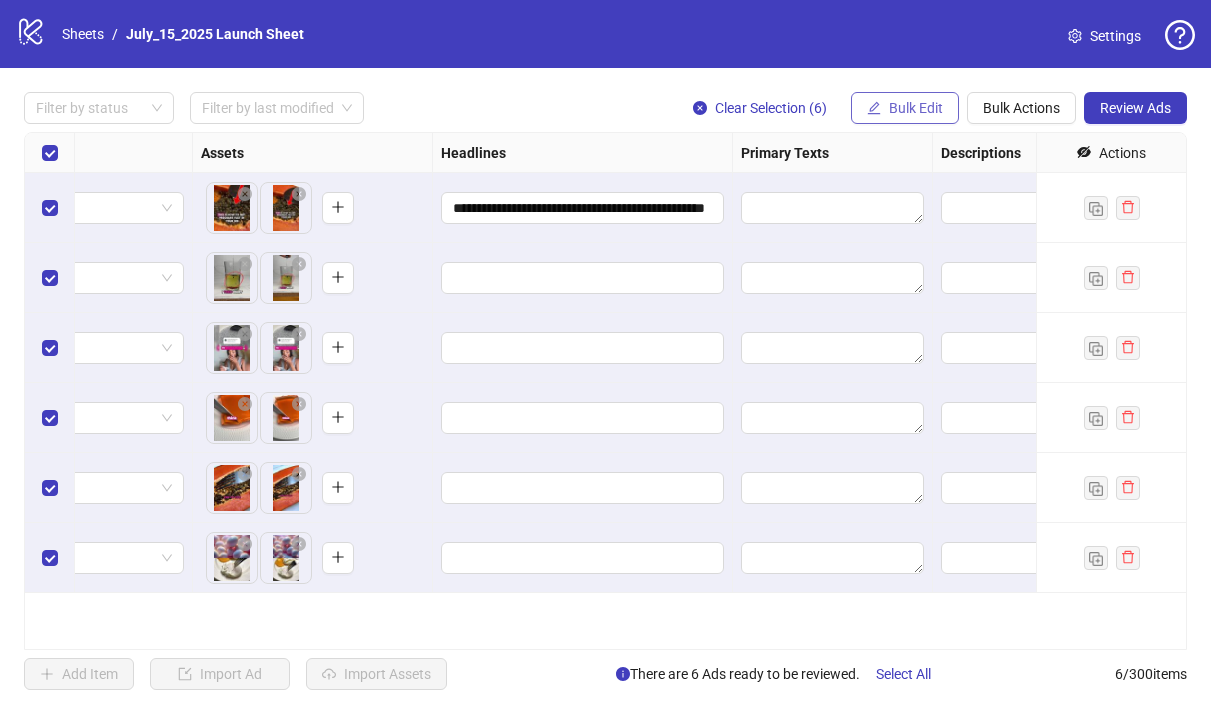 click on "Bulk Edit" at bounding box center [916, 108] 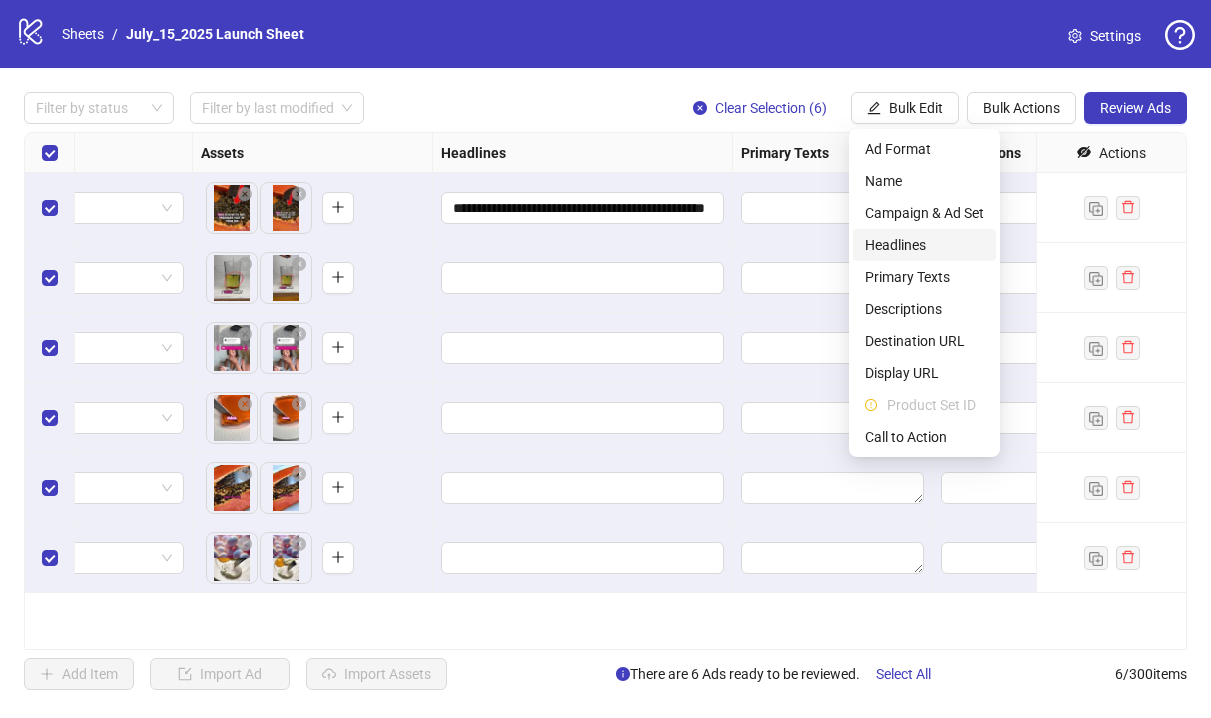 click on "Headlines" at bounding box center (924, 245) 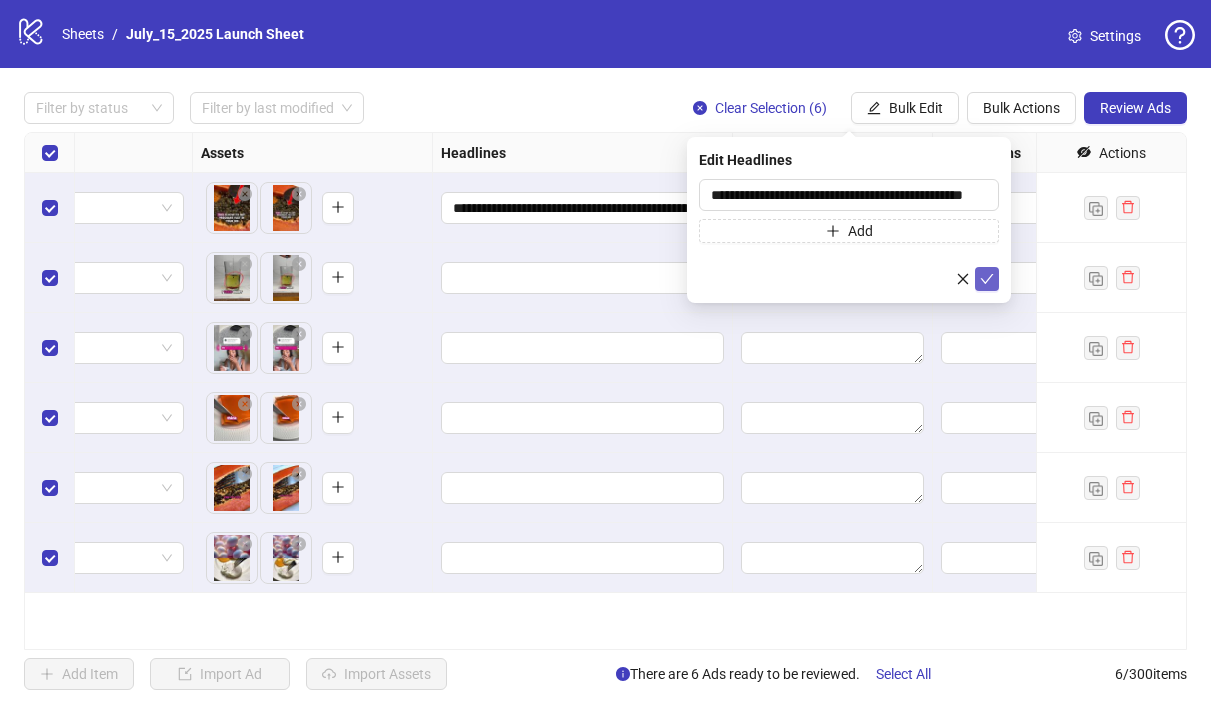 click 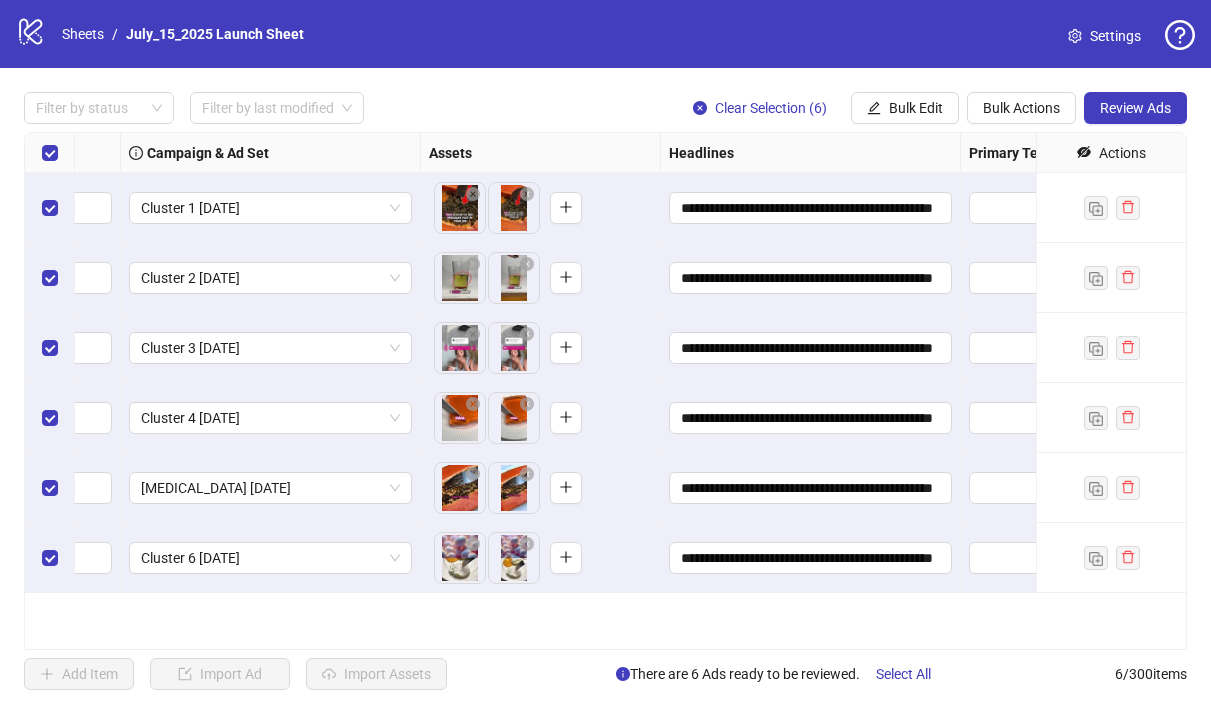 scroll, scrollTop: 0, scrollLeft: 818, axis: horizontal 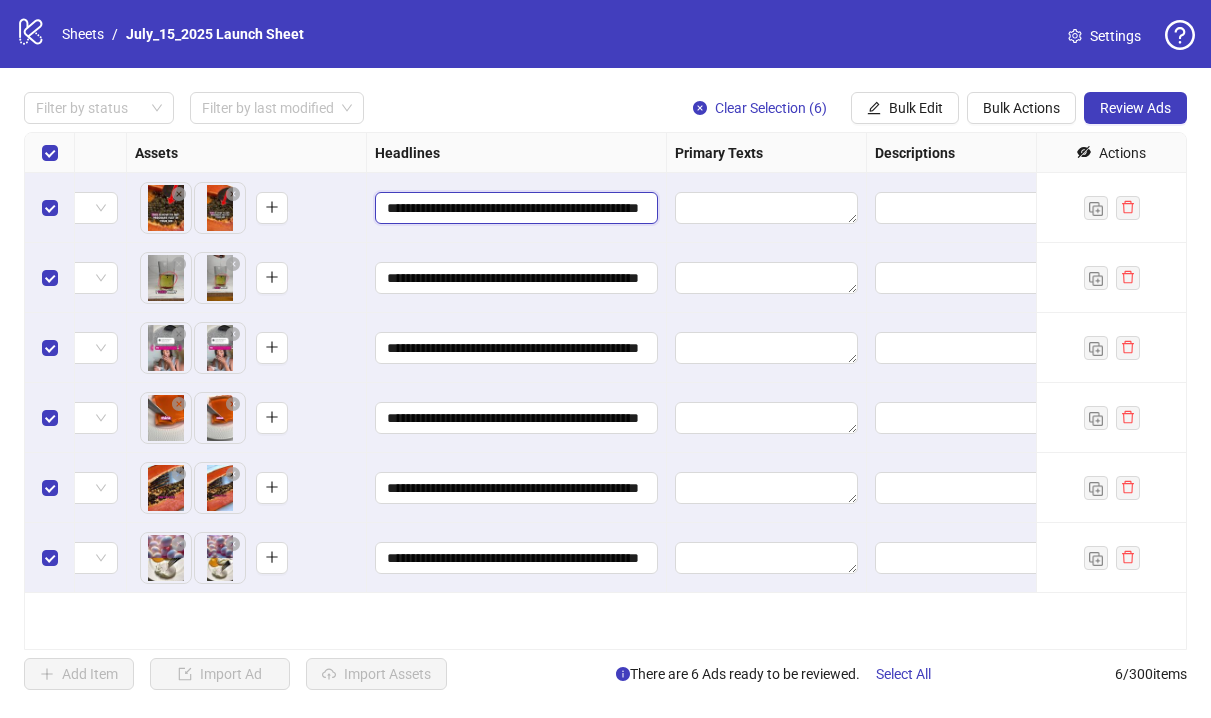click on "**********" at bounding box center (514, 208) 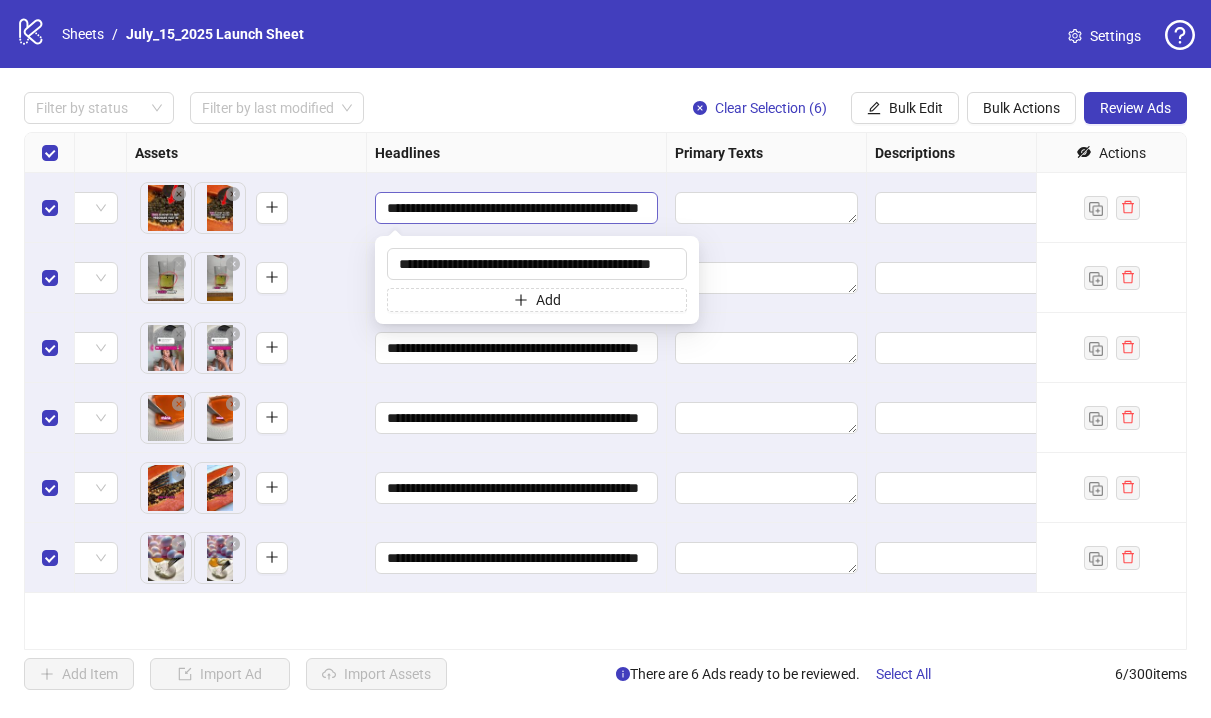scroll, scrollTop: 0, scrollLeft: 35, axis: horizontal 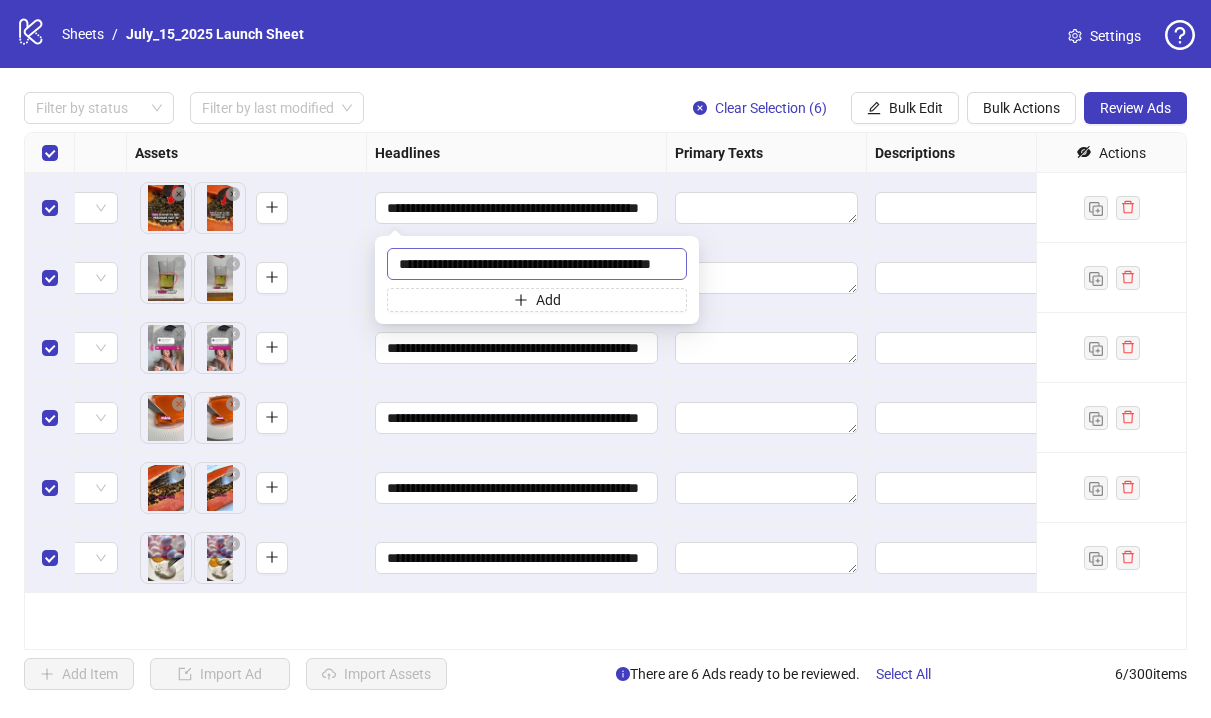 click on "**********" at bounding box center [537, 264] 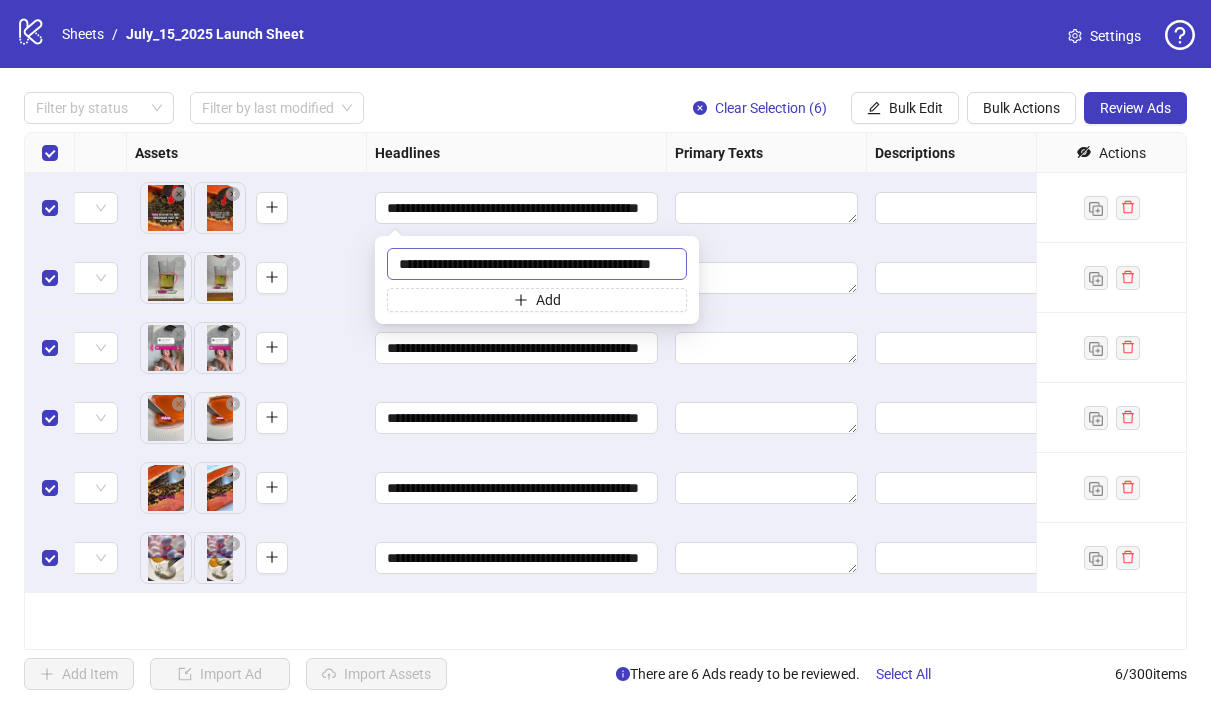 scroll, scrollTop: 0, scrollLeft: 0, axis: both 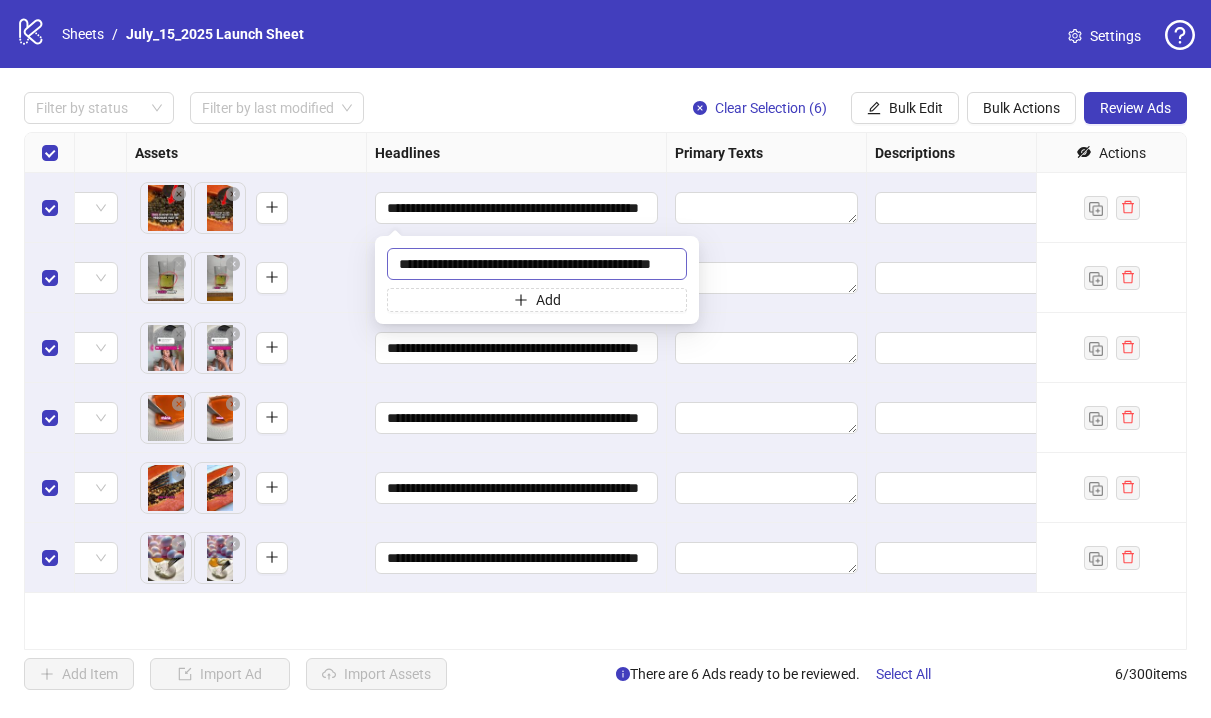 click on "**********" at bounding box center [537, 264] 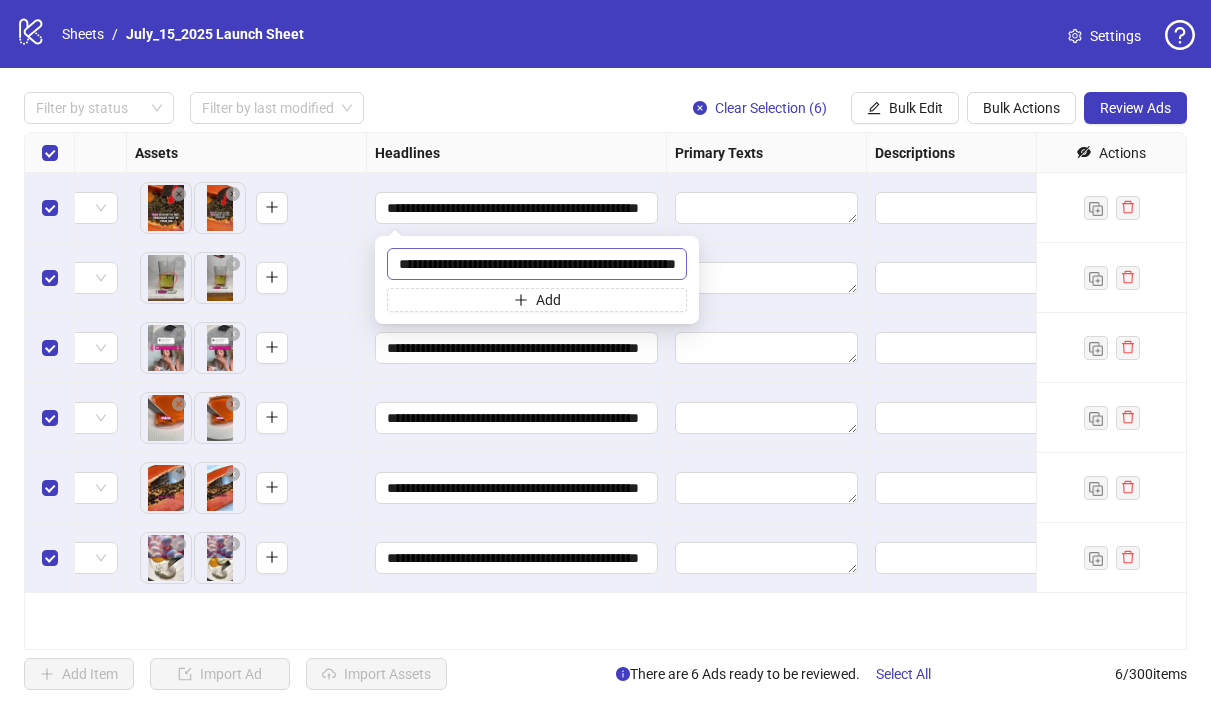 scroll, scrollTop: 0, scrollLeft: 67, axis: horizontal 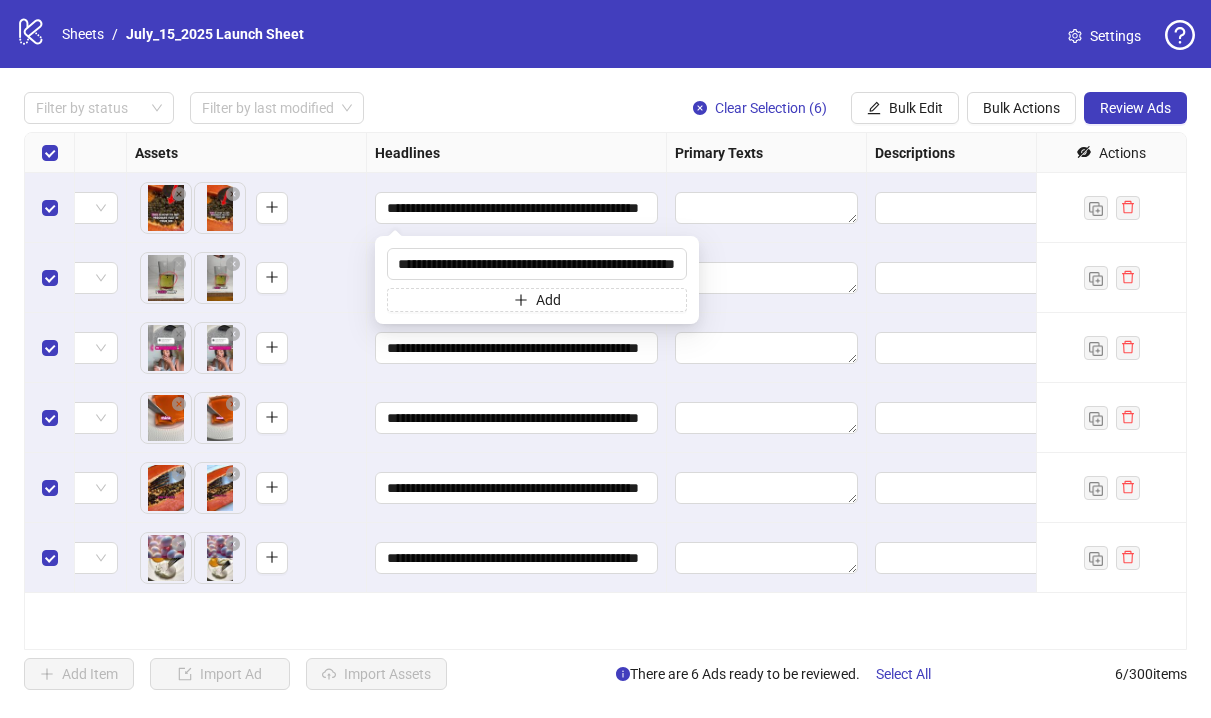 drag, startPoint x: 621, startPoint y: 266, endPoint x: 771, endPoint y: 257, distance: 150.26976 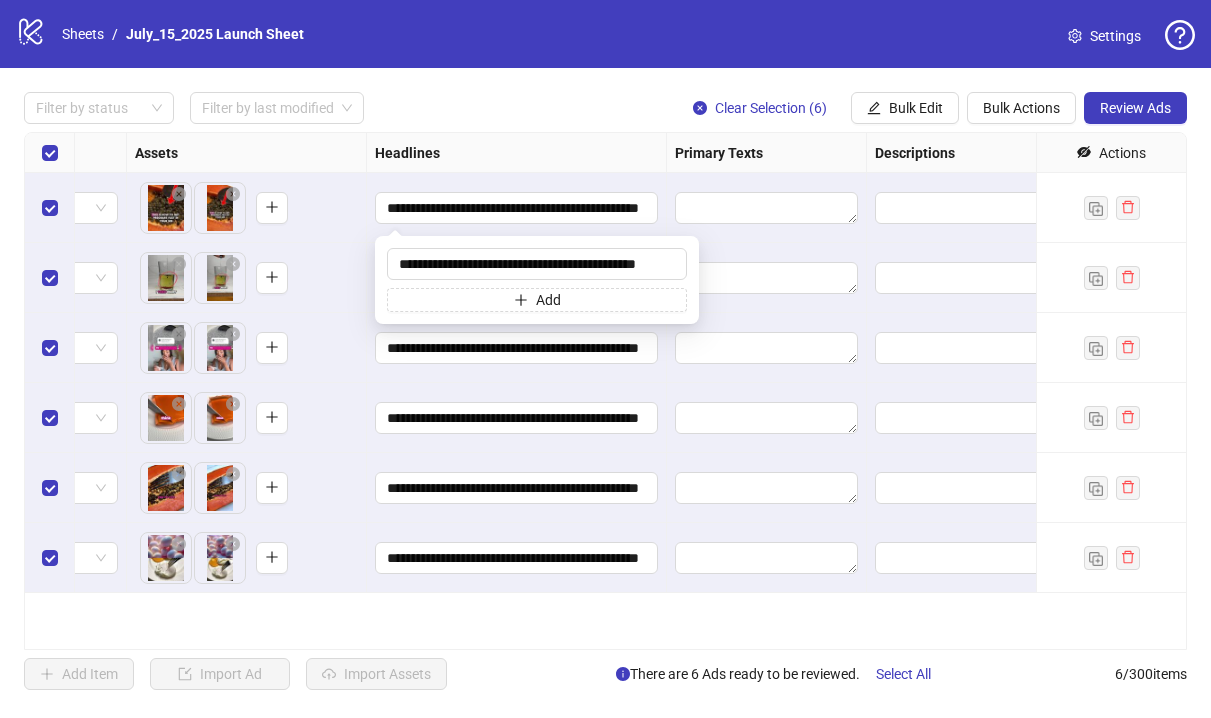 scroll, scrollTop: 0, scrollLeft: 16, axis: horizontal 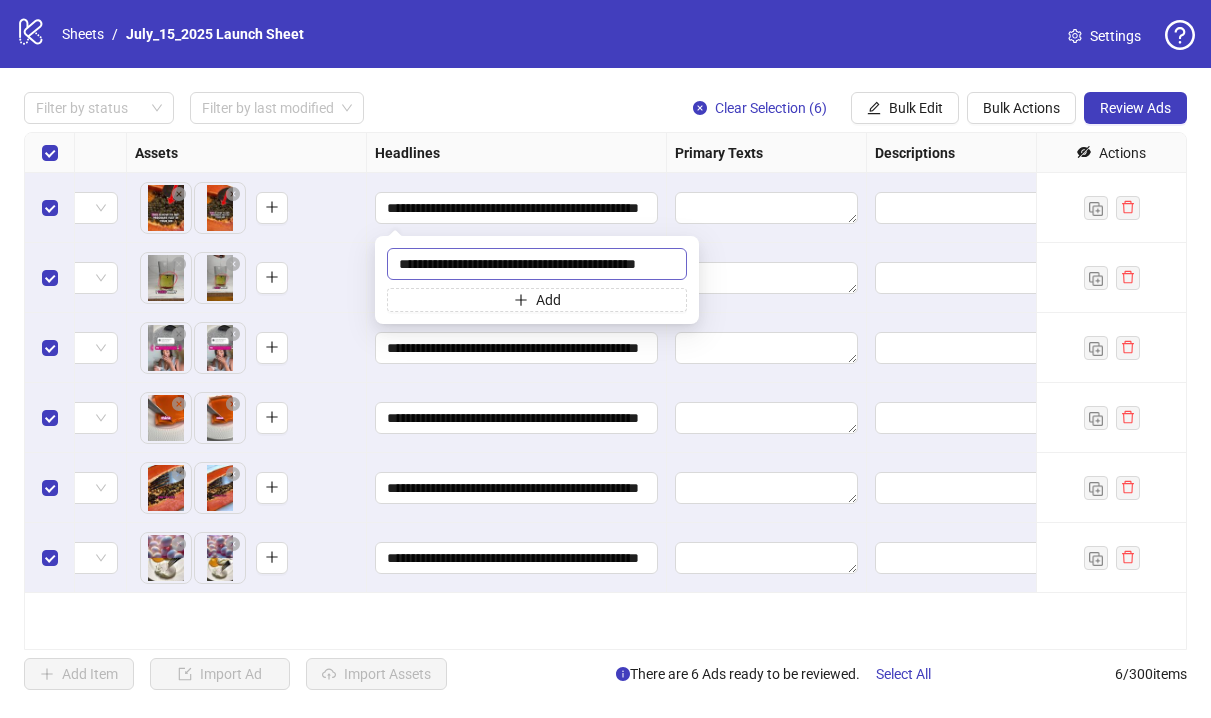 drag, startPoint x: 595, startPoint y: 265, endPoint x: 548, endPoint y: 265, distance: 47 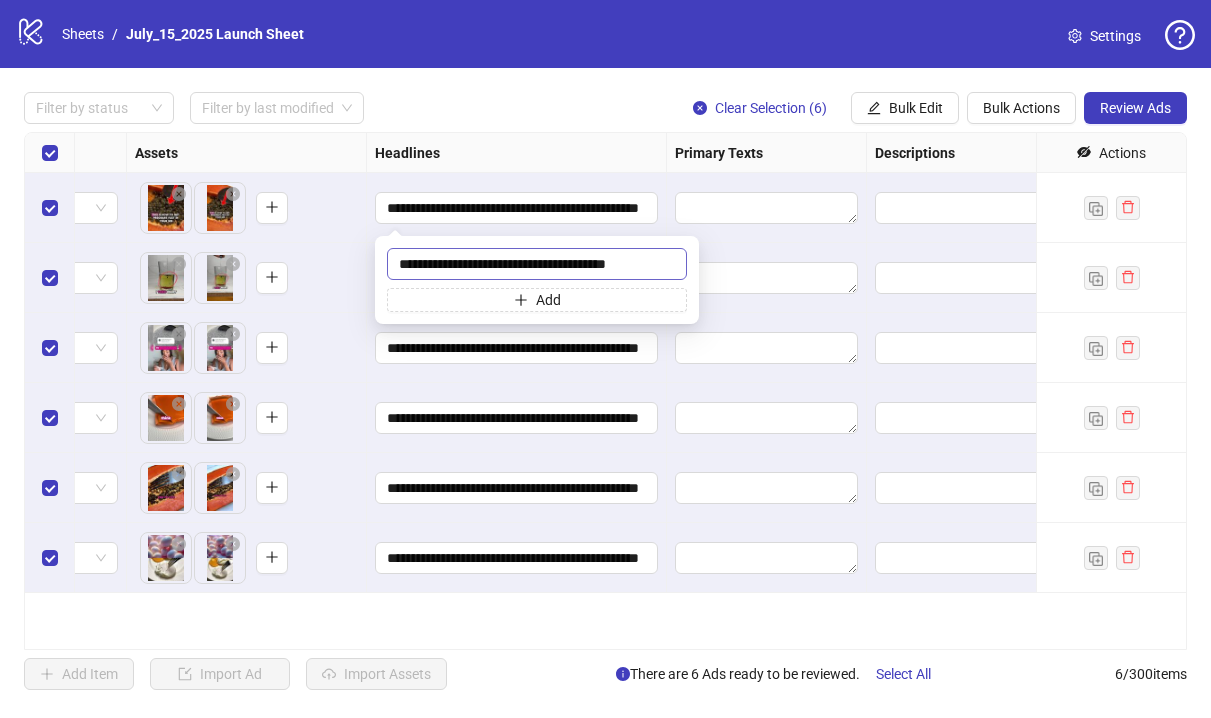 scroll, scrollTop: 0, scrollLeft: 0, axis: both 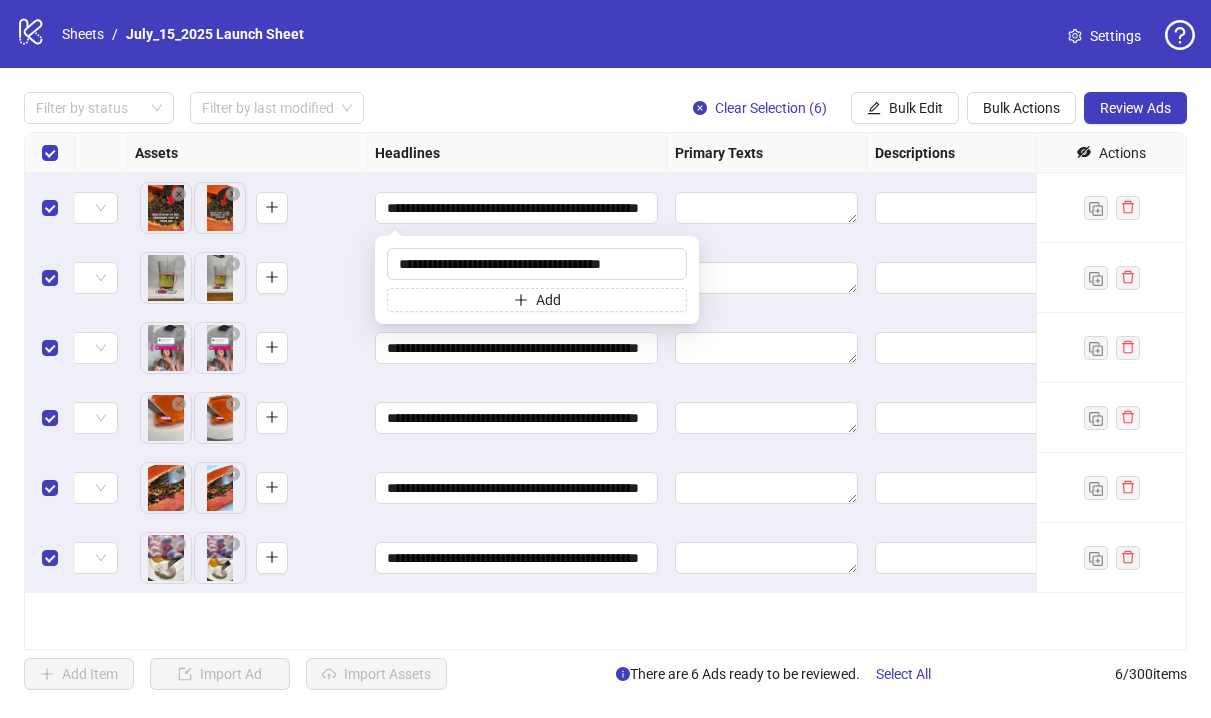 drag, startPoint x: 659, startPoint y: 258, endPoint x: 381, endPoint y: 253, distance: 278.04495 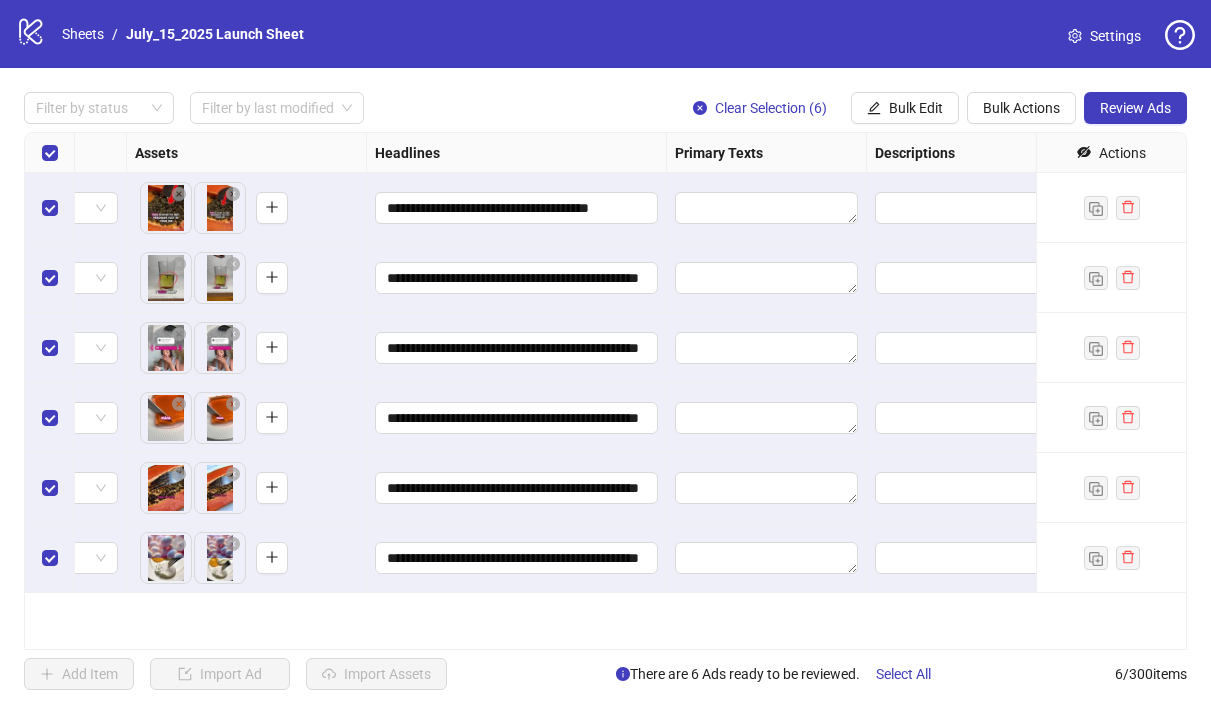 click on "logo/logo-mobile Sheets / July_15_2025 Launch Sheet Settings" at bounding box center (605, 34) 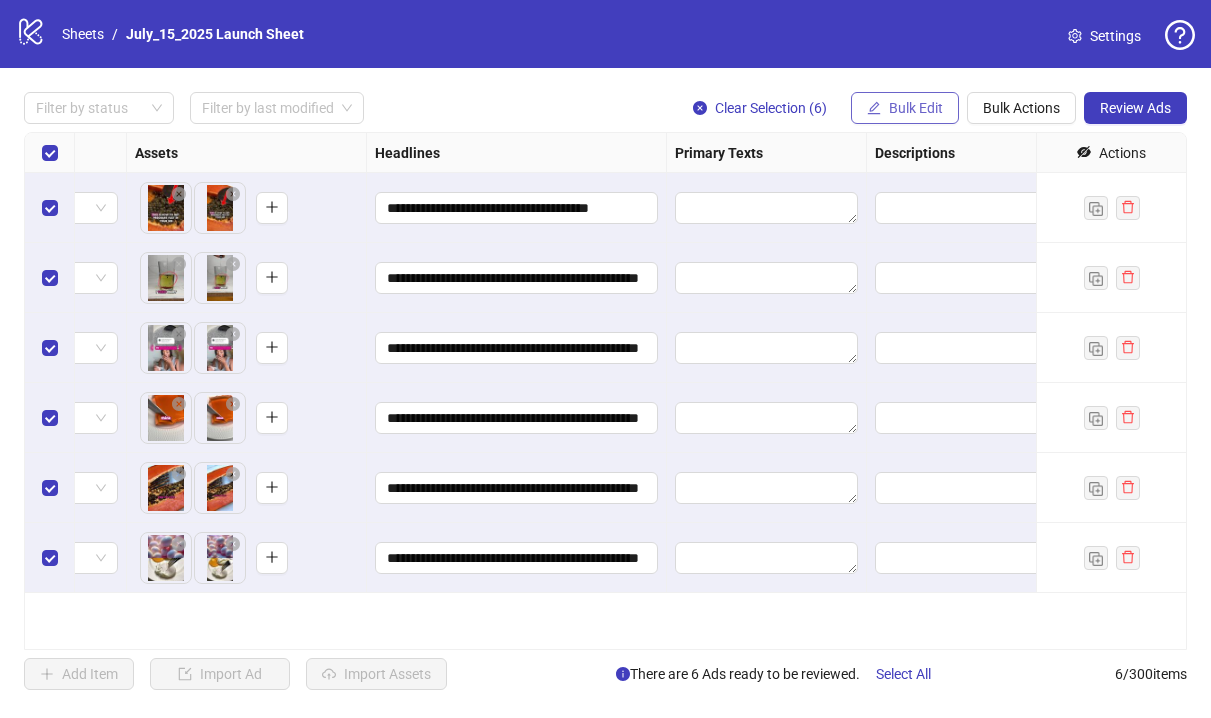click on "Bulk Edit" at bounding box center (905, 108) 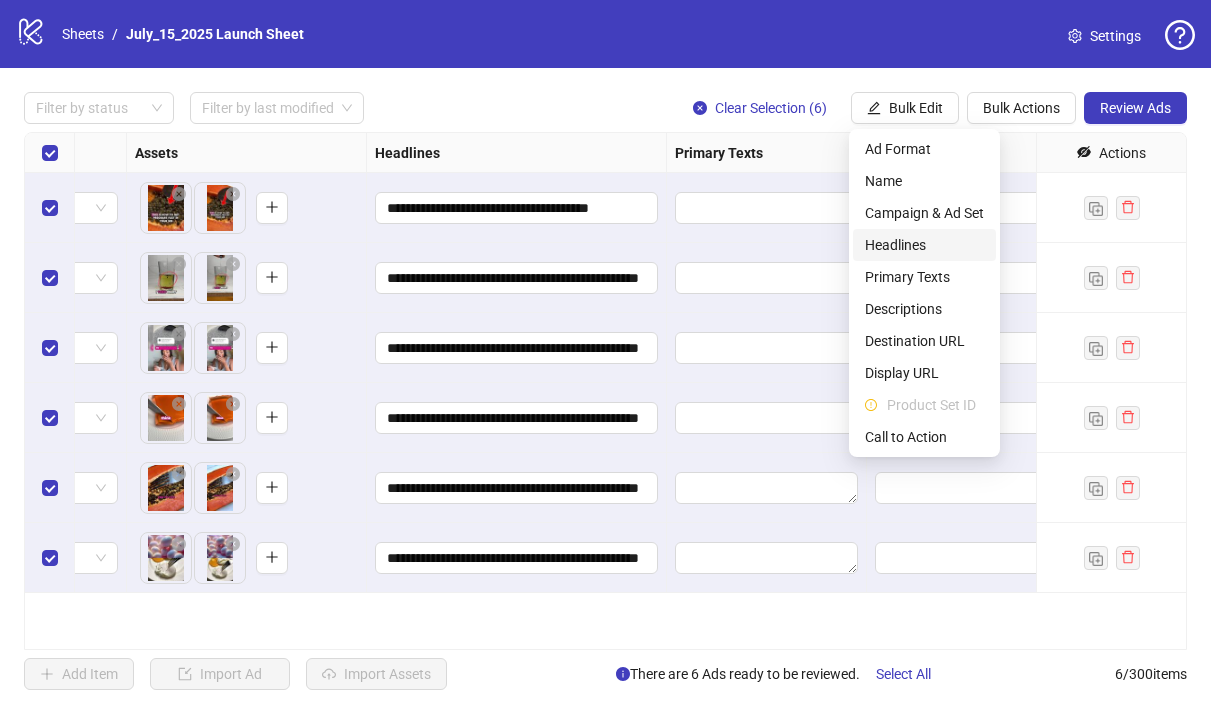 click on "Headlines" at bounding box center [924, 245] 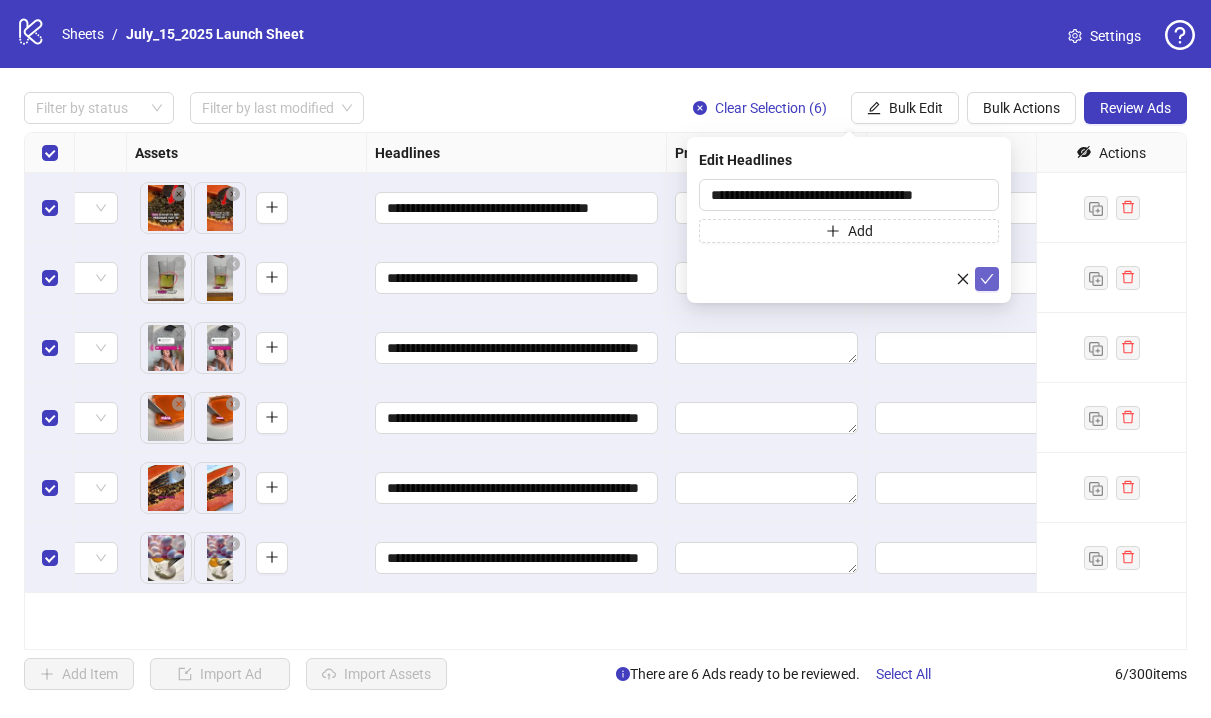 click at bounding box center (987, 279) 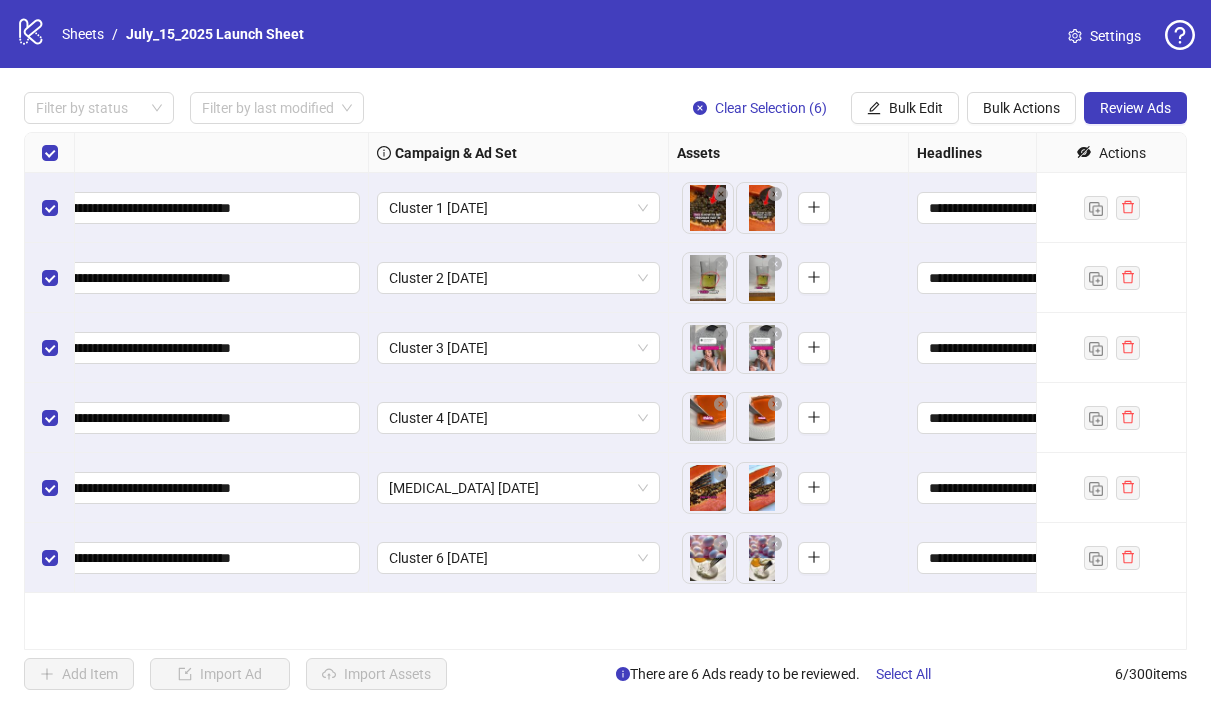 scroll, scrollTop: 0, scrollLeft: 0, axis: both 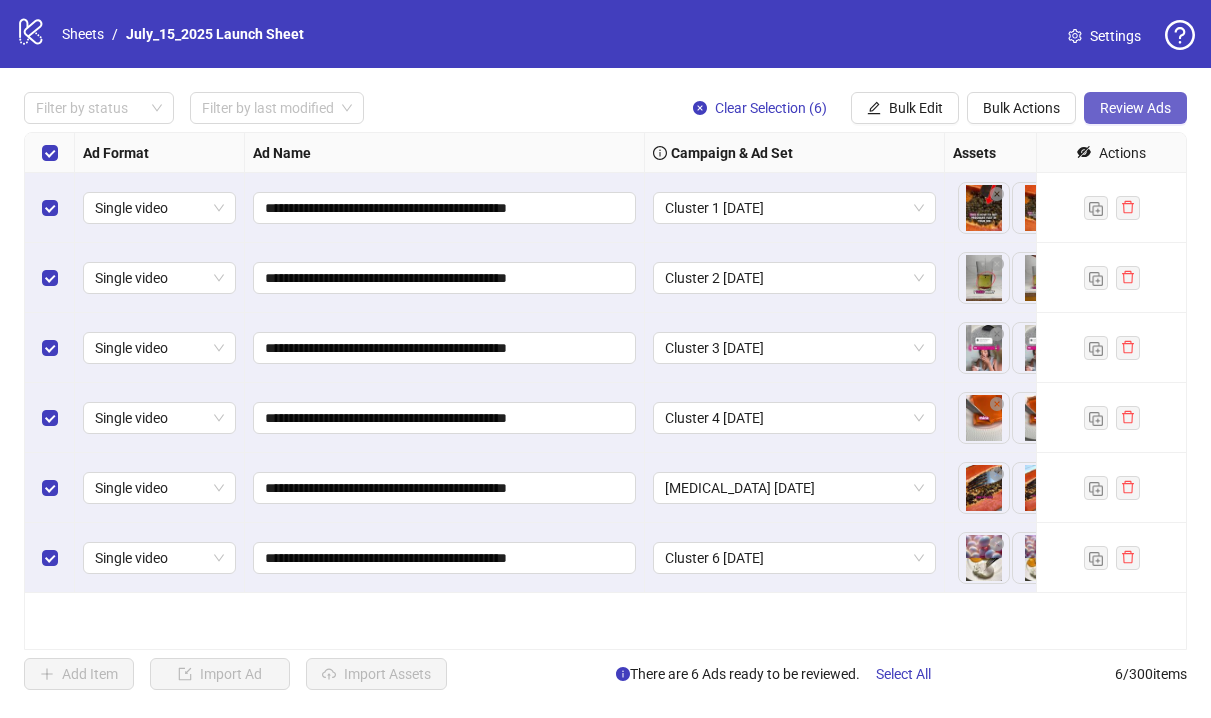 click on "Review Ads" at bounding box center (1135, 108) 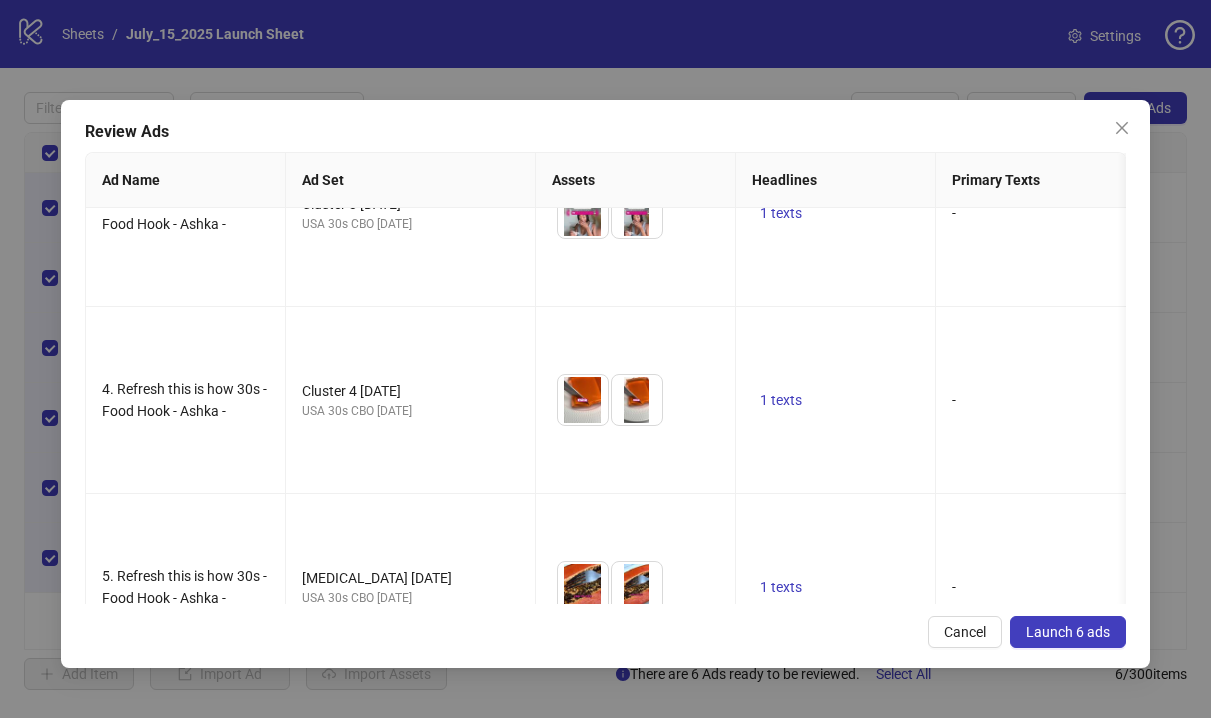 scroll, scrollTop: 0, scrollLeft: 0, axis: both 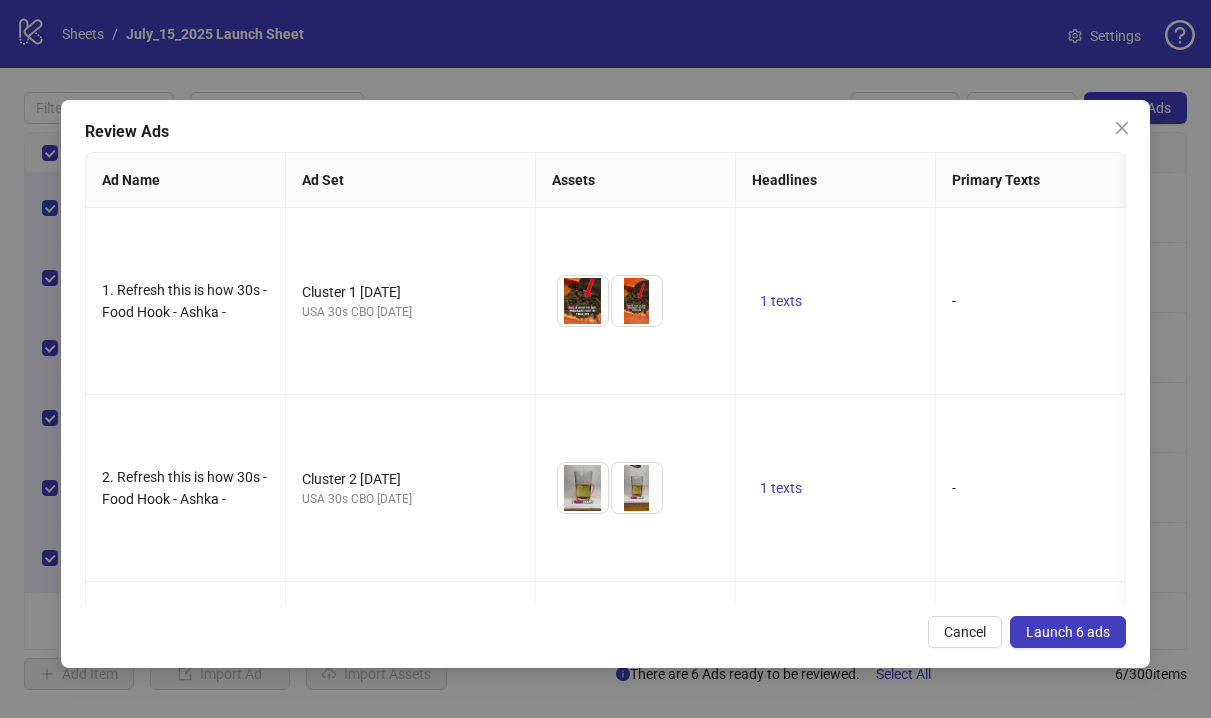 click on "Launch 6 ads" at bounding box center (1068, 632) 